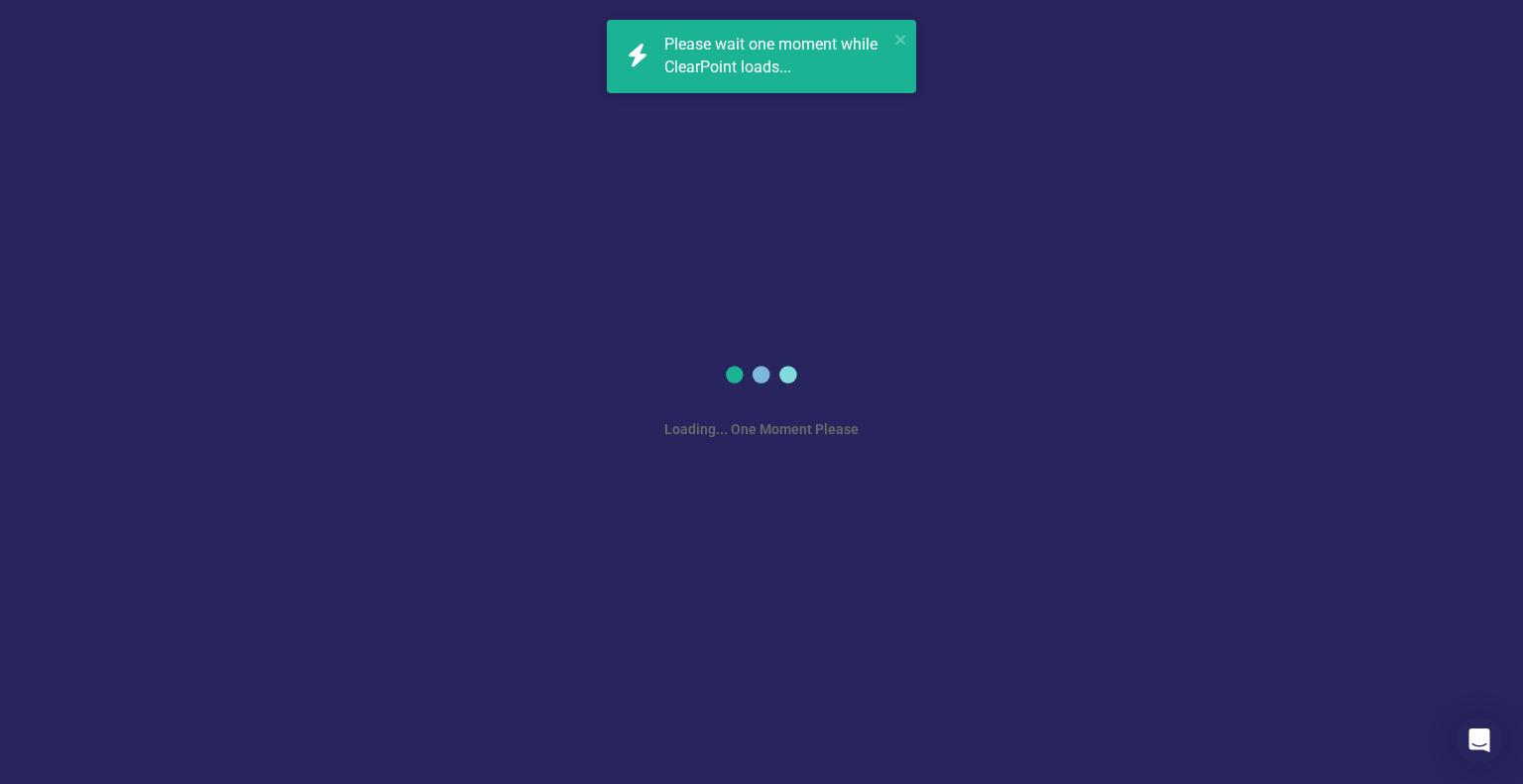 scroll, scrollTop: 0, scrollLeft: 0, axis: both 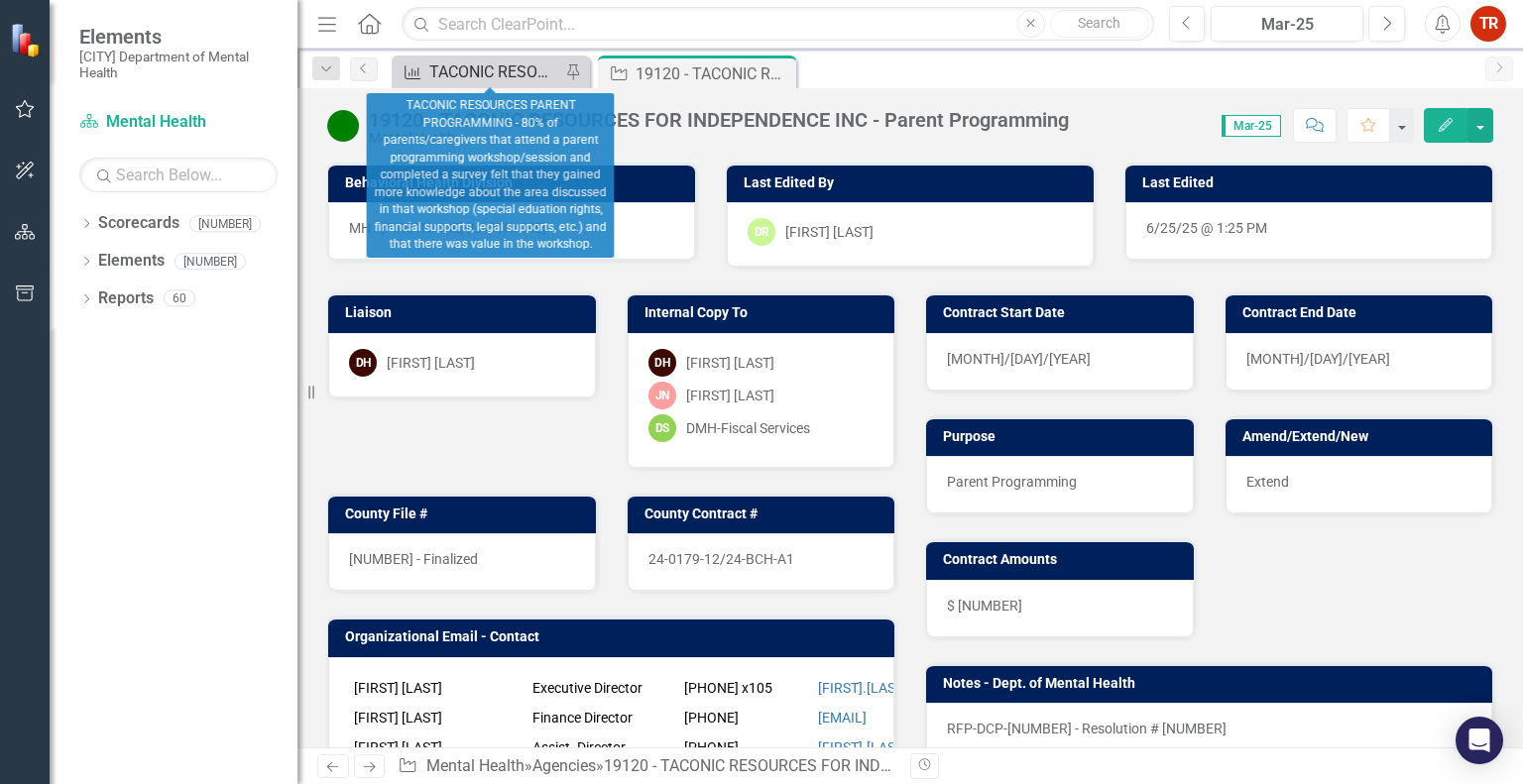 click on "TACONIC RESOURCES PARENT PROGRAMMING - 80% of parents/caregivers that attend a parent programming workshop/session and completed a survey felt that they gained more knowledge about the area discussed in that workshop (special eduation rights, financial supports, legal supports, etc.) and that there was value in the workshop." at bounding box center (495, 71) 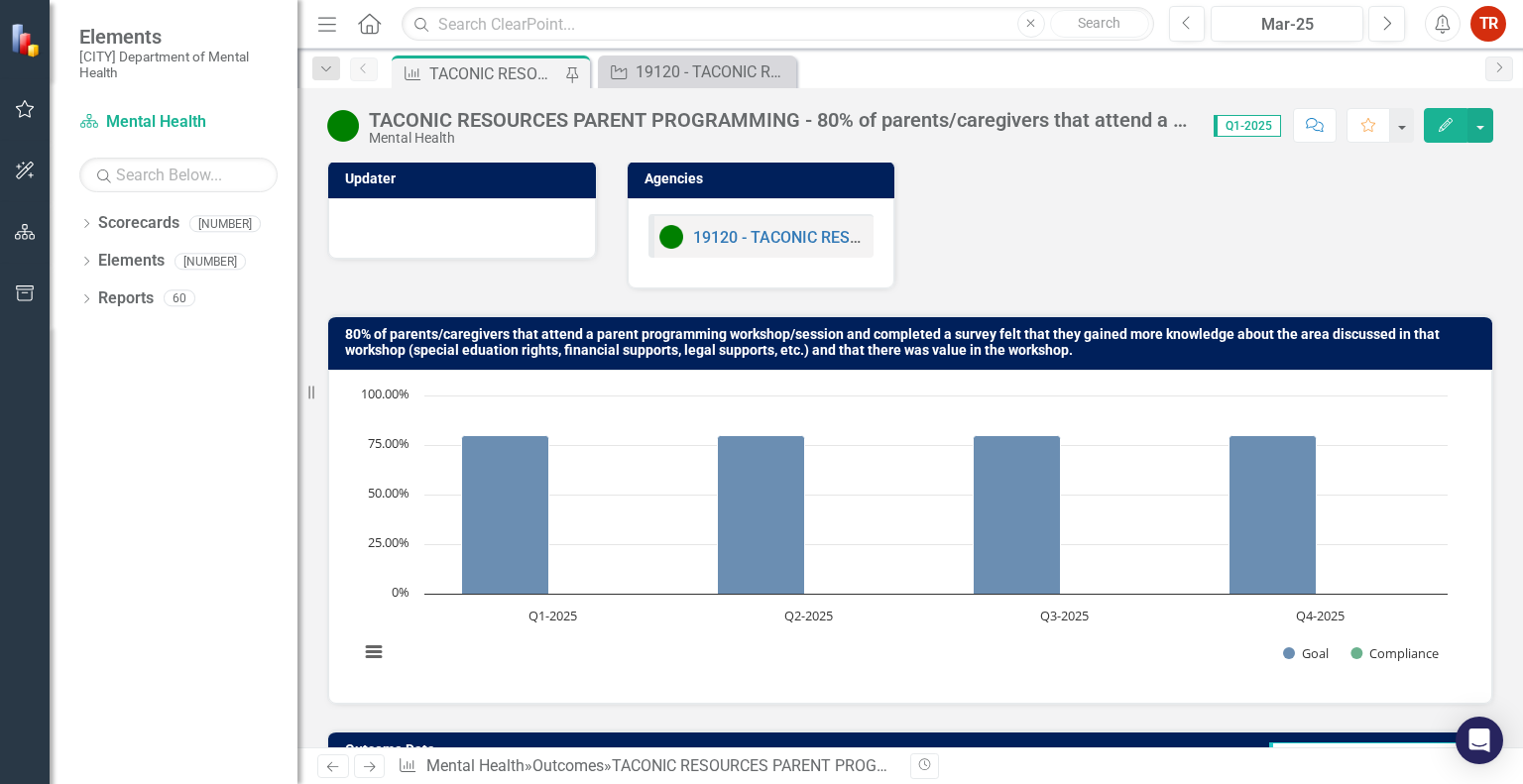 scroll, scrollTop: 0, scrollLeft: 0, axis: both 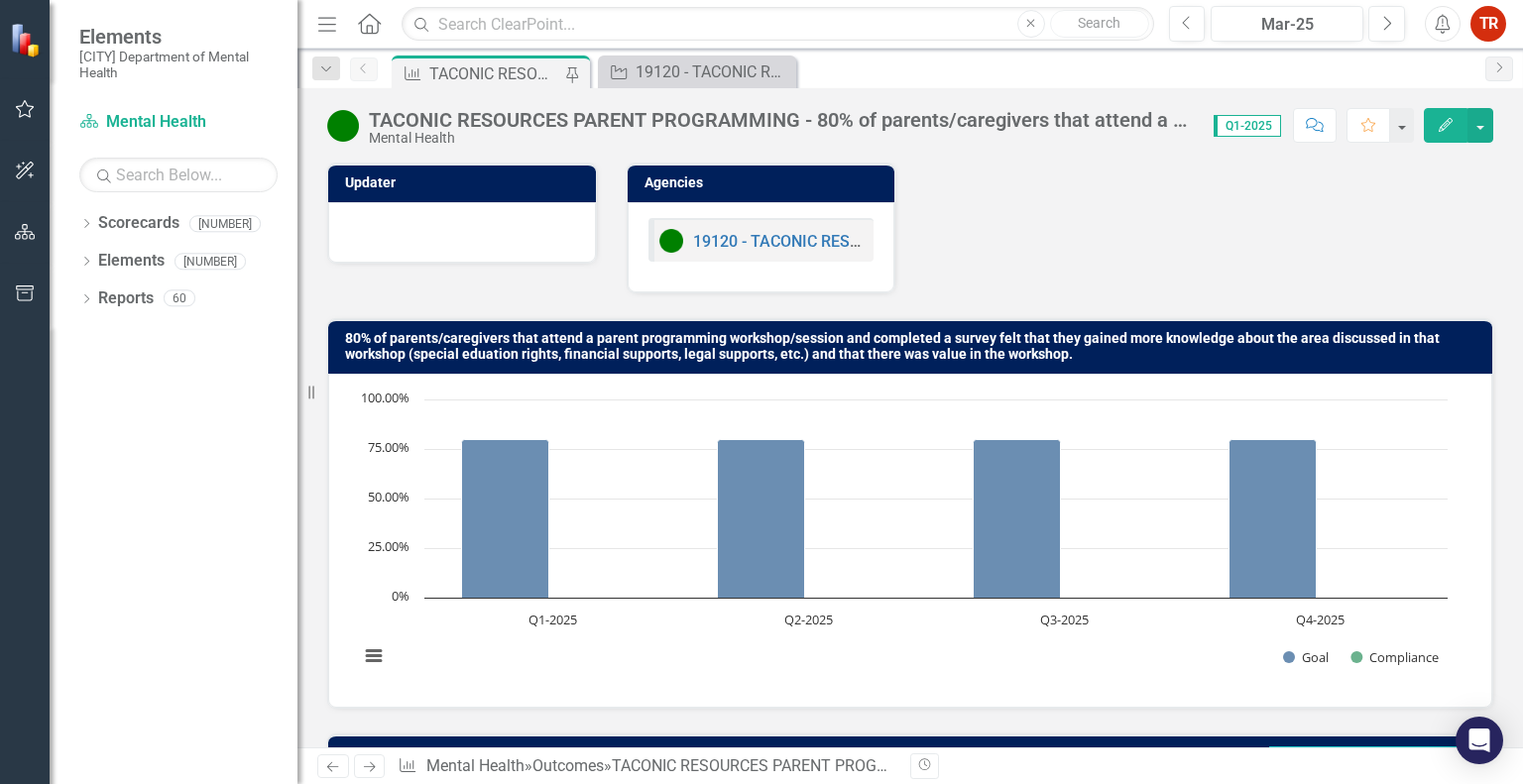 click on "Q1-2025" at bounding box center [1247, 126] 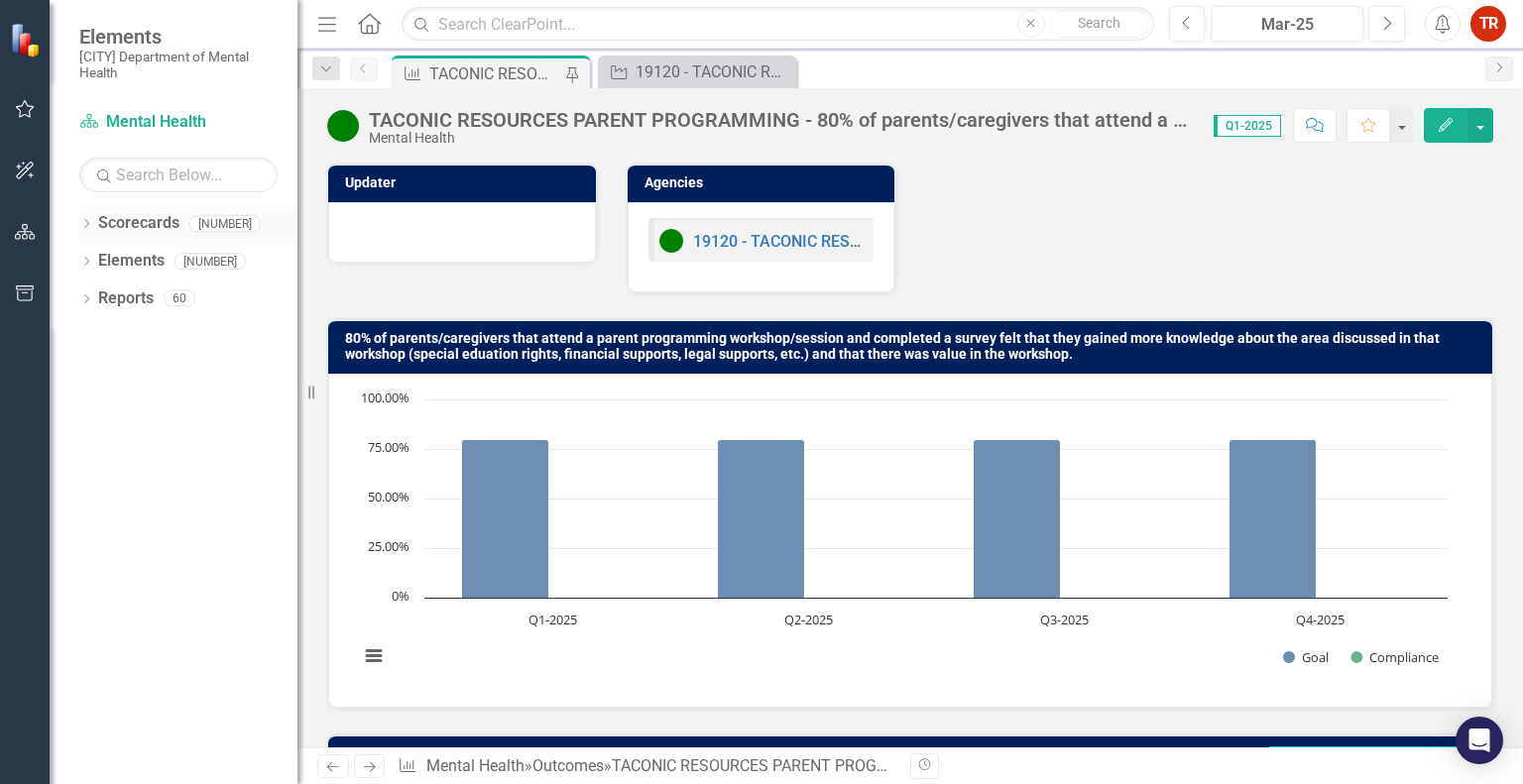 click on "Dropdown Scorecards 1" at bounding box center [188, 226] 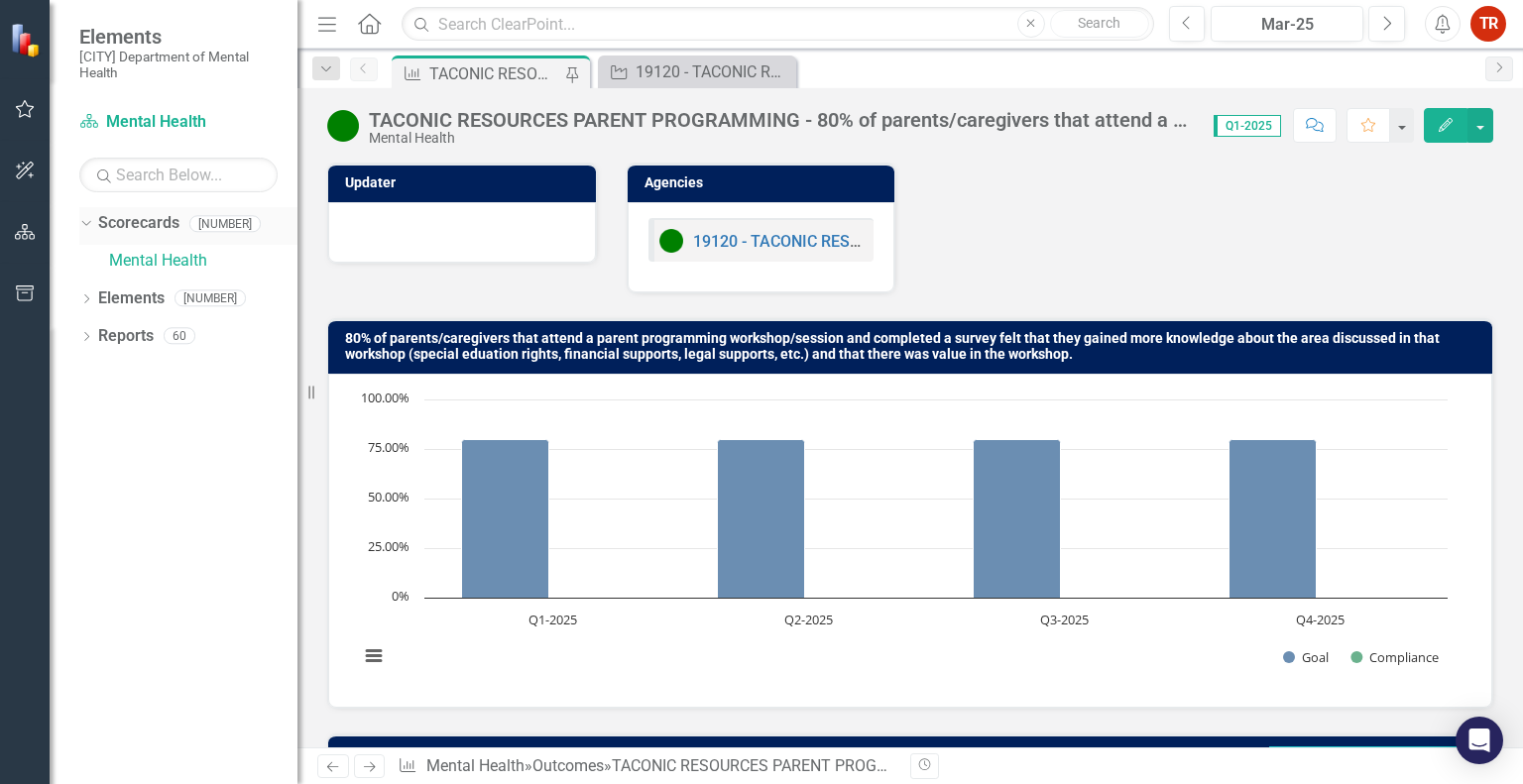click on "Dropdown" at bounding box center [82, 223] 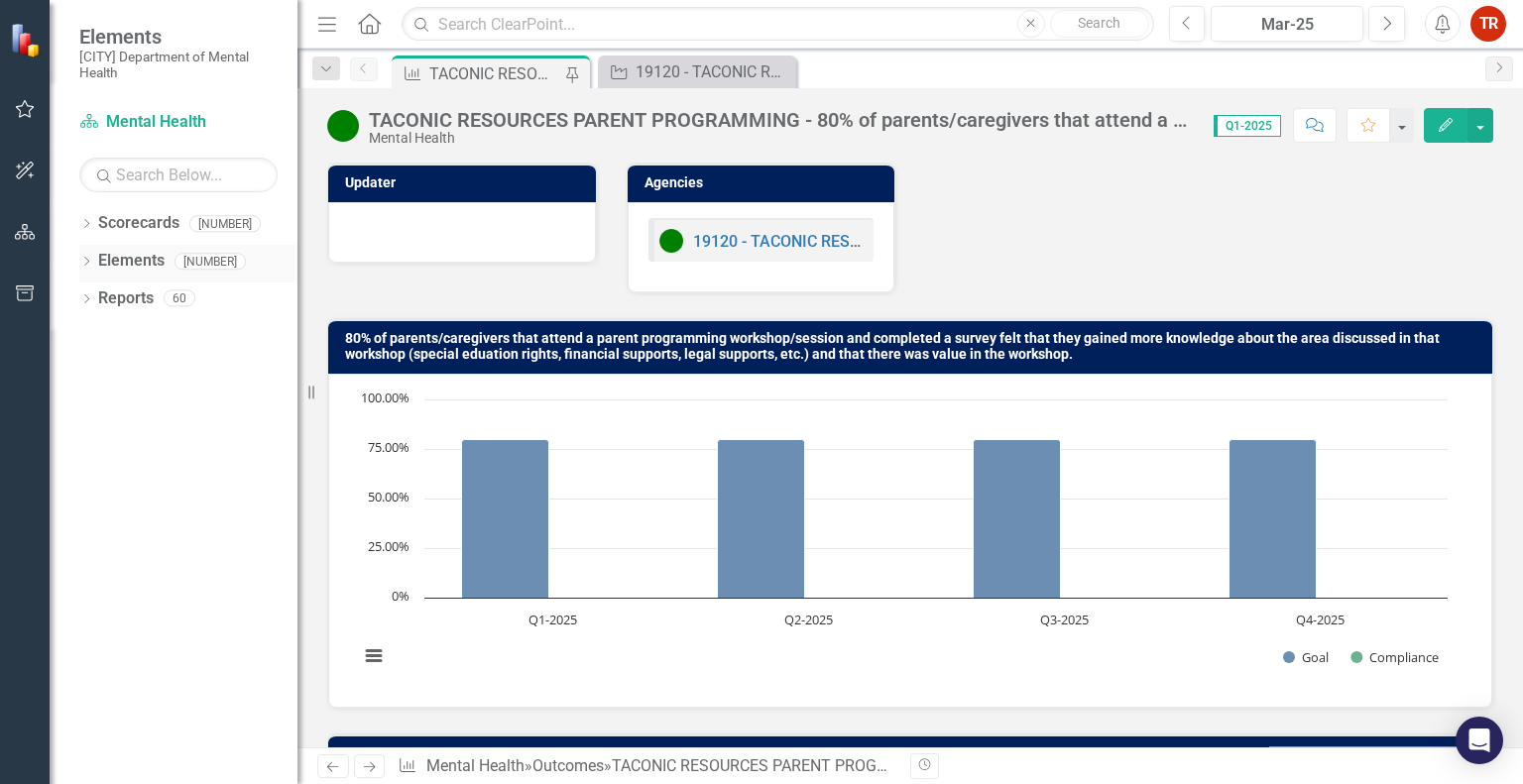 click on "Dropdown" at bounding box center (86, 263) 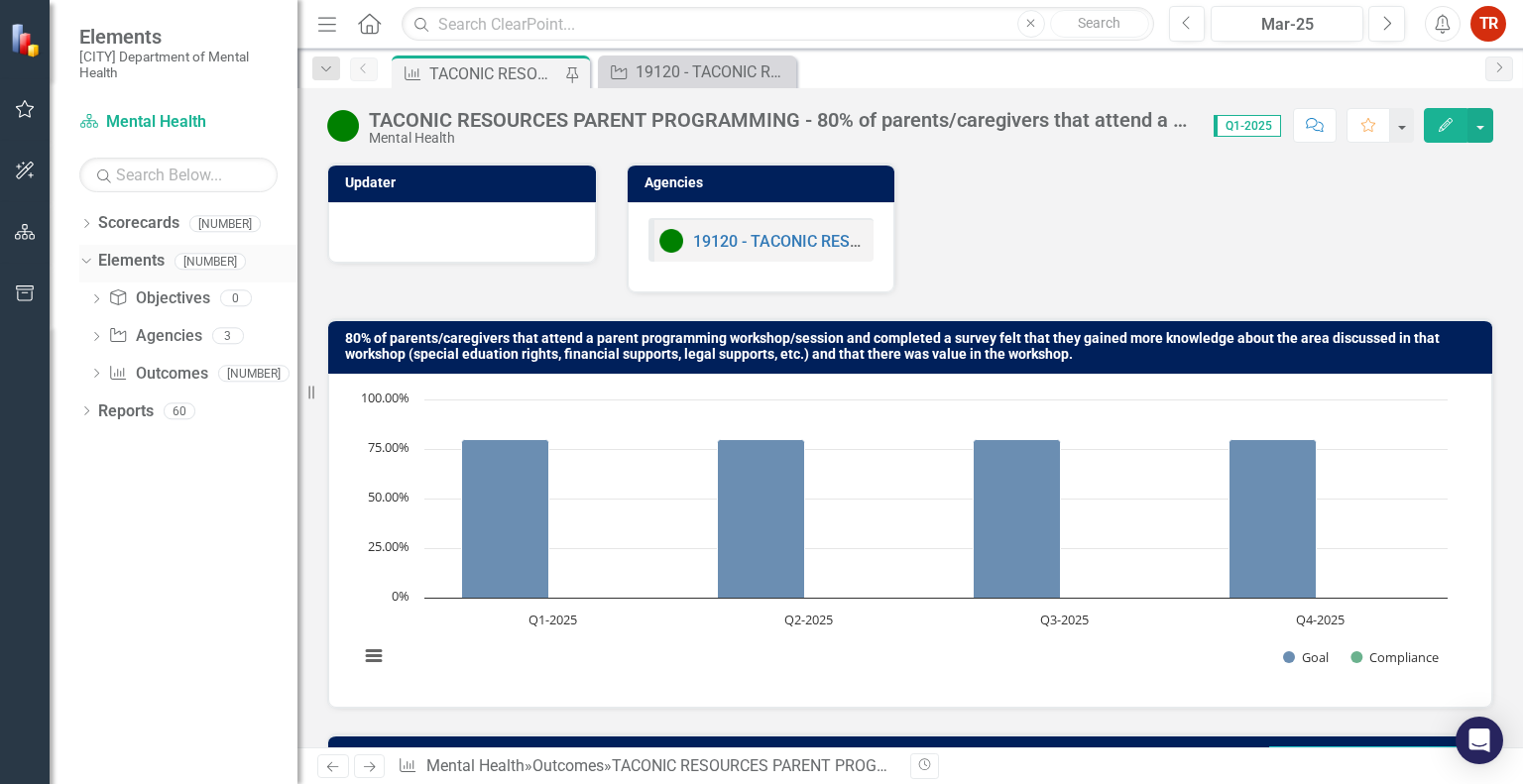click on "Dropdown" at bounding box center (83, 261) 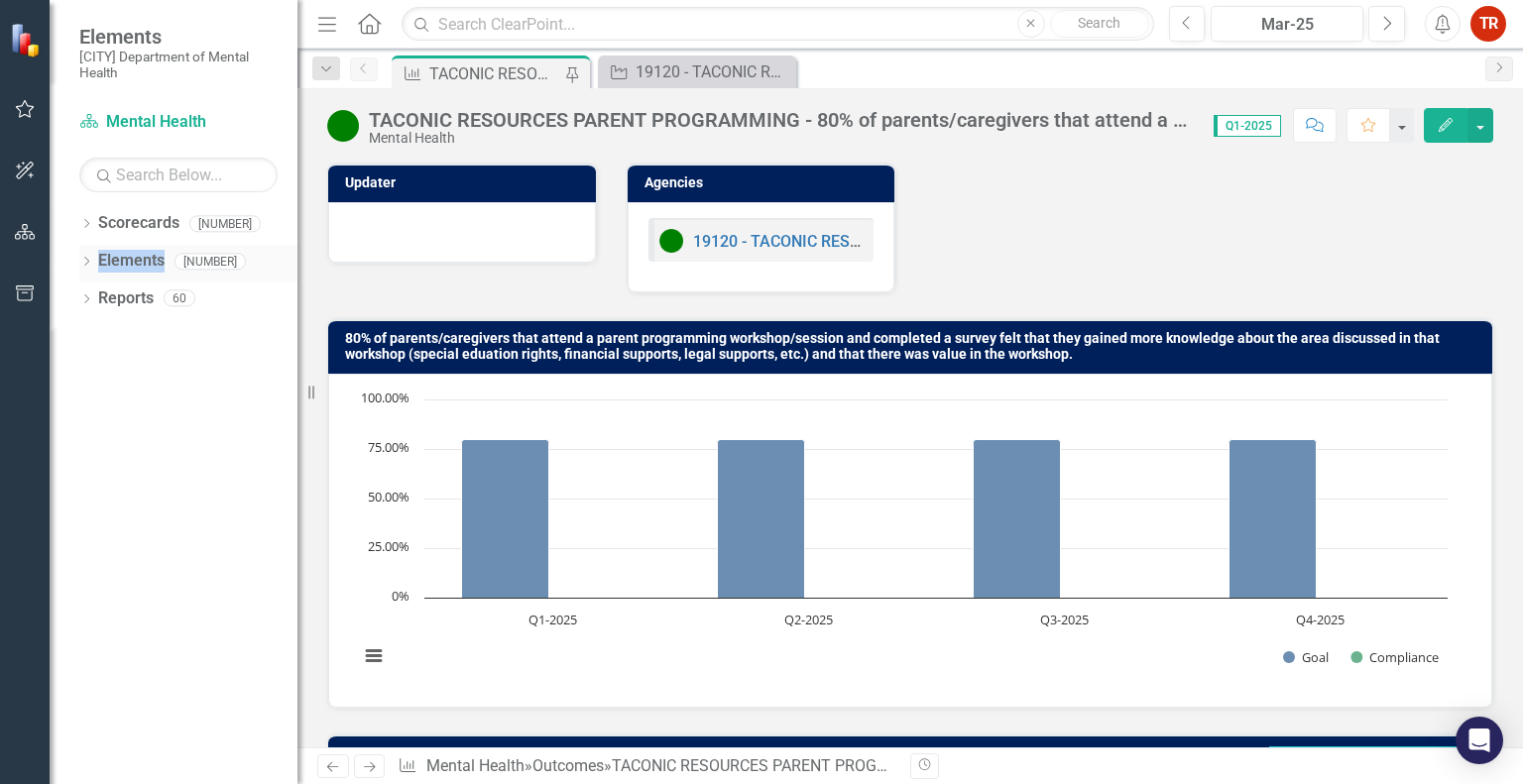 click on "Dropdown" at bounding box center [86, 263] 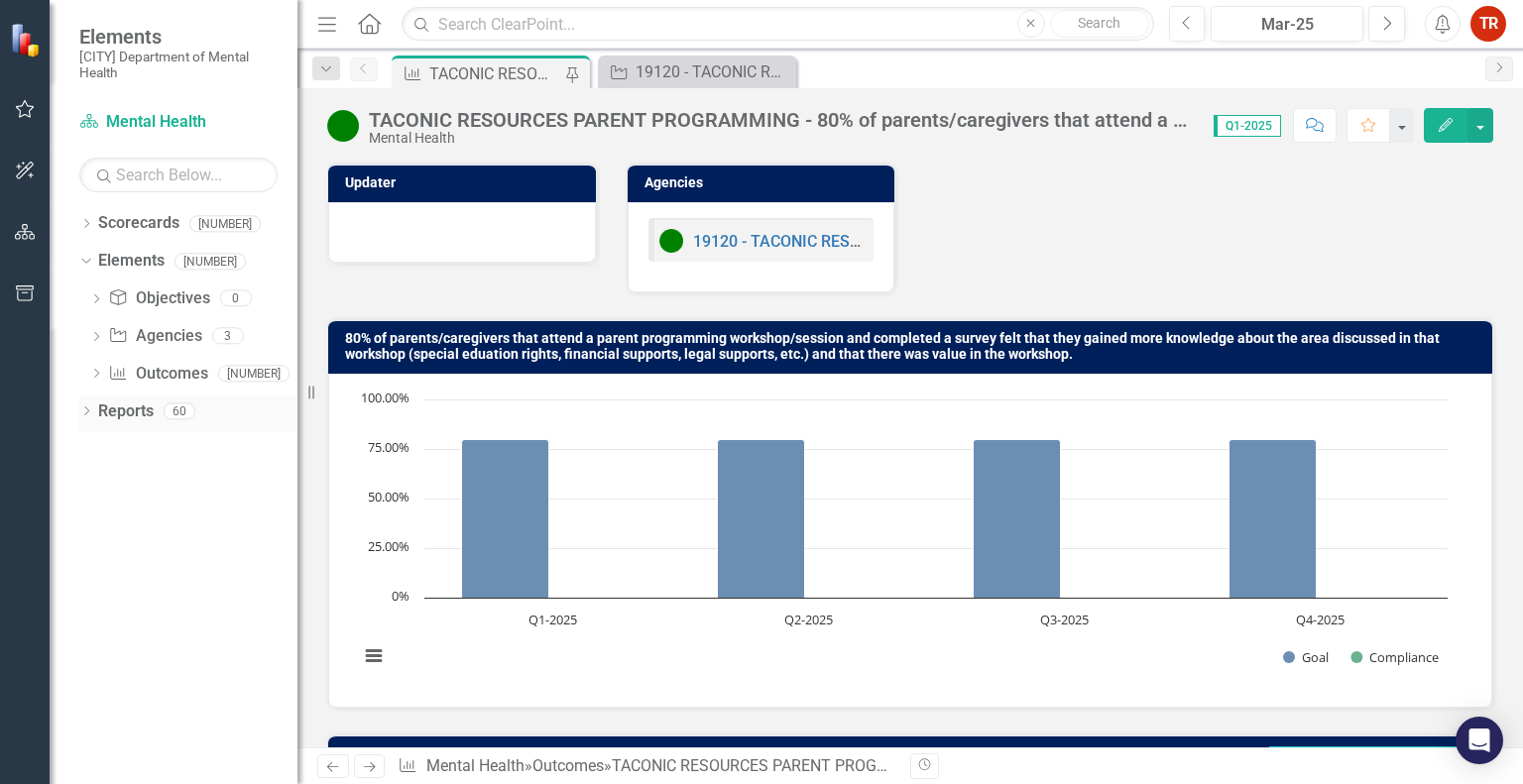 click on "Dropdown" at bounding box center (86, 412) 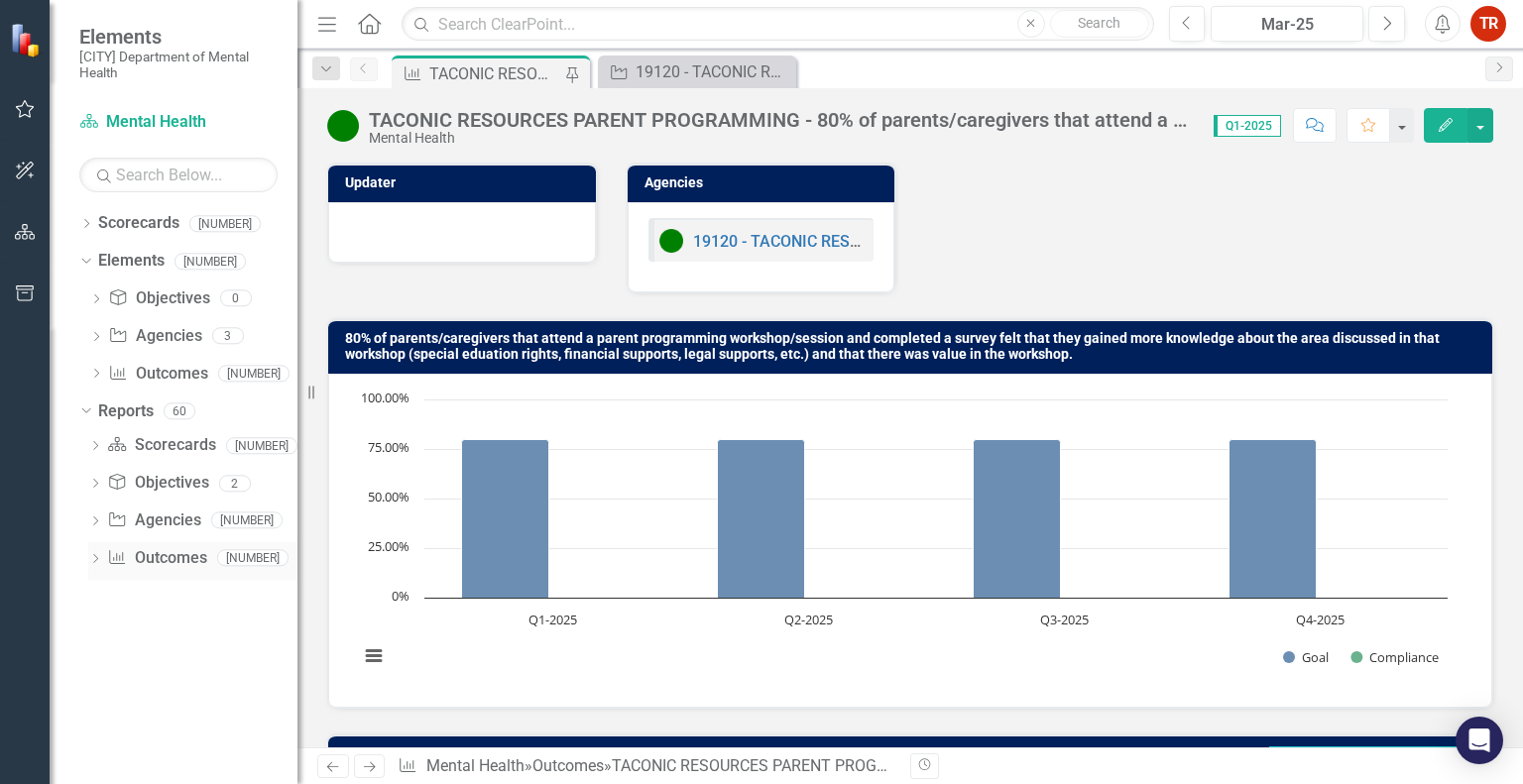 click on "Dropdown" at bounding box center (95, 560) 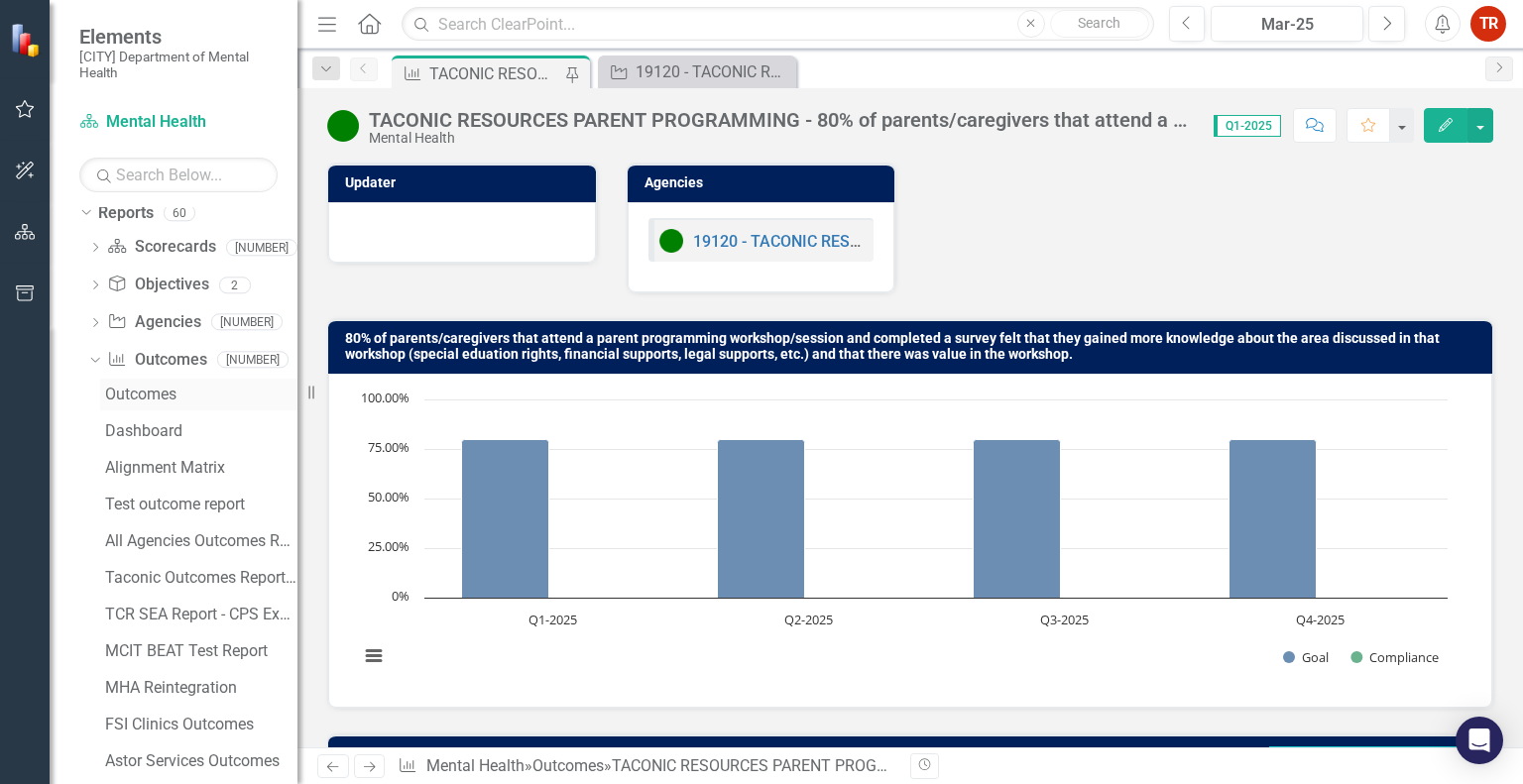 click on "Outcomes" at bounding box center [201, 394] 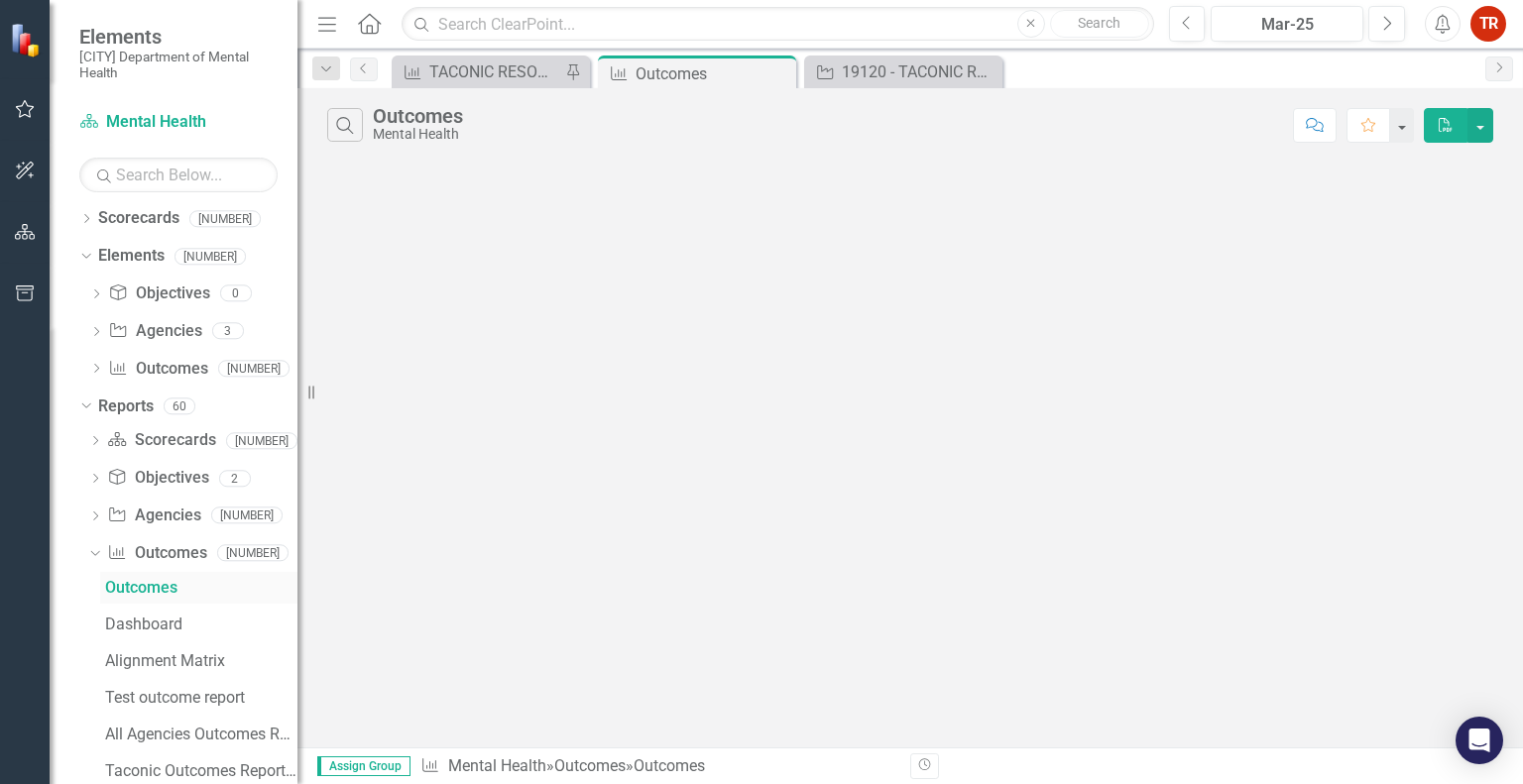 scroll, scrollTop: 0, scrollLeft: 0, axis: both 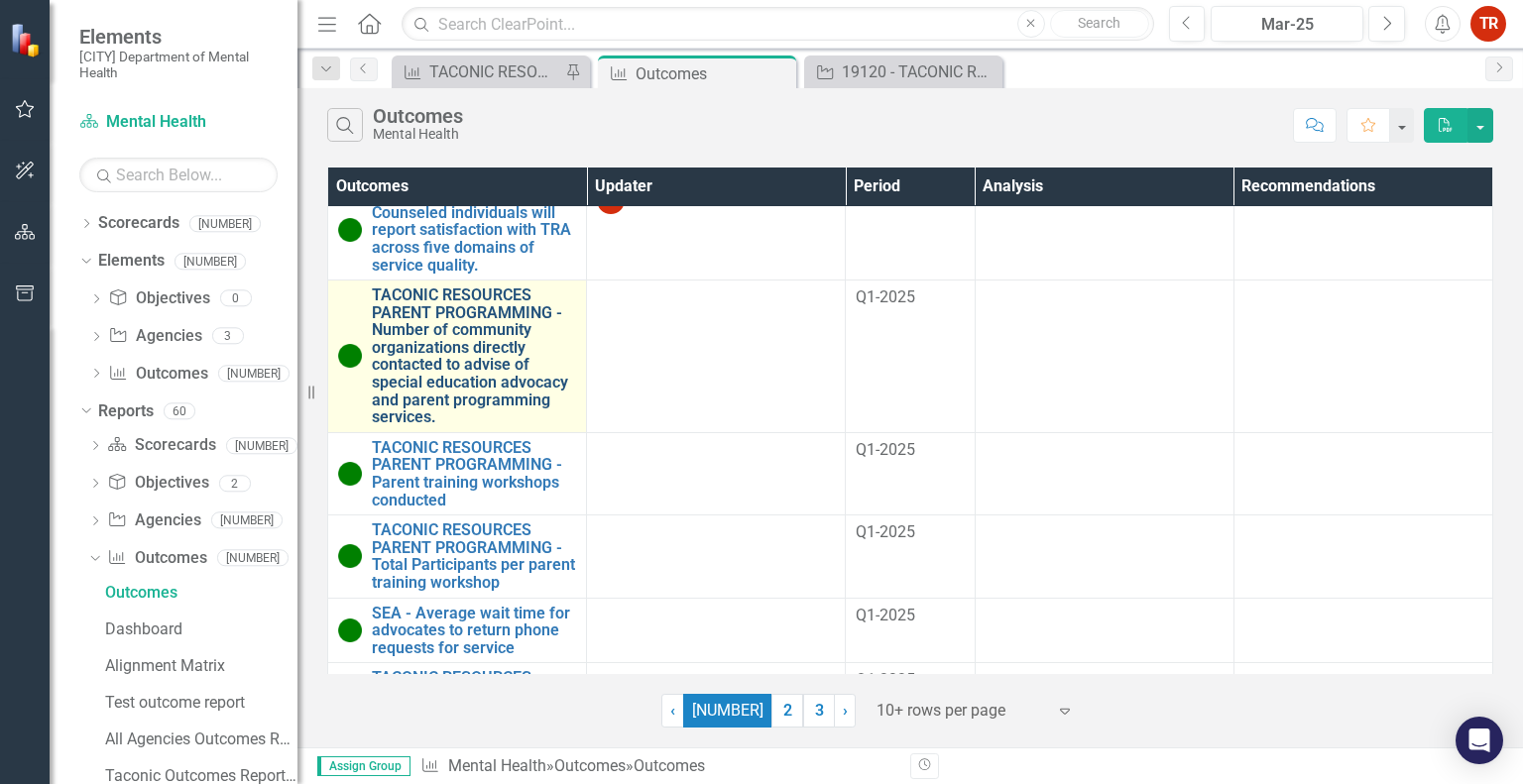 click on "TACONIC RESOURCES PARENT PROGRAMMING - Number of community organizations directly contacted to advise of special education advocacy and parent programming services." at bounding box center (474, 356) 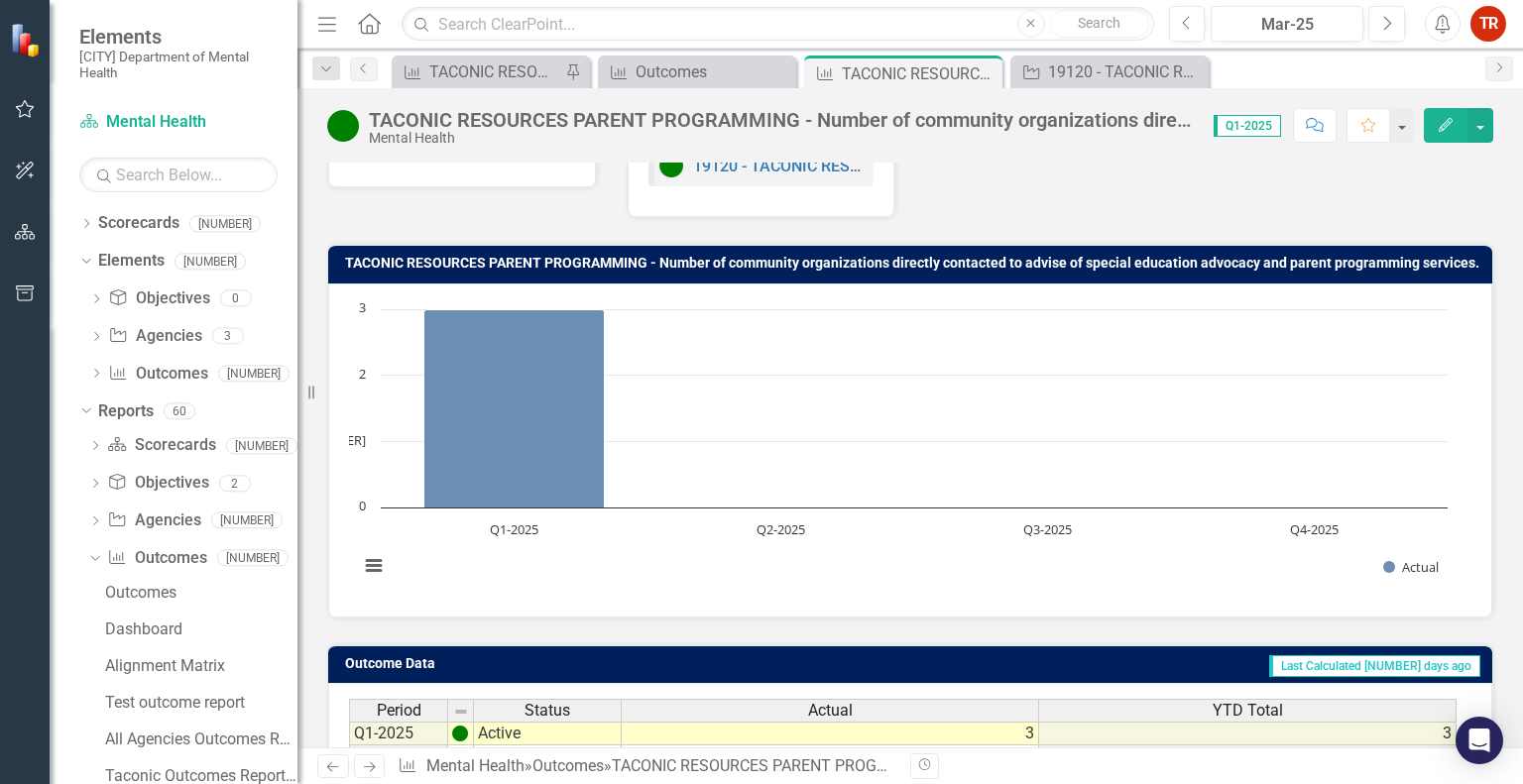 scroll, scrollTop: 0, scrollLeft: 0, axis: both 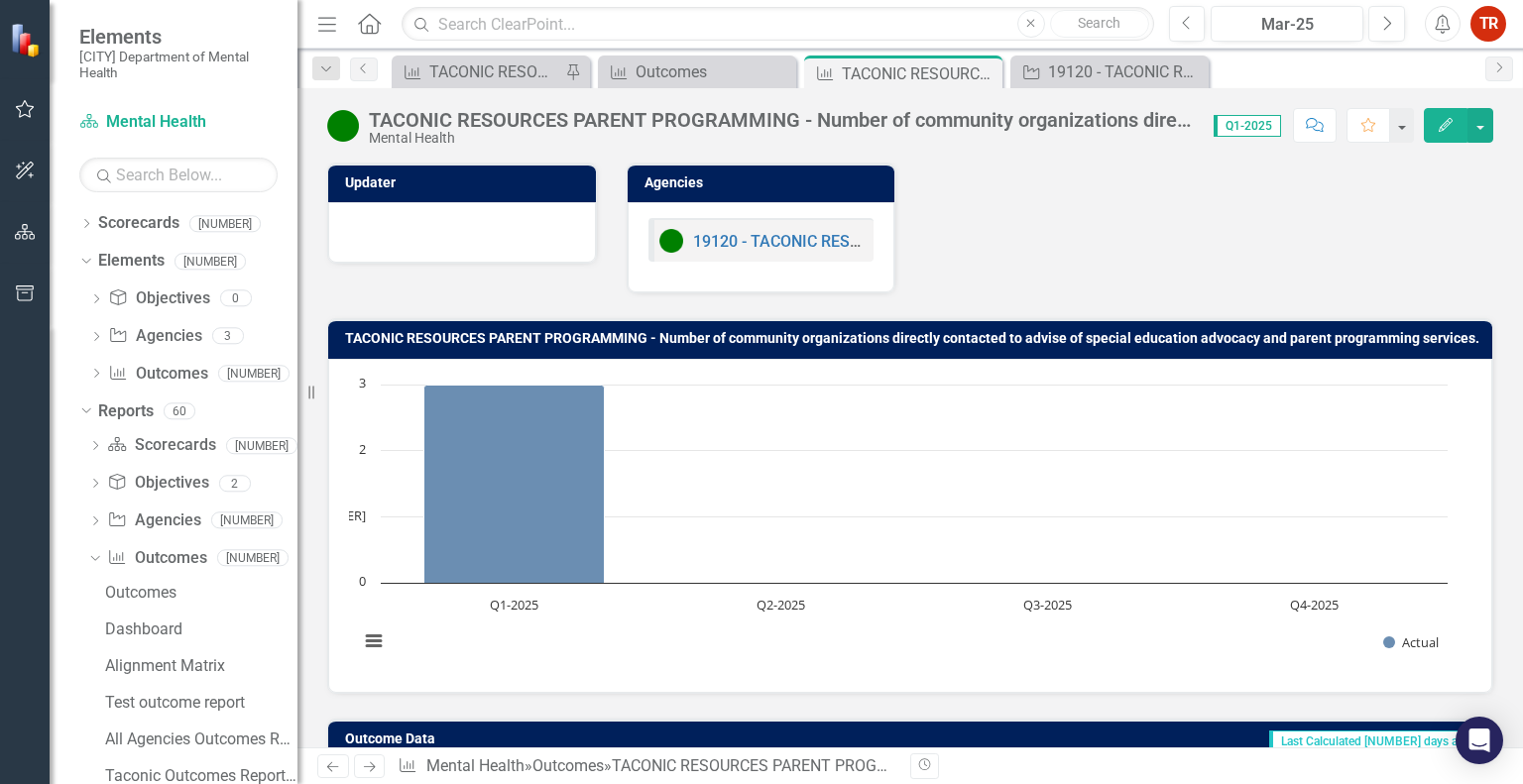click on "Edit" at bounding box center [1446, 125] 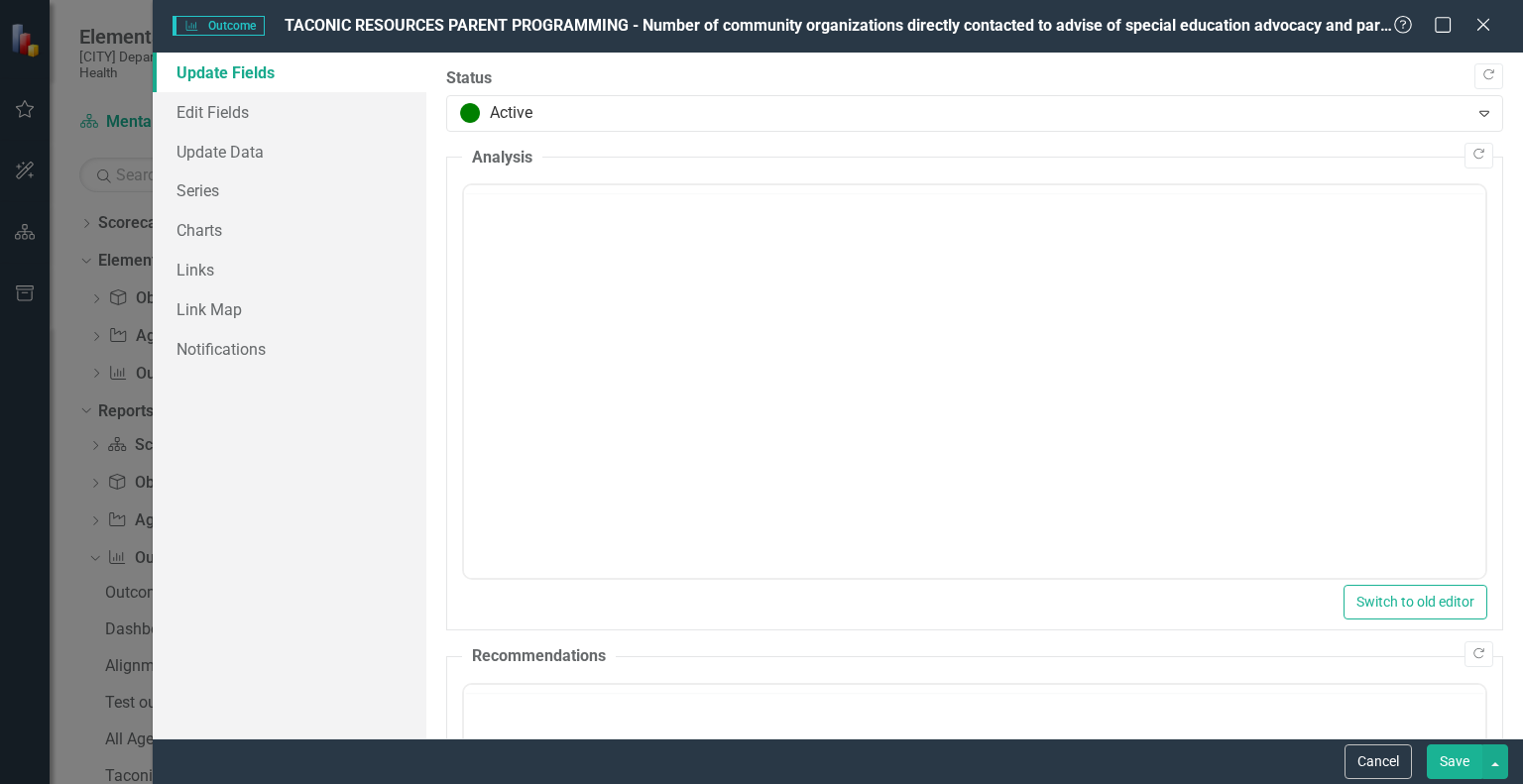 scroll, scrollTop: 0, scrollLeft: 0, axis: both 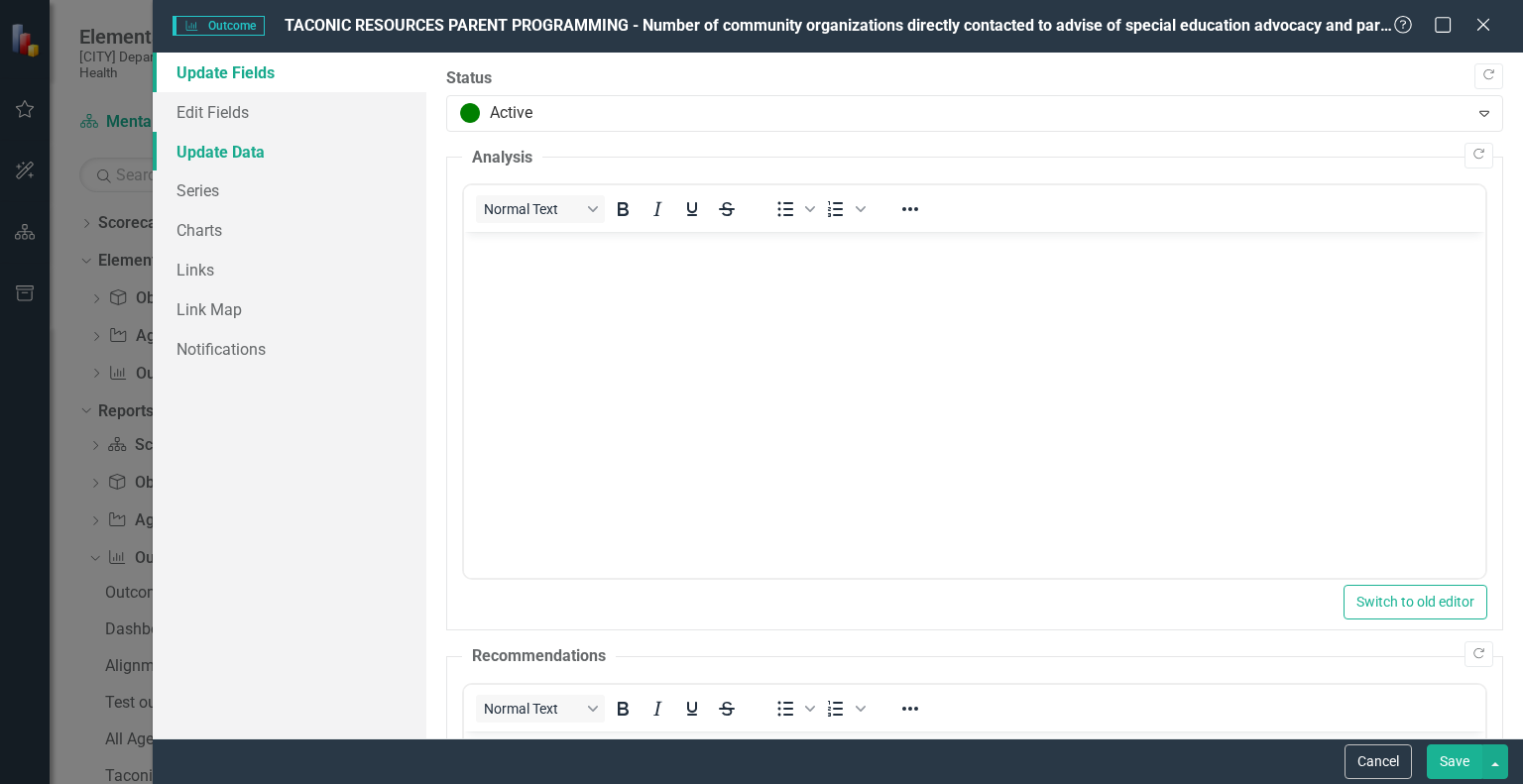 click on "Update  Data" at bounding box center [290, 152] 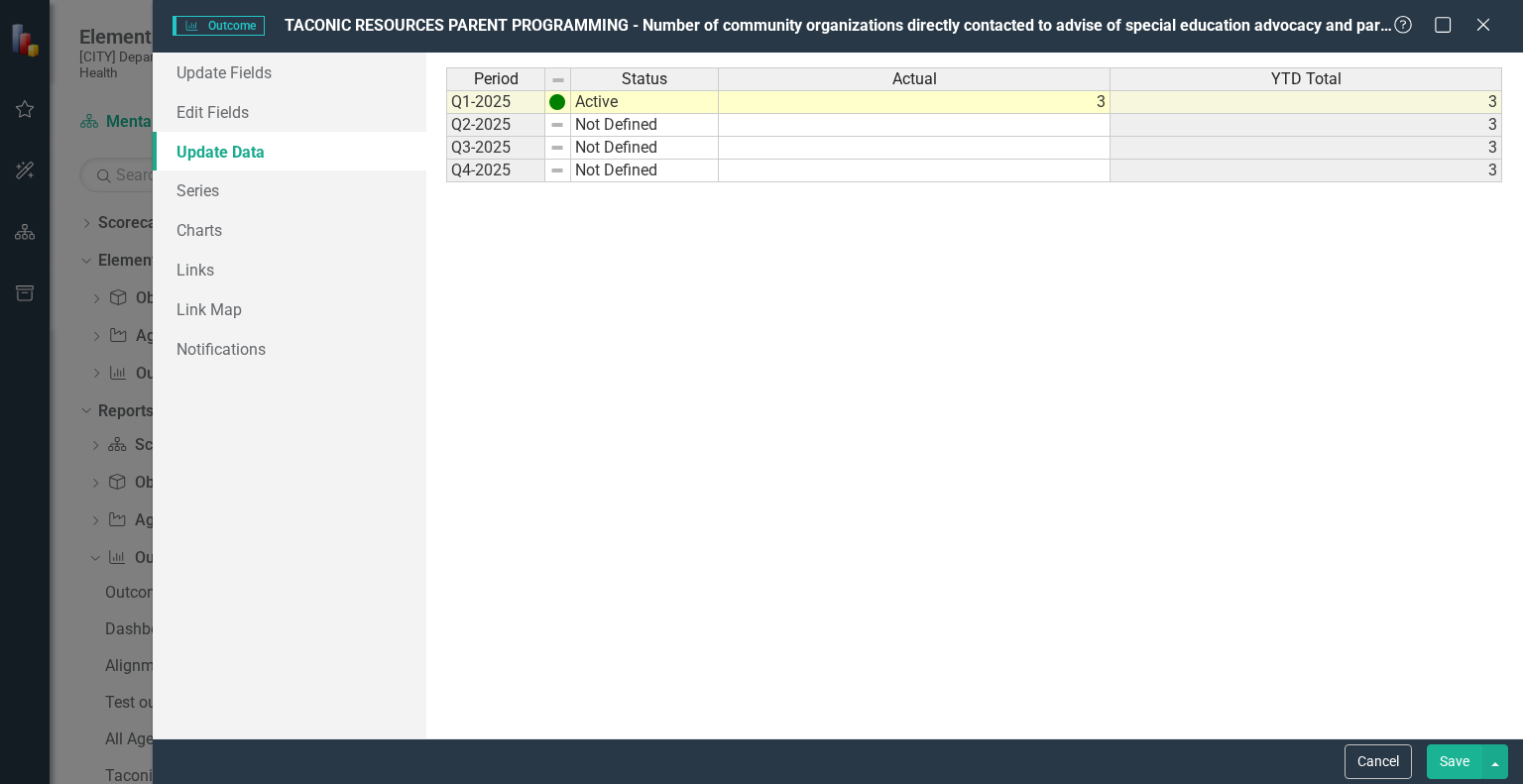 click on "Q2-2025" at bounding box center (496, 102) 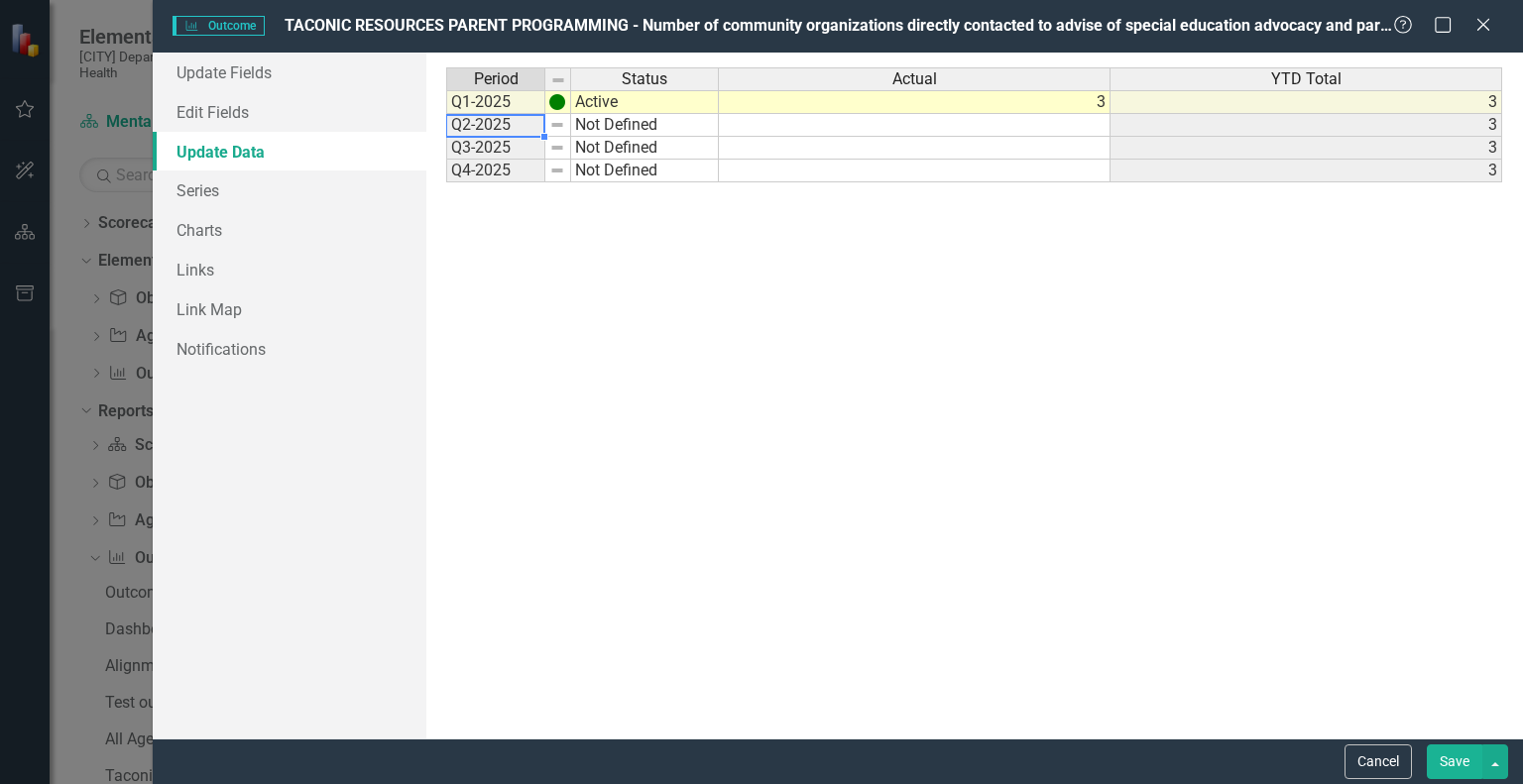 click on "Not Defined" at bounding box center (644, 102) 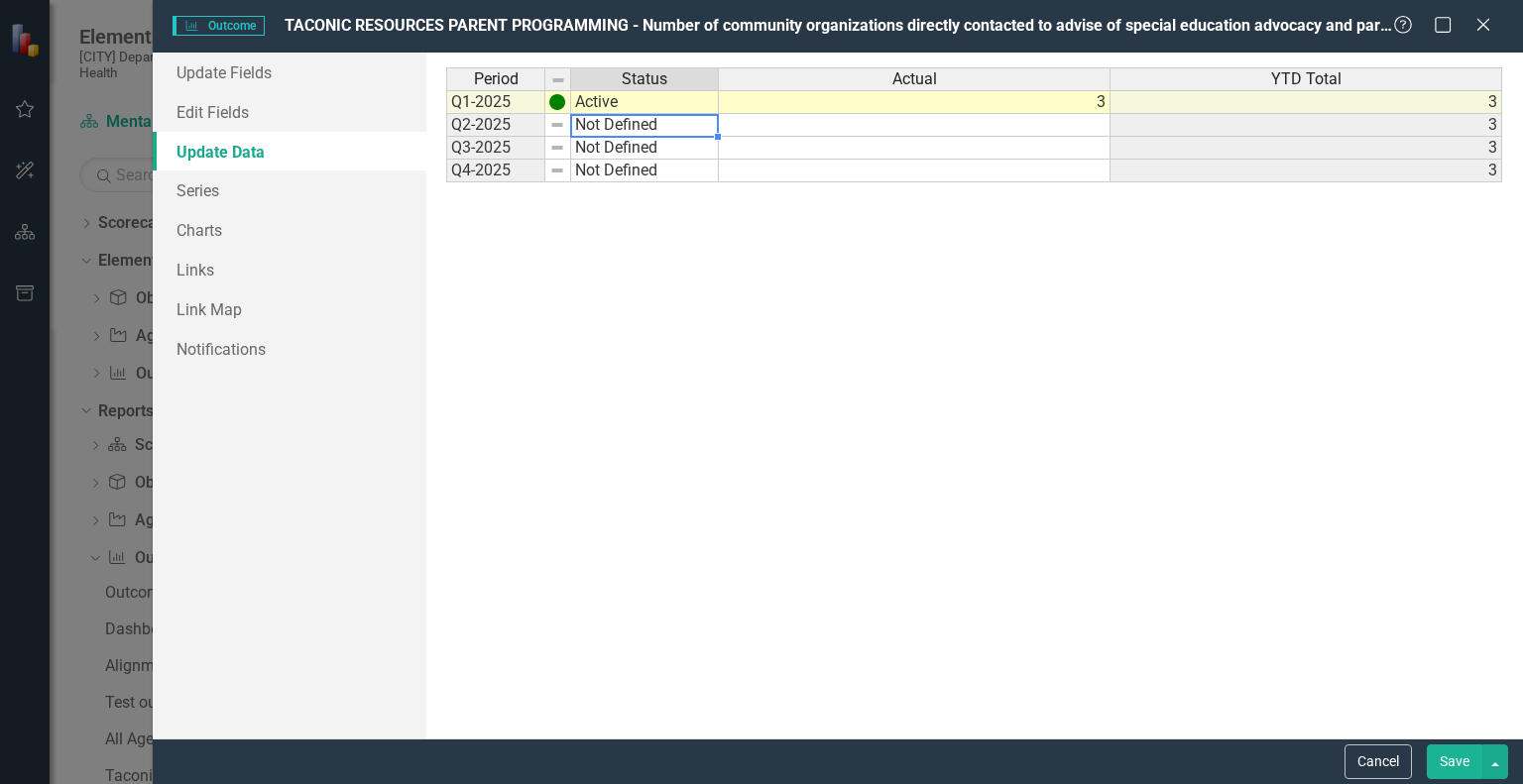click on "Not Defined" at bounding box center [644, 125] 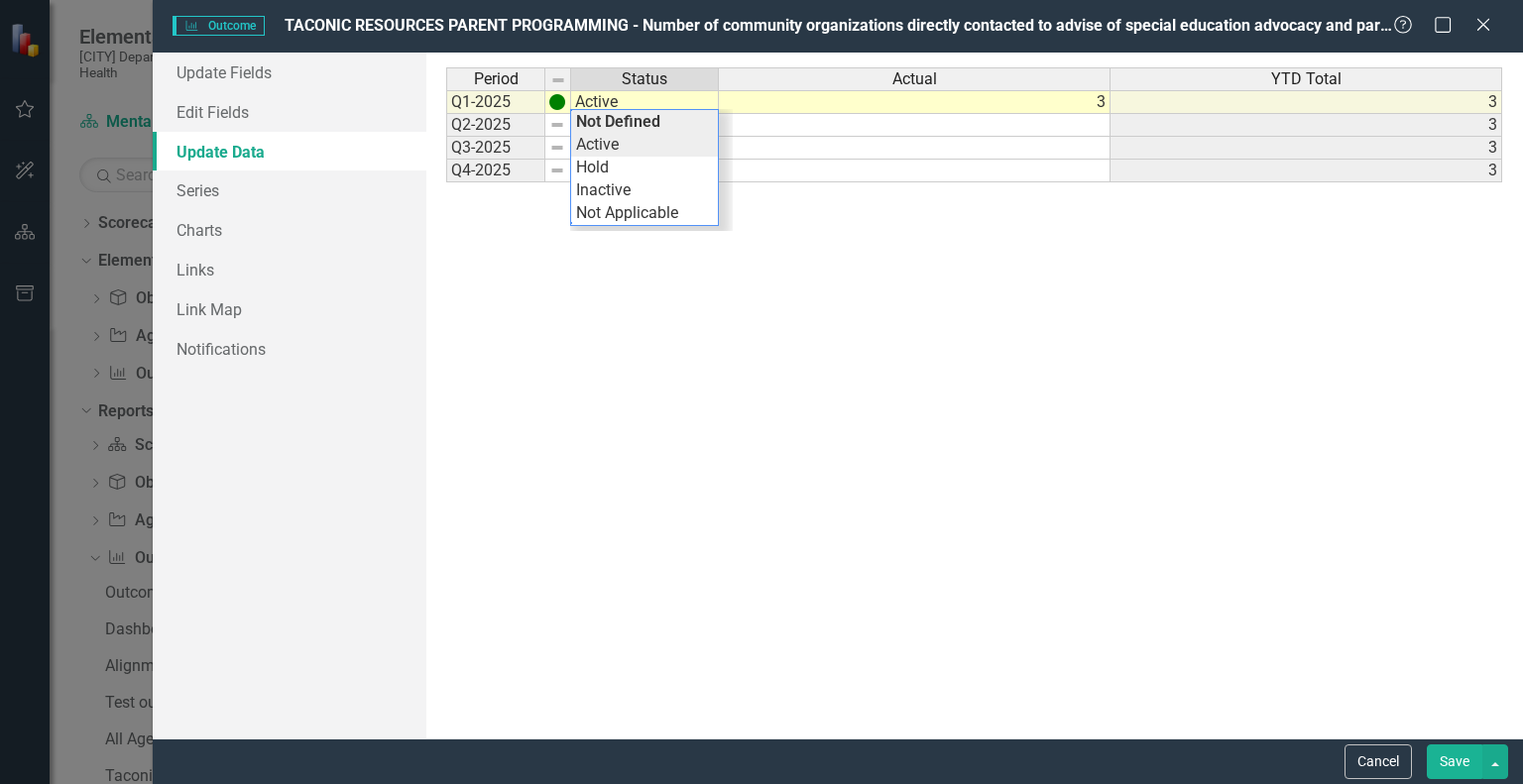 click on "Period Status Actual YTD Total Q1-2025 Active 3 3 Q2-2025 Not Defined 3 Q3-2025 Not Defined 3 Q4-2025 Not Defined 3 Period Status Actual YTD Total Period Status Q1-2025 Active Q2-2025 Not Defined Q3-2025 Not Defined Q4-2025 Not Defined Period Status Active Not Defined Active Hold Inactive Not Applicable" at bounding box center [974, 395] 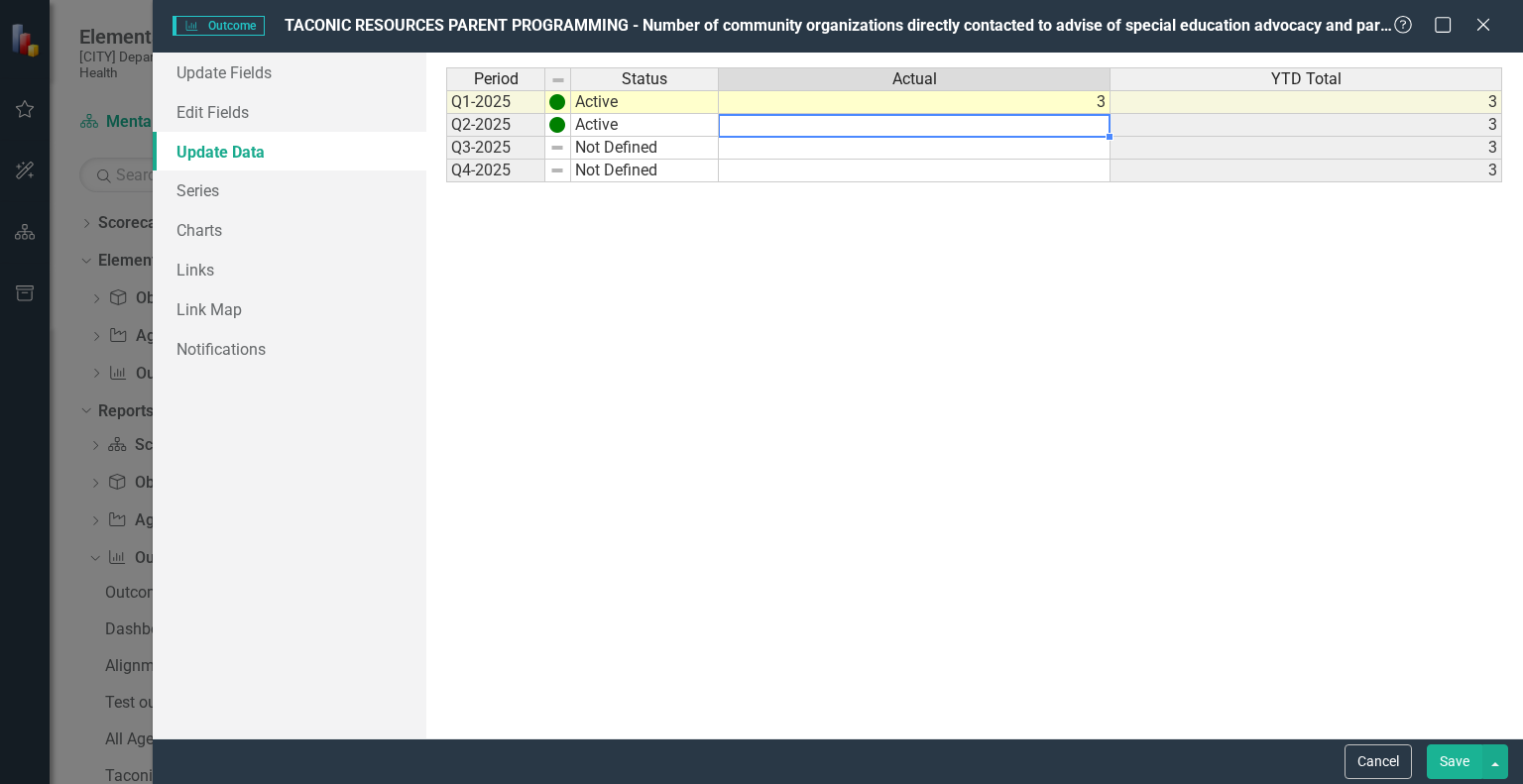 click at bounding box center [914, 125] 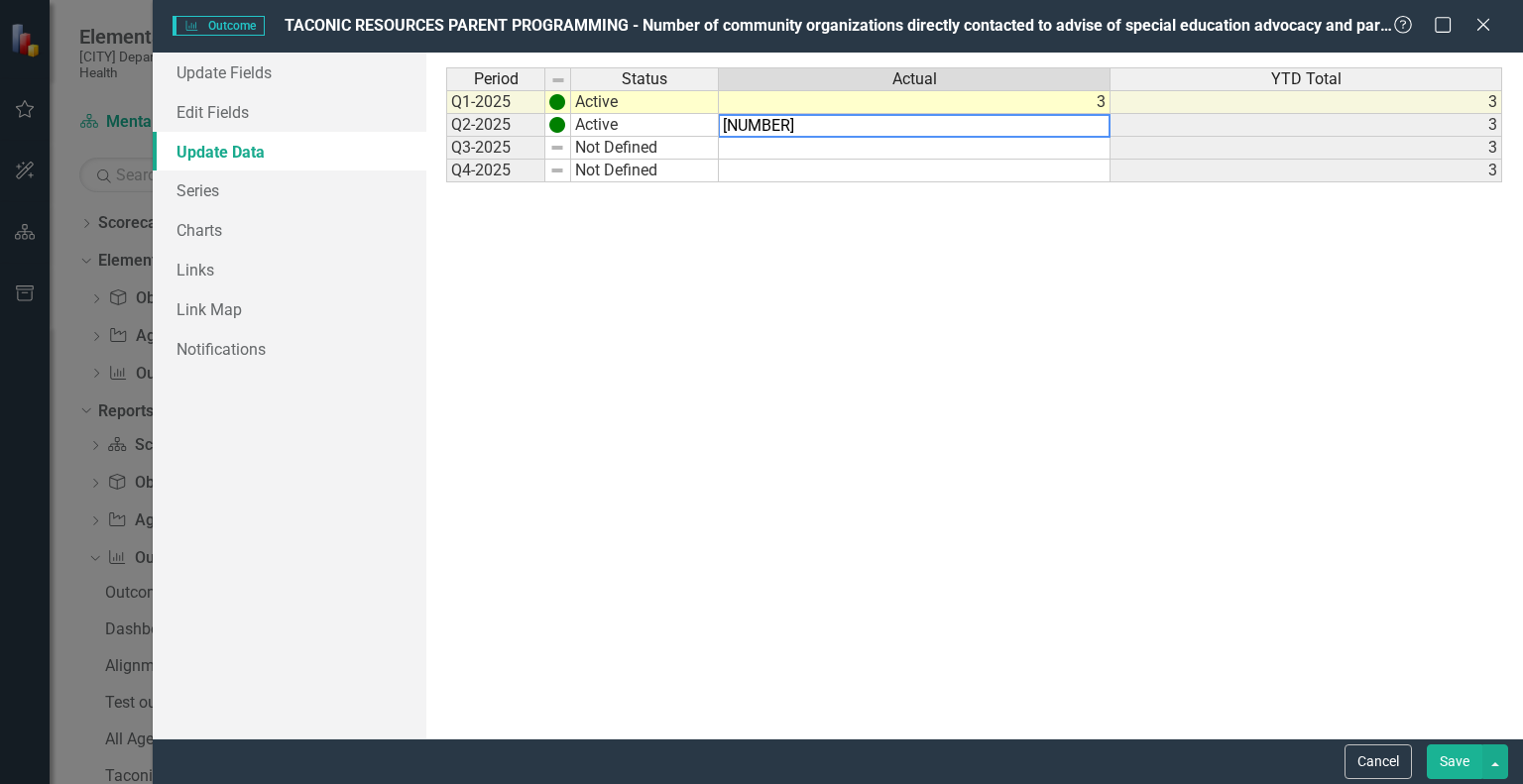 type on "12" 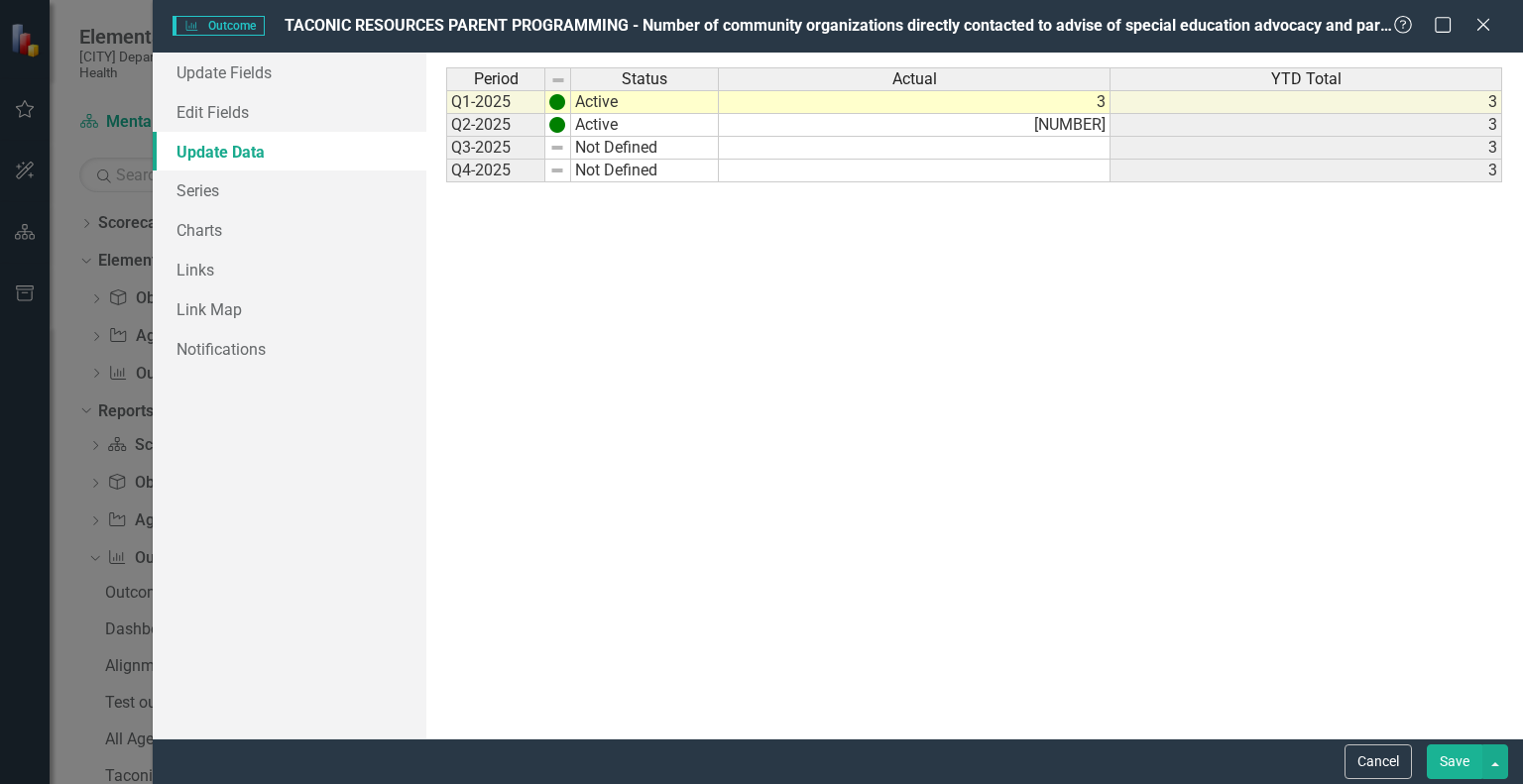 click on "3" at bounding box center (1306, 102) 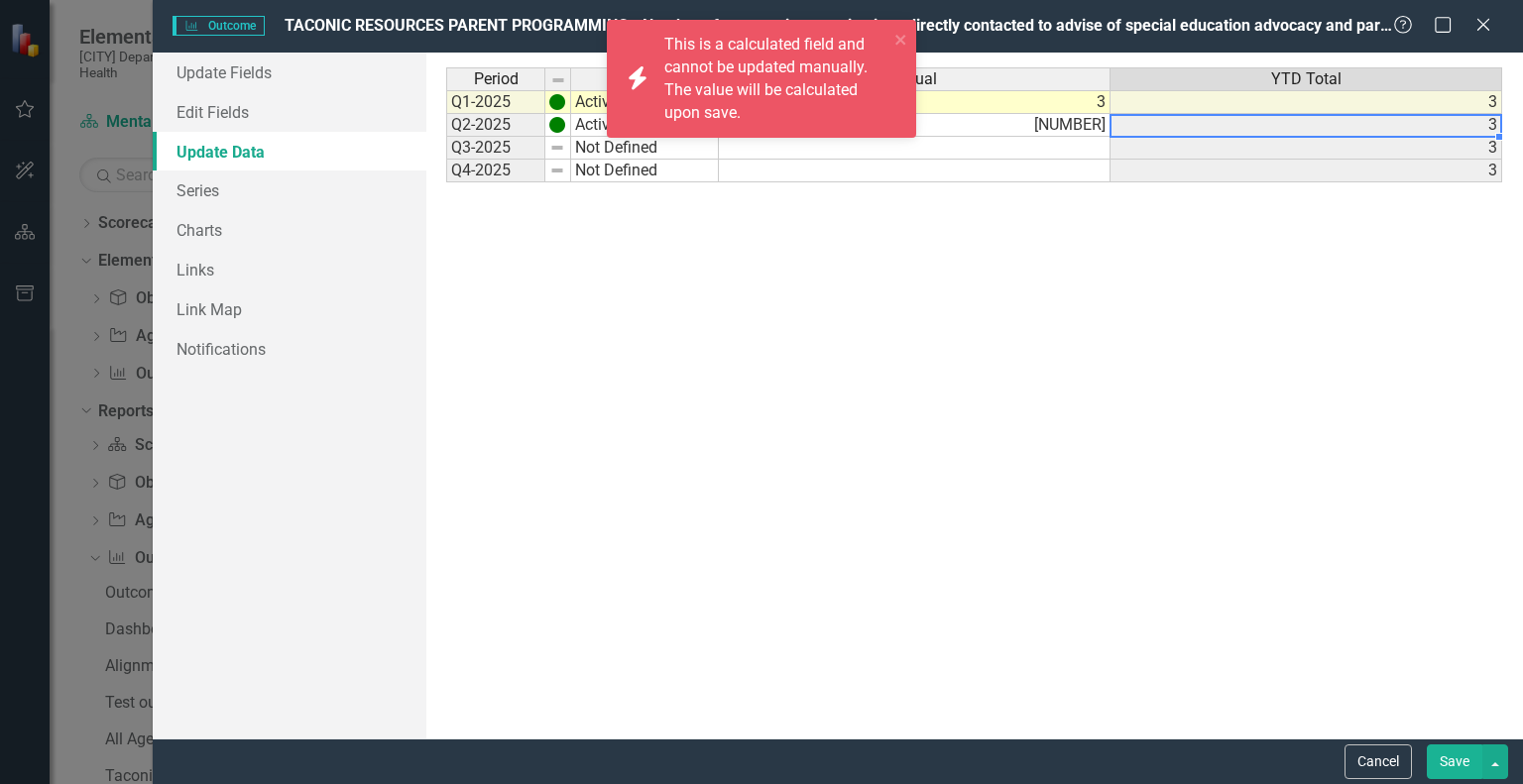 click on "Period Status Actual YTD Total Q1-2025 Active 3 3 Q2-2025 Active 12 3 Q3-2025 Not Defined 3 Q4-2025 Not Defined 3" at bounding box center (974, 395) 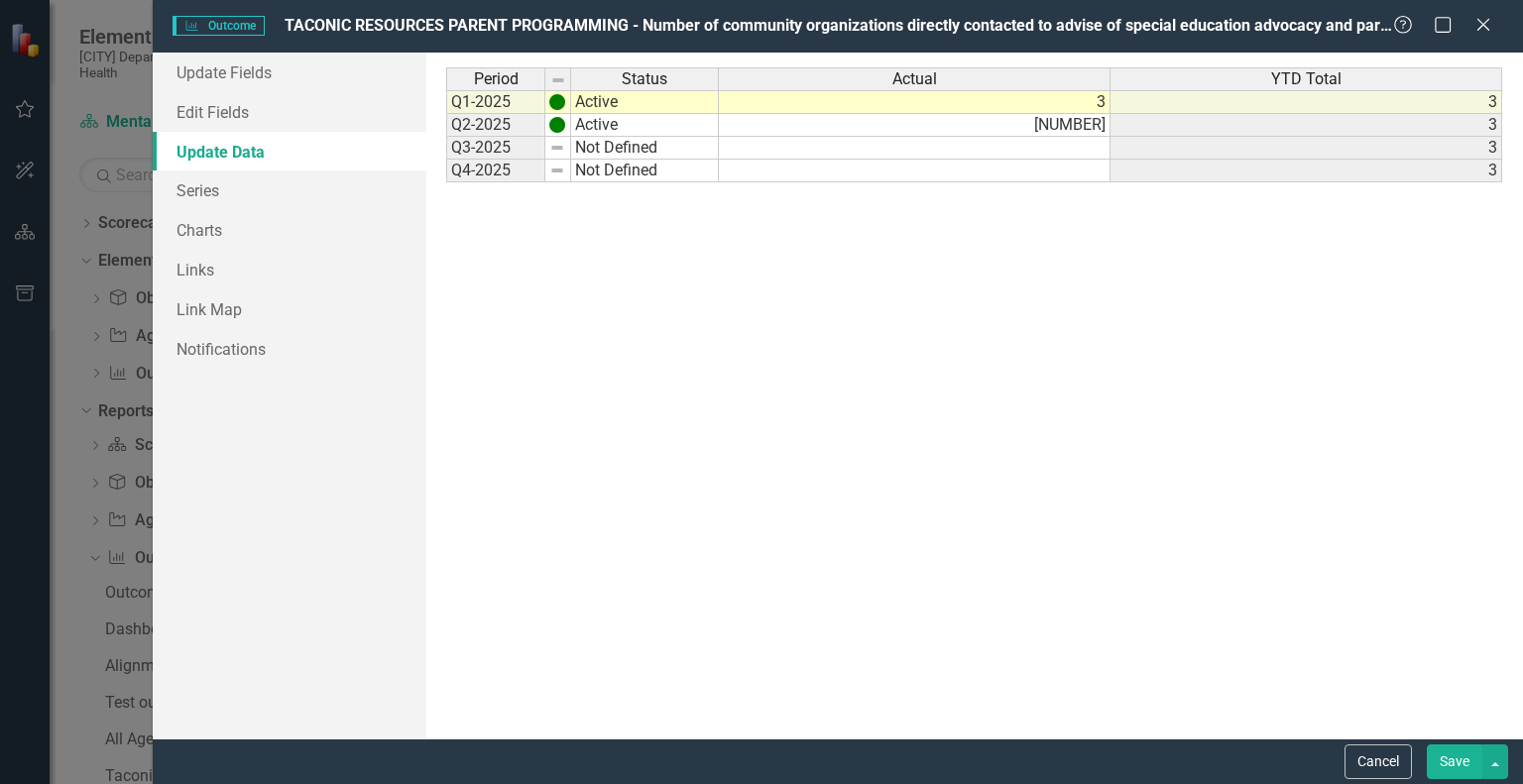 click on "12" at bounding box center (914, 102) 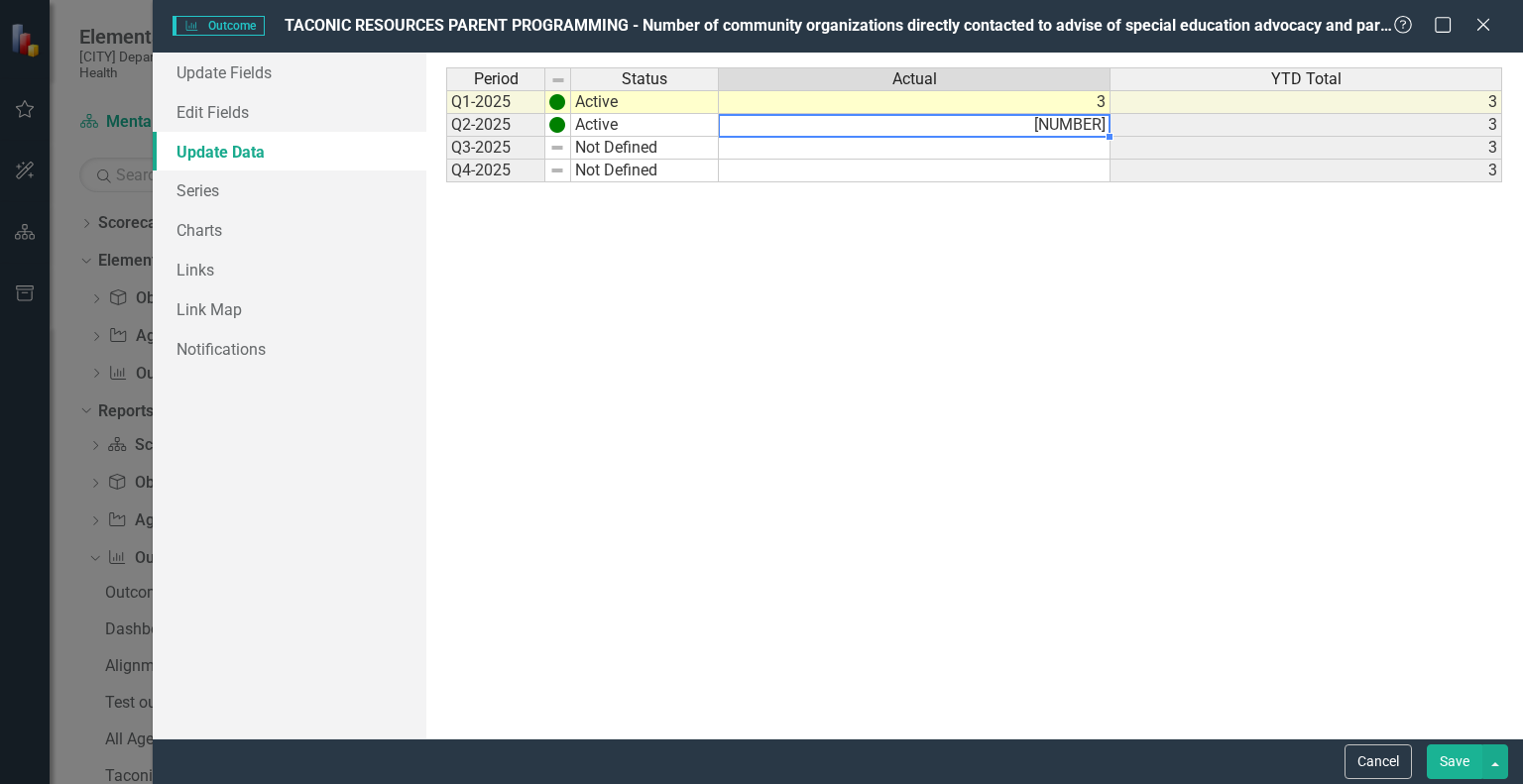 click on "Period Status Actual YTD Total Q1-2025 Active 3 3 Q2-2025 Active 12 3 Q3-2025 Not Defined 3 Q4-2025 Not Defined 3" at bounding box center (974, 395) 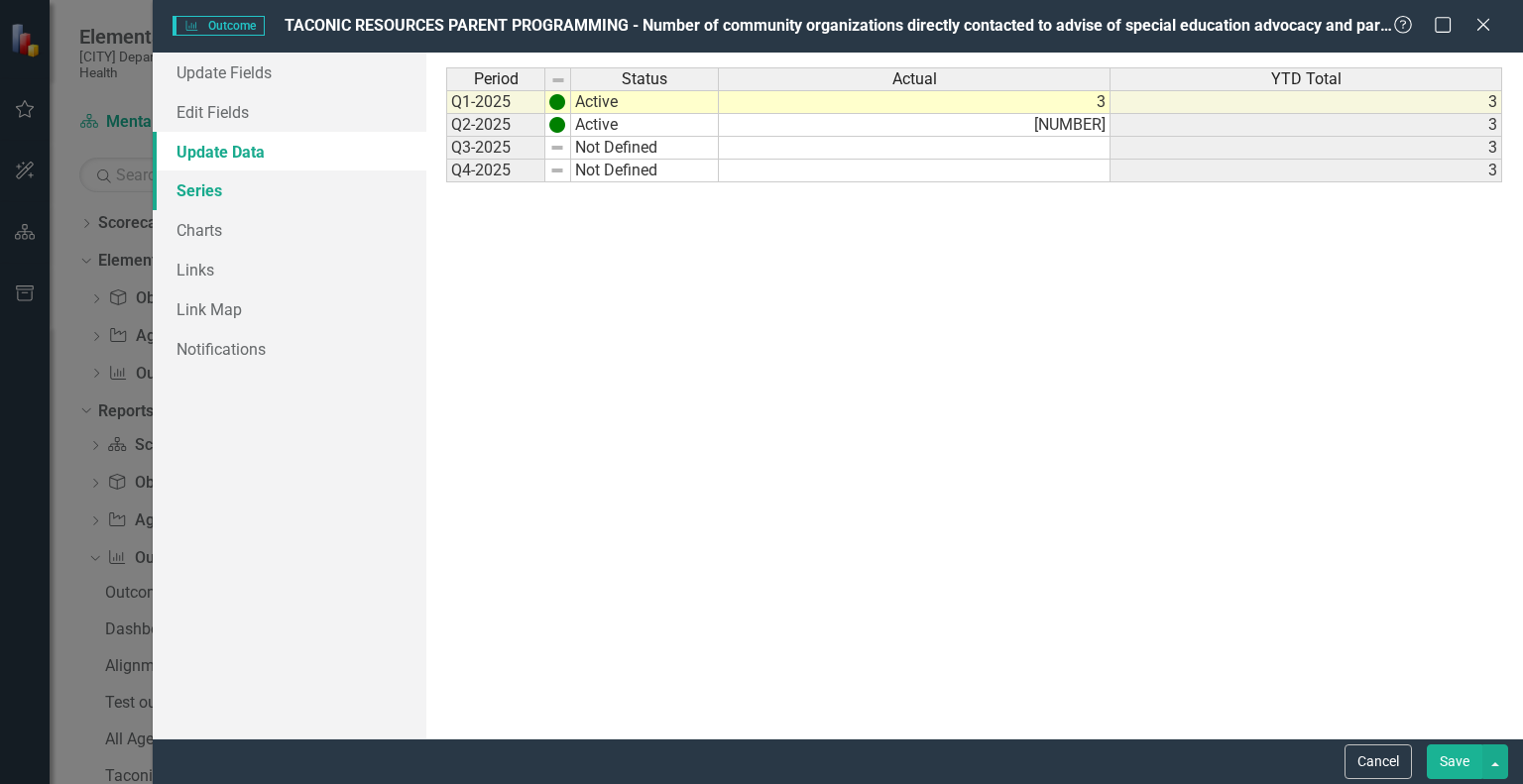 click on "Series" at bounding box center (290, 190) 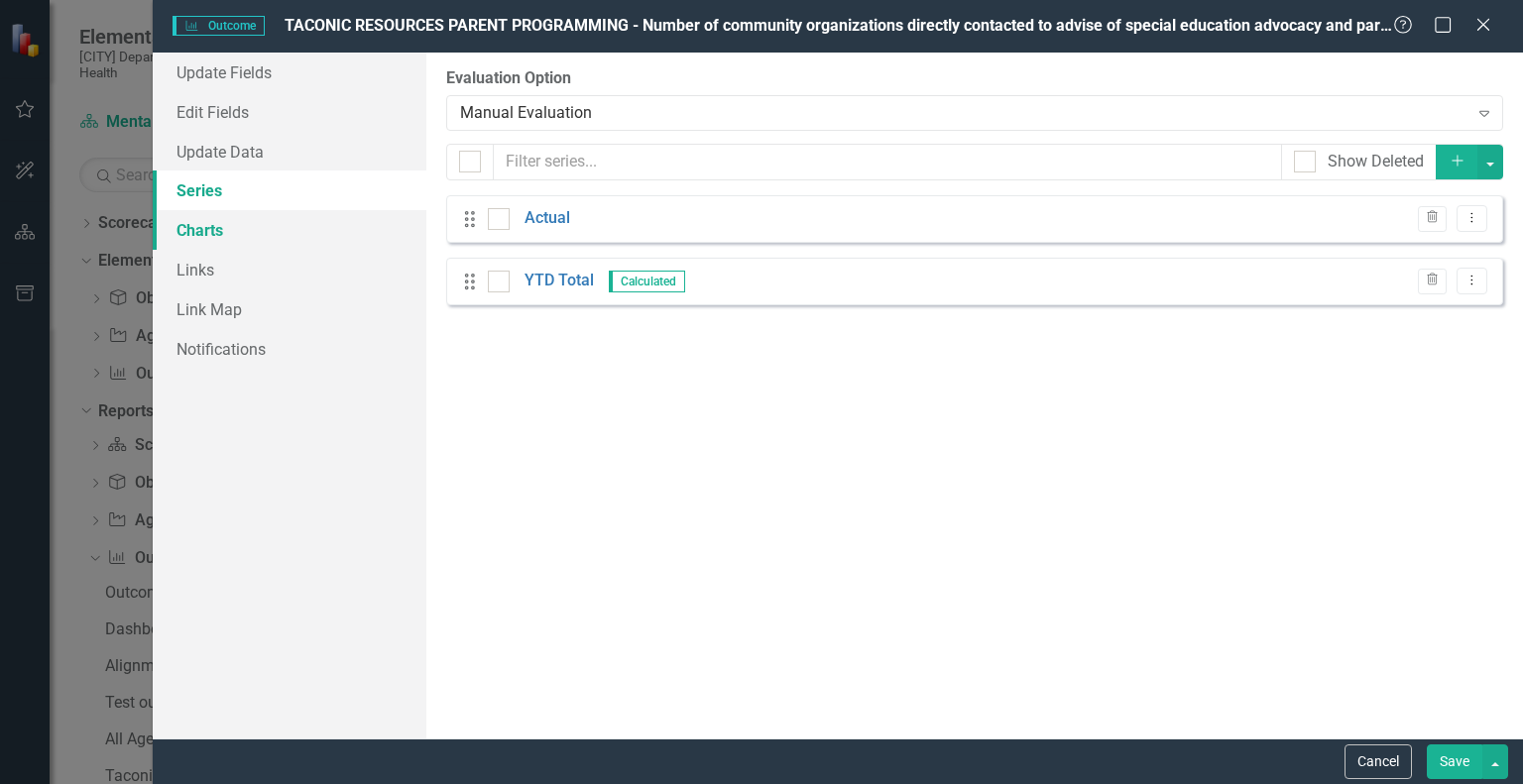 click on "Charts" at bounding box center (290, 230) 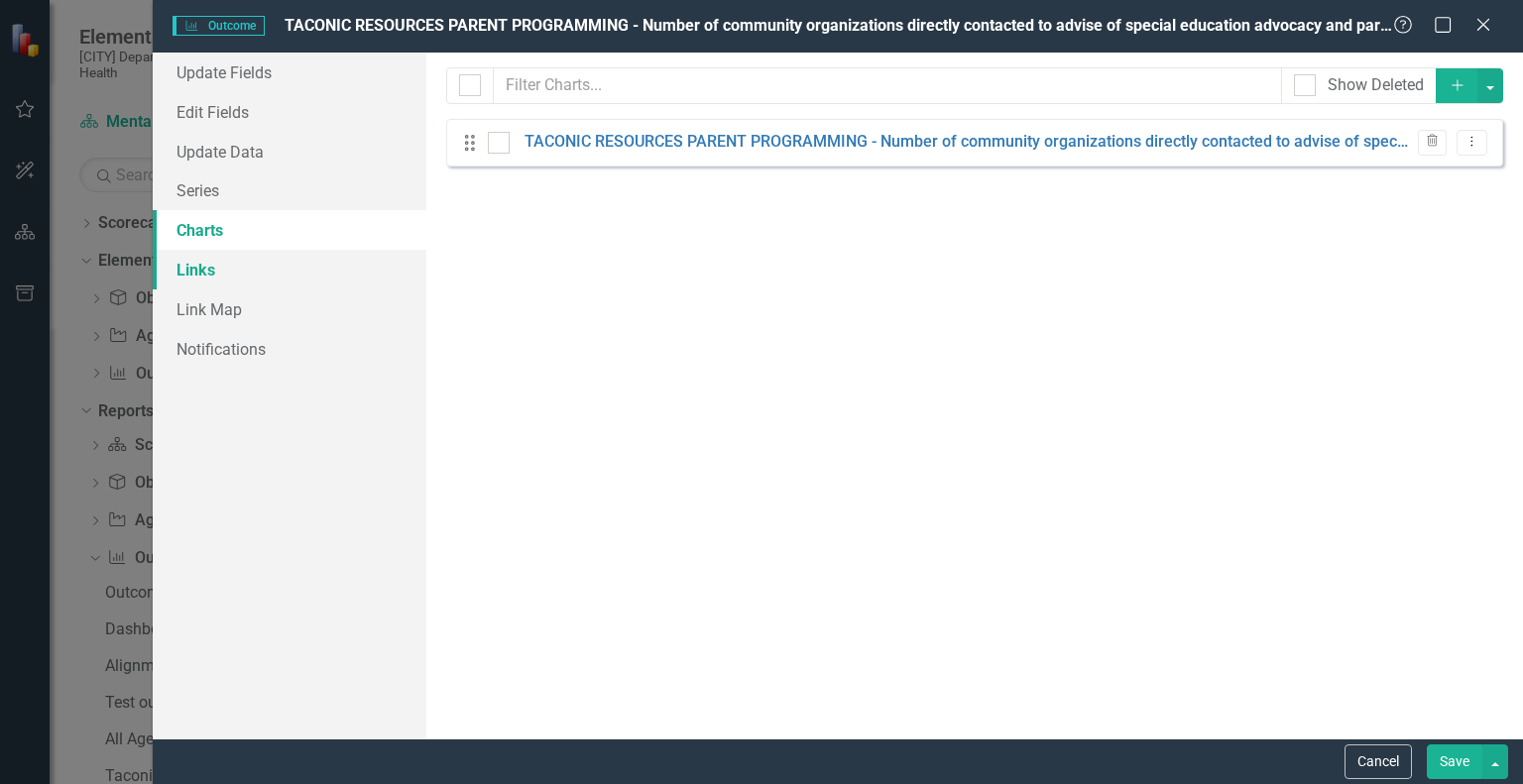 click on "Links" at bounding box center [290, 270] 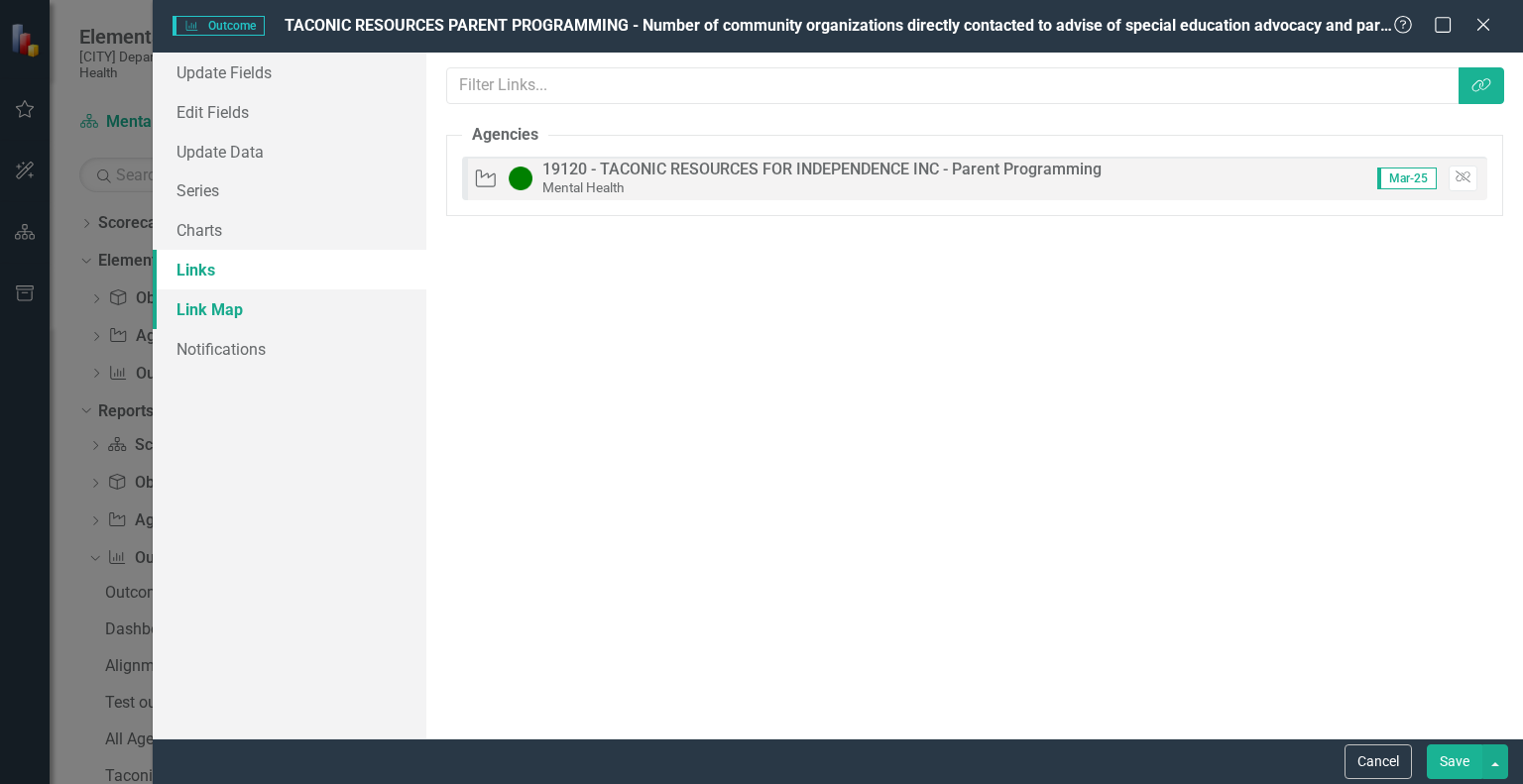 click on "Link Map" at bounding box center (290, 309) 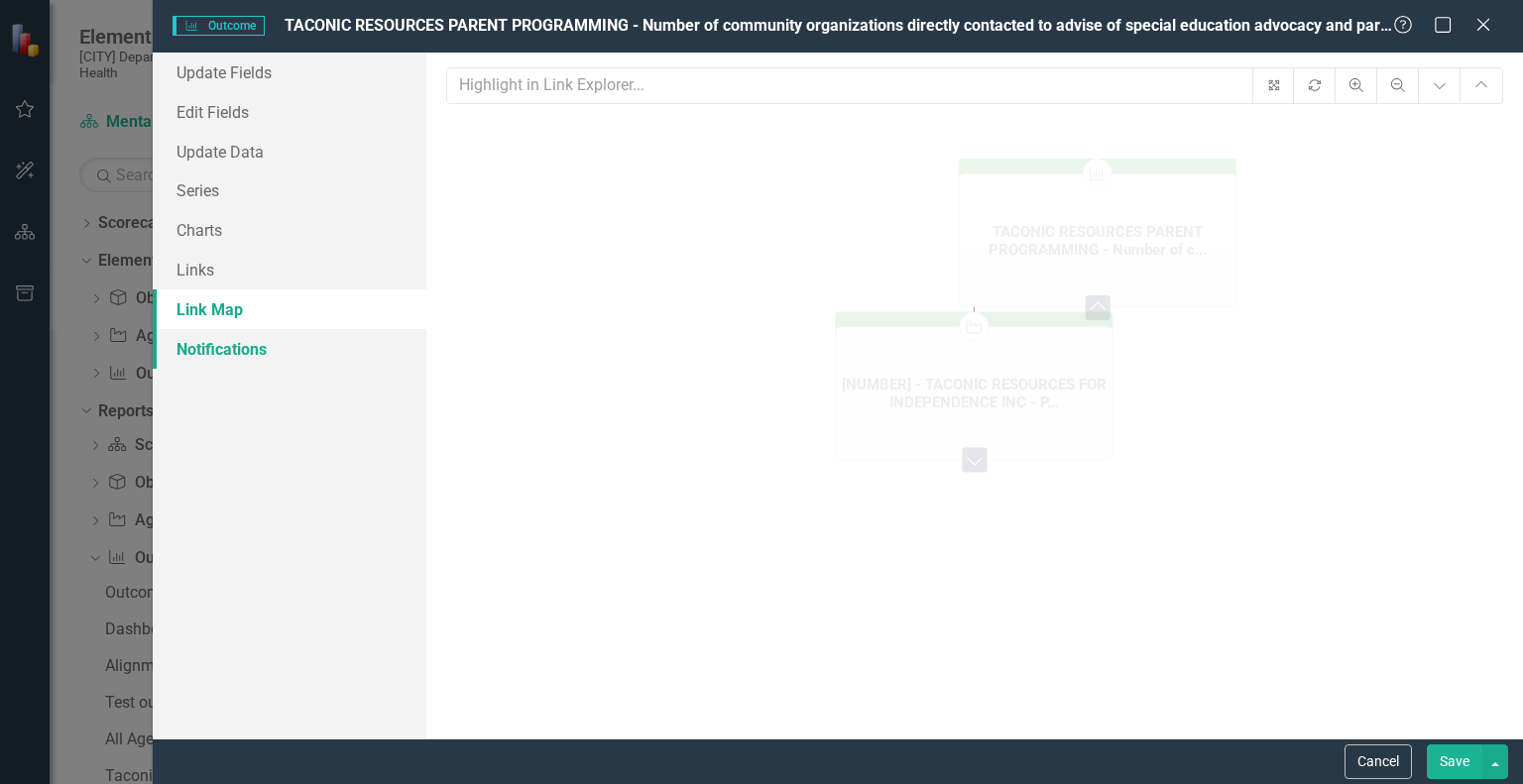 click on "Notifications" at bounding box center (290, 349) 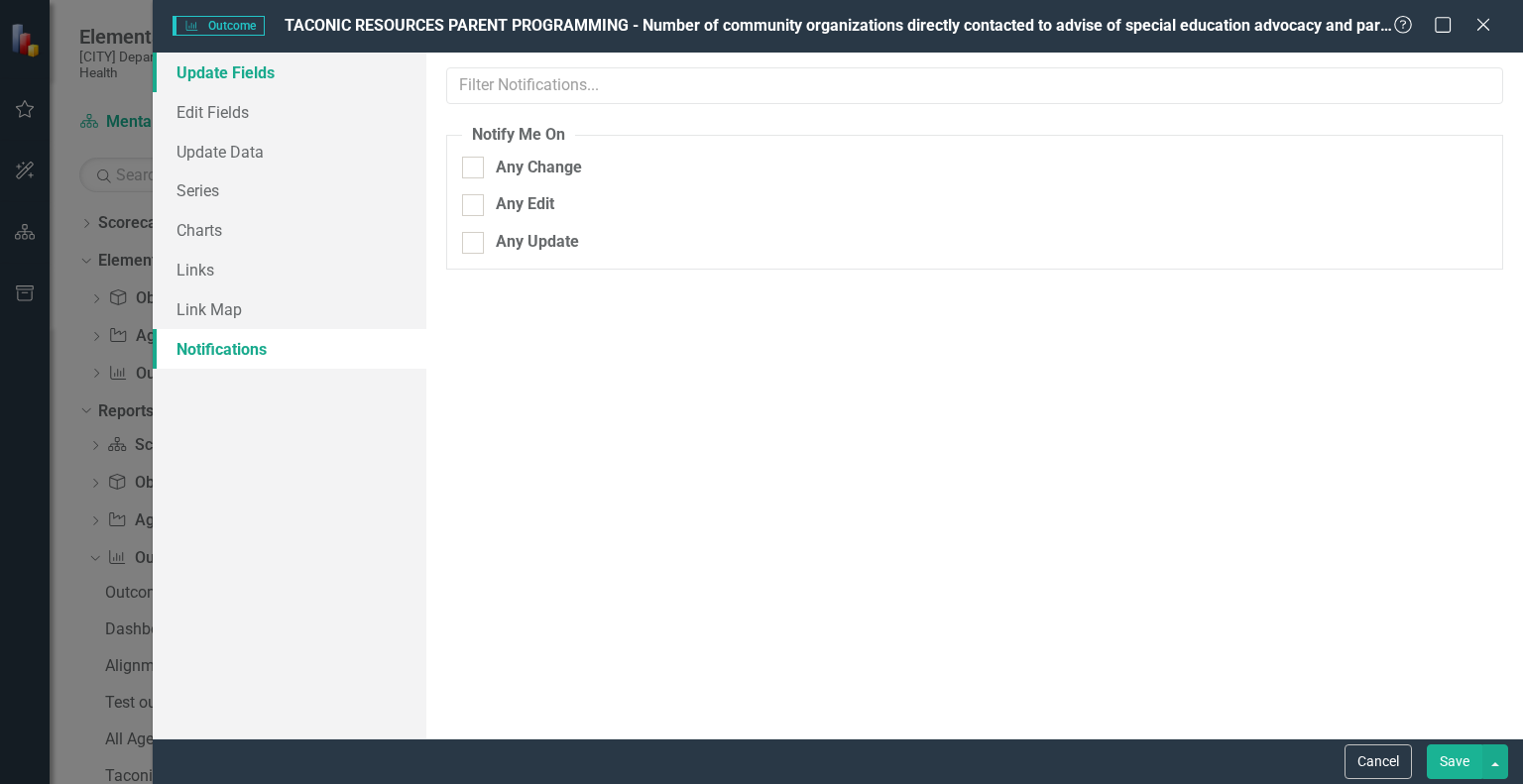 click on "Update Fields" at bounding box center [290, 72] 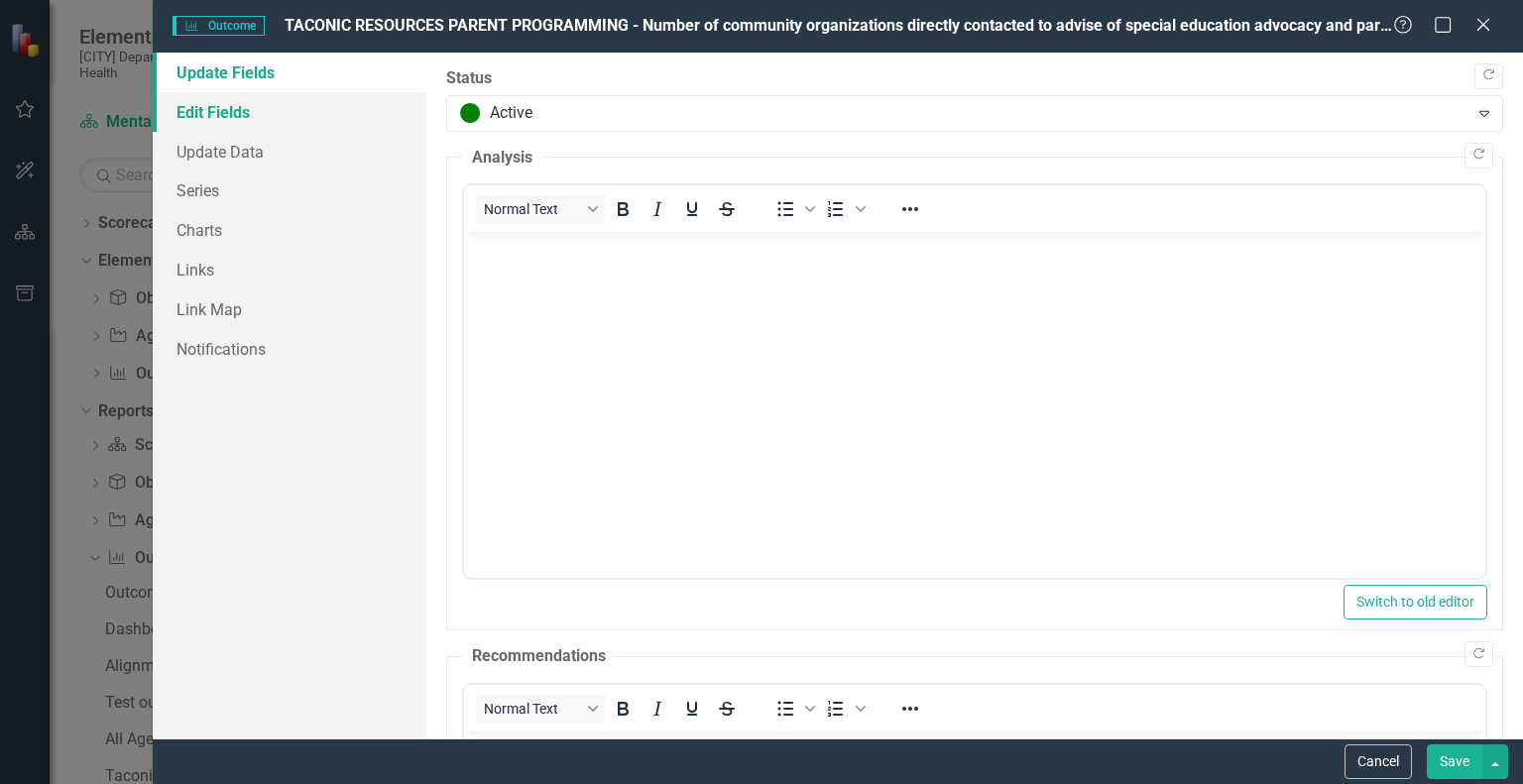 click on "Edit Fields" at bounding box center (290, 112) 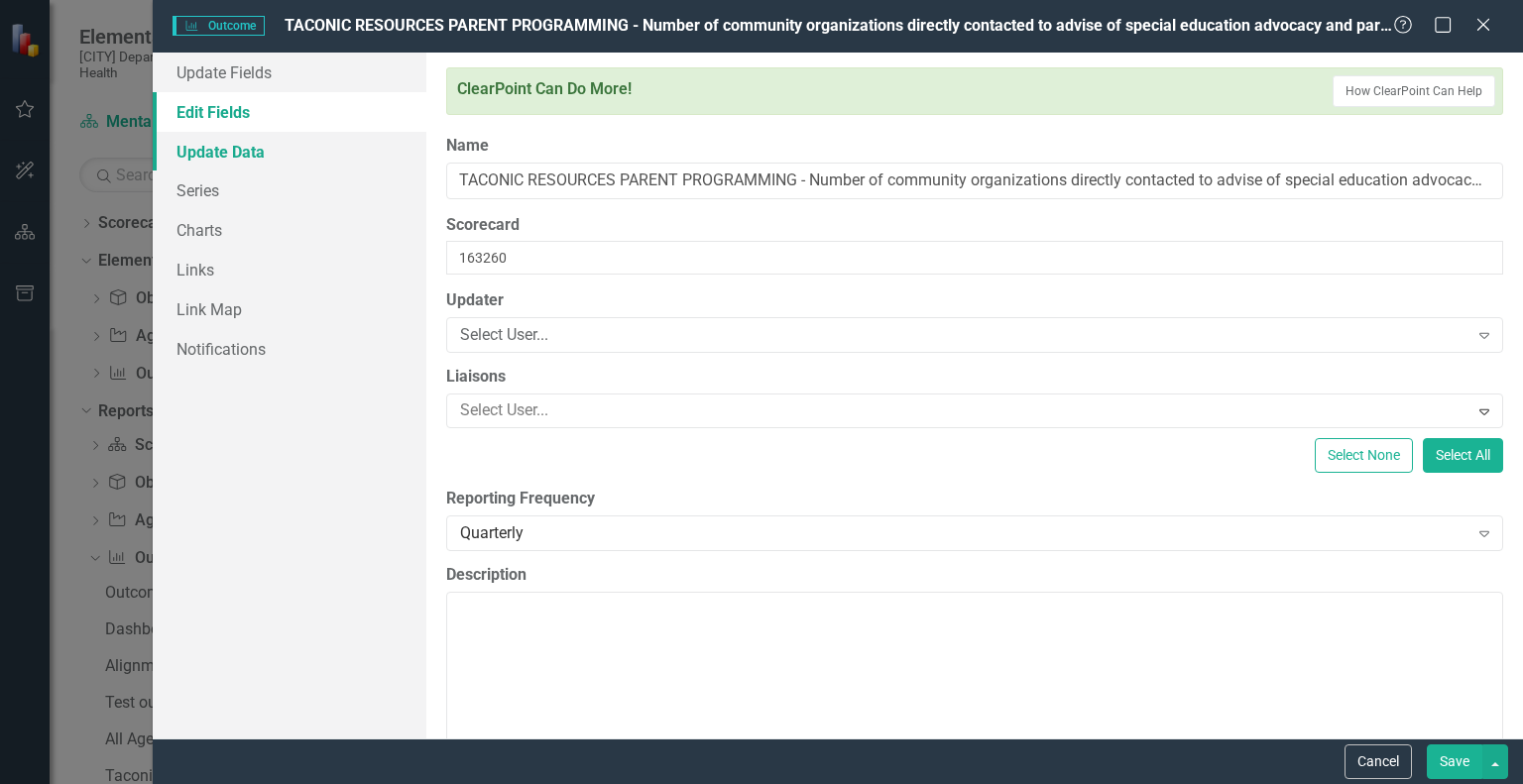 click on "Update  Data" at bounding box center (290, 152) 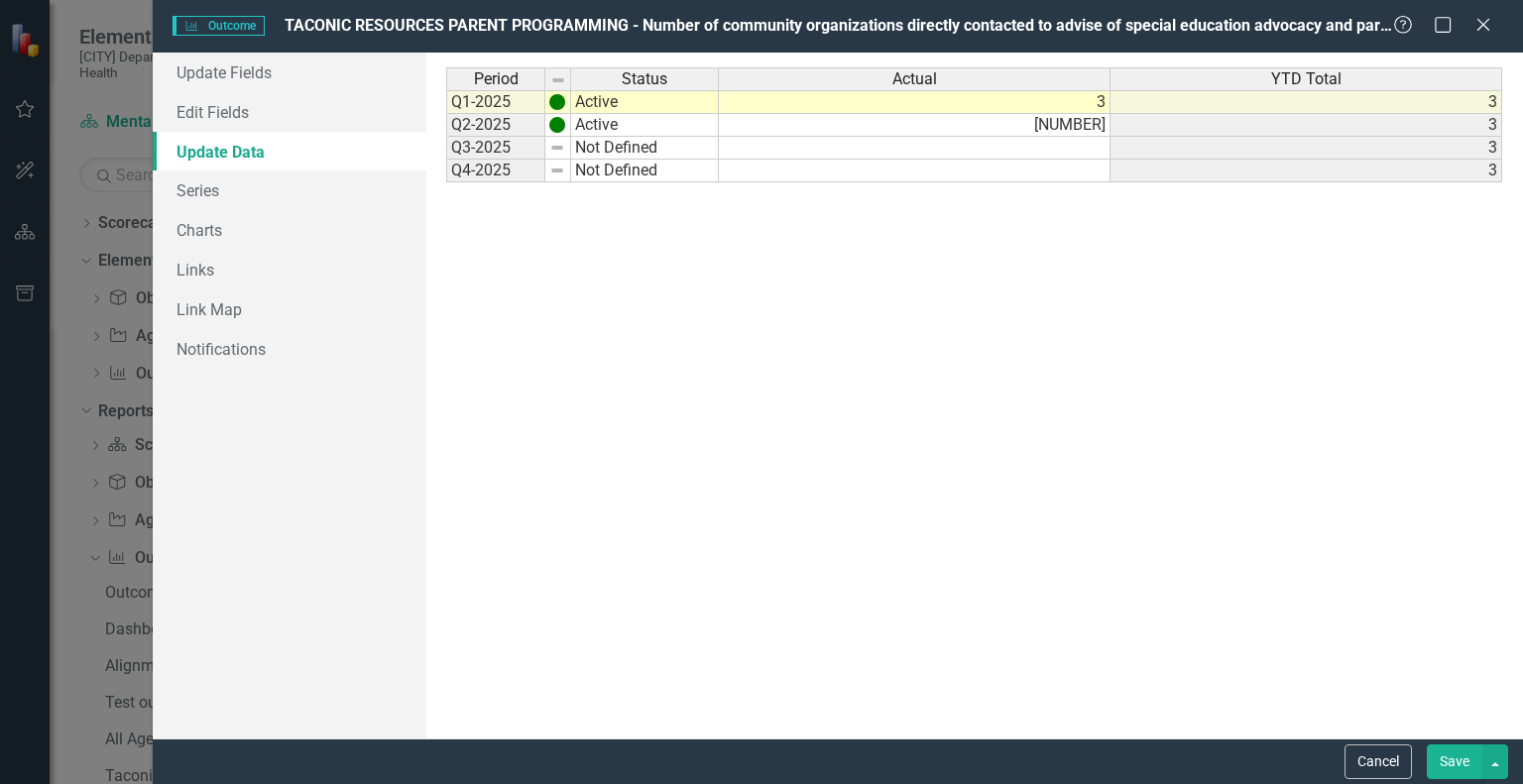 click on "Save" at bounding box center (1455, 761) 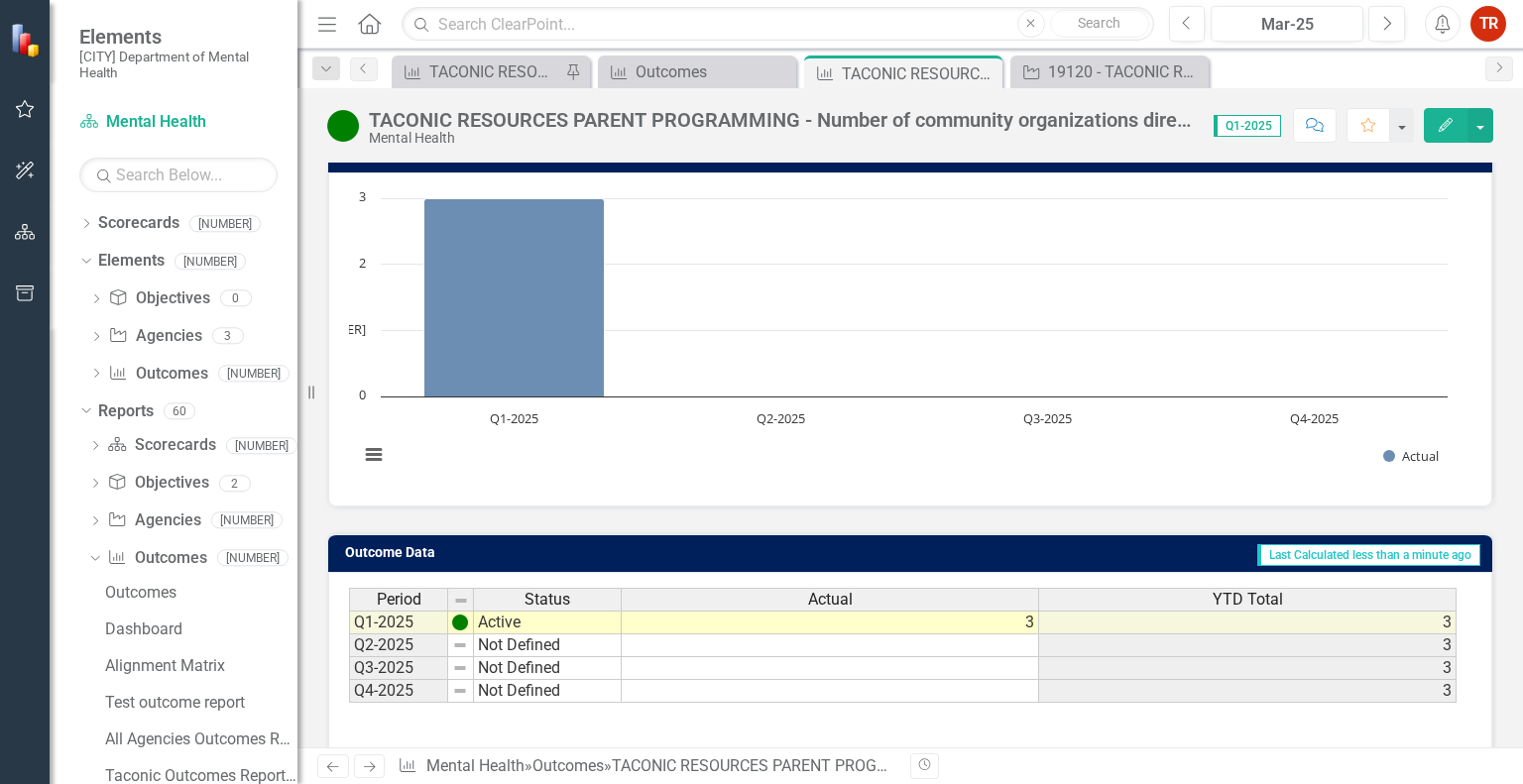 scroll, scrollTop: 198, scrollLeft: 0, axis: vertical 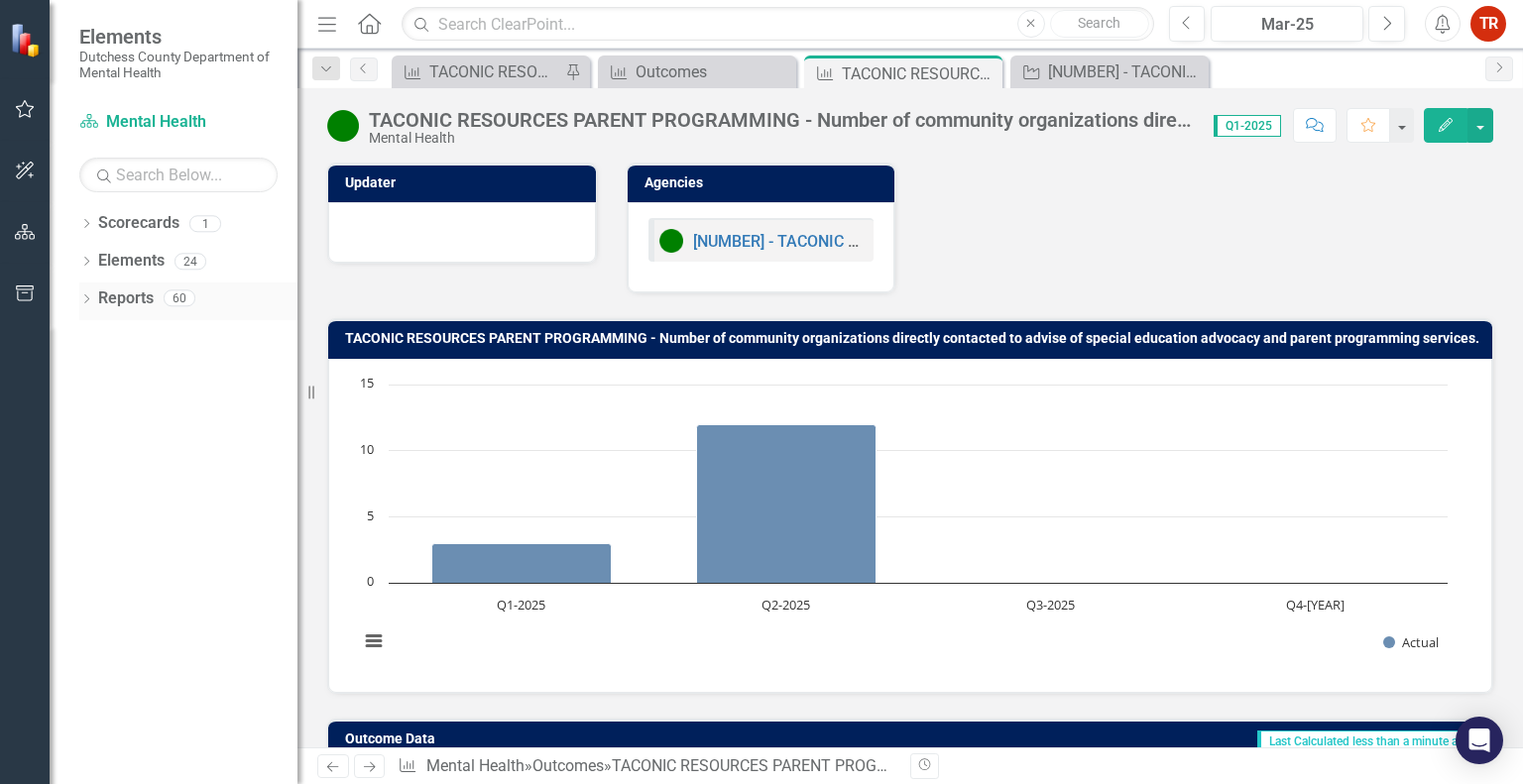 click on "Dropdown" at bounding box center (86, 300) 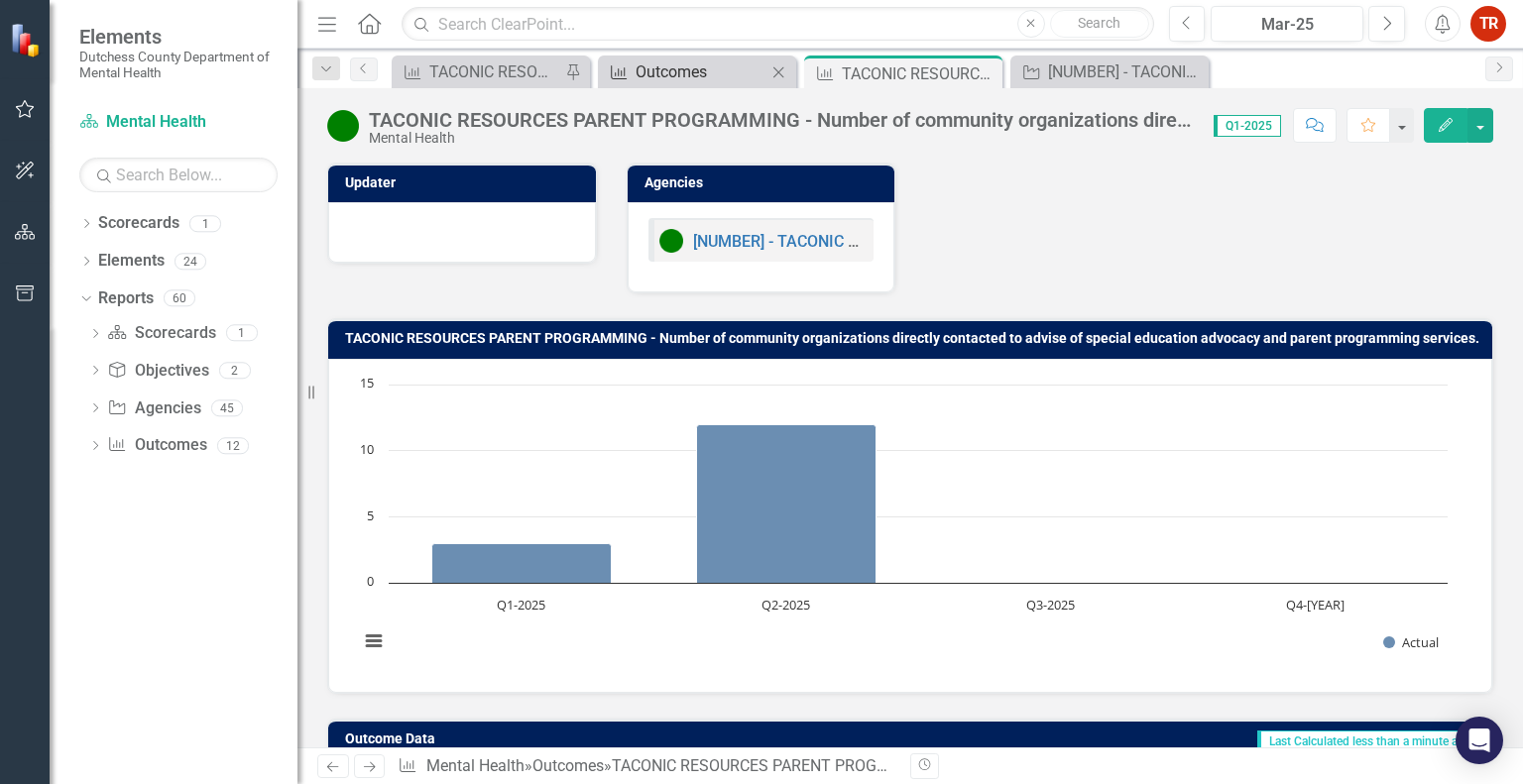 click on "Outcomes" at bounding box center (701, 71) 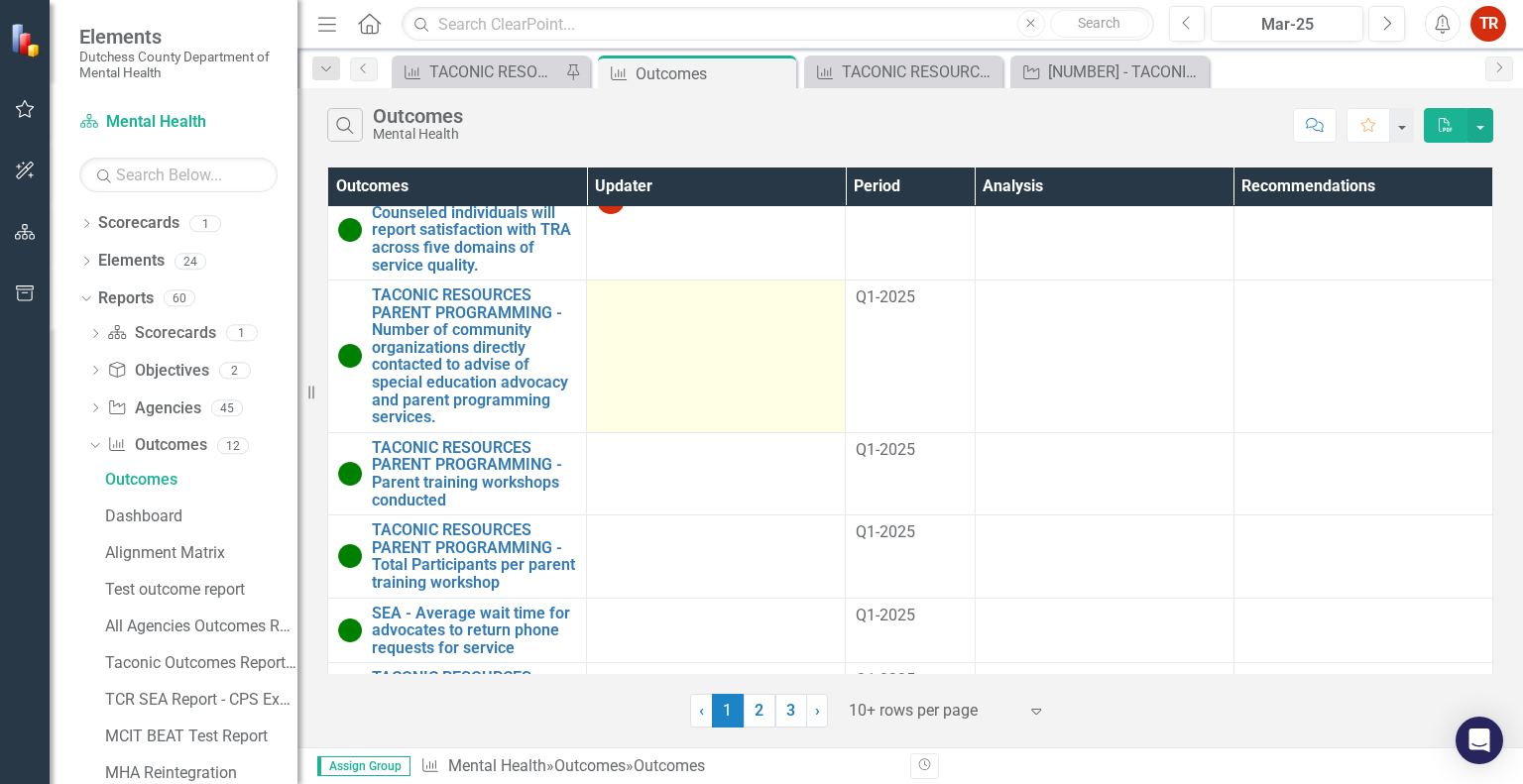 scroll, scrollTop: 496, scrollLeft: 0, axis: vertical 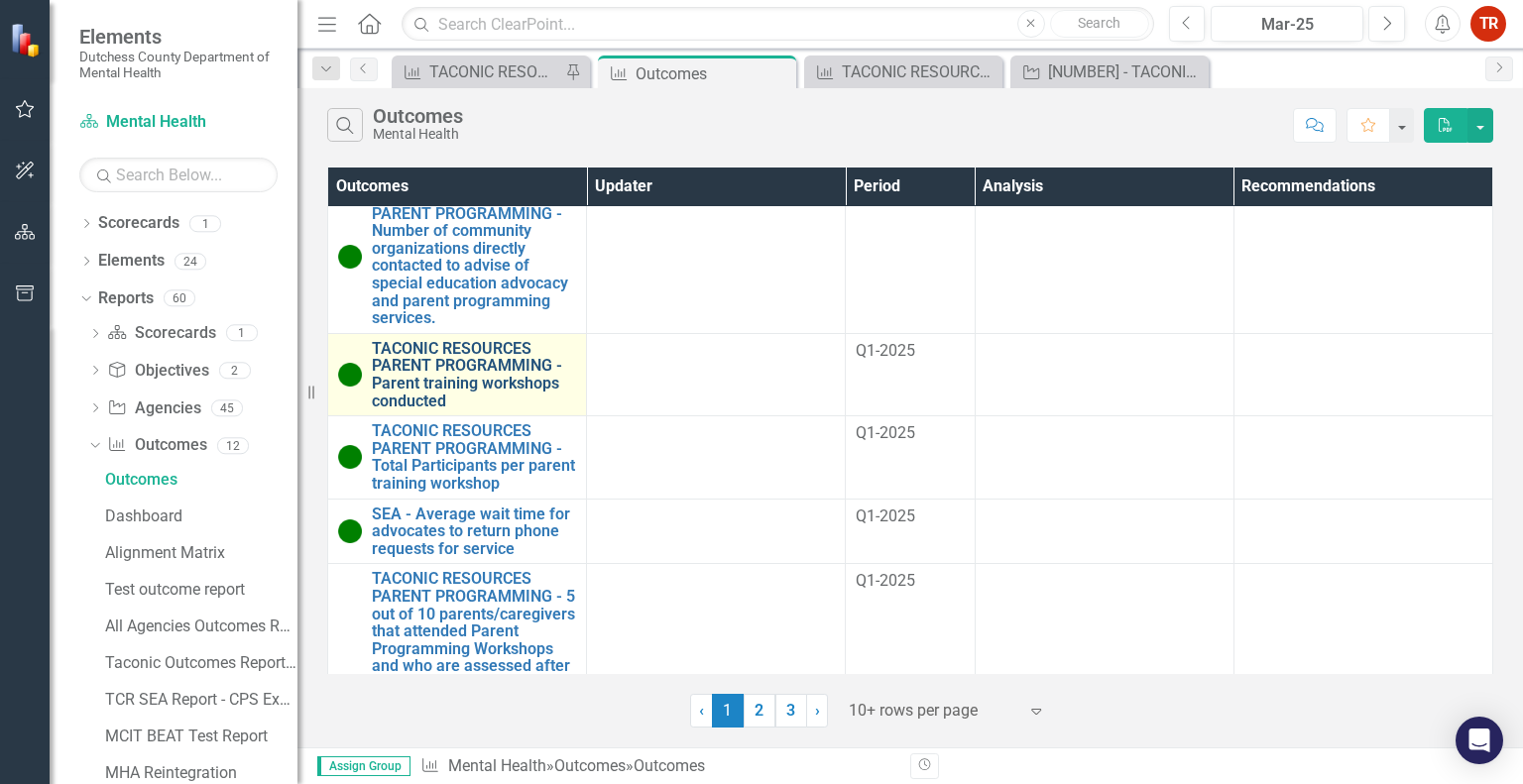 click on "TACONIC RESOURCES PARENT PROGRAMMING - Parent training workshops conducted" at bounding box center [474, 375] 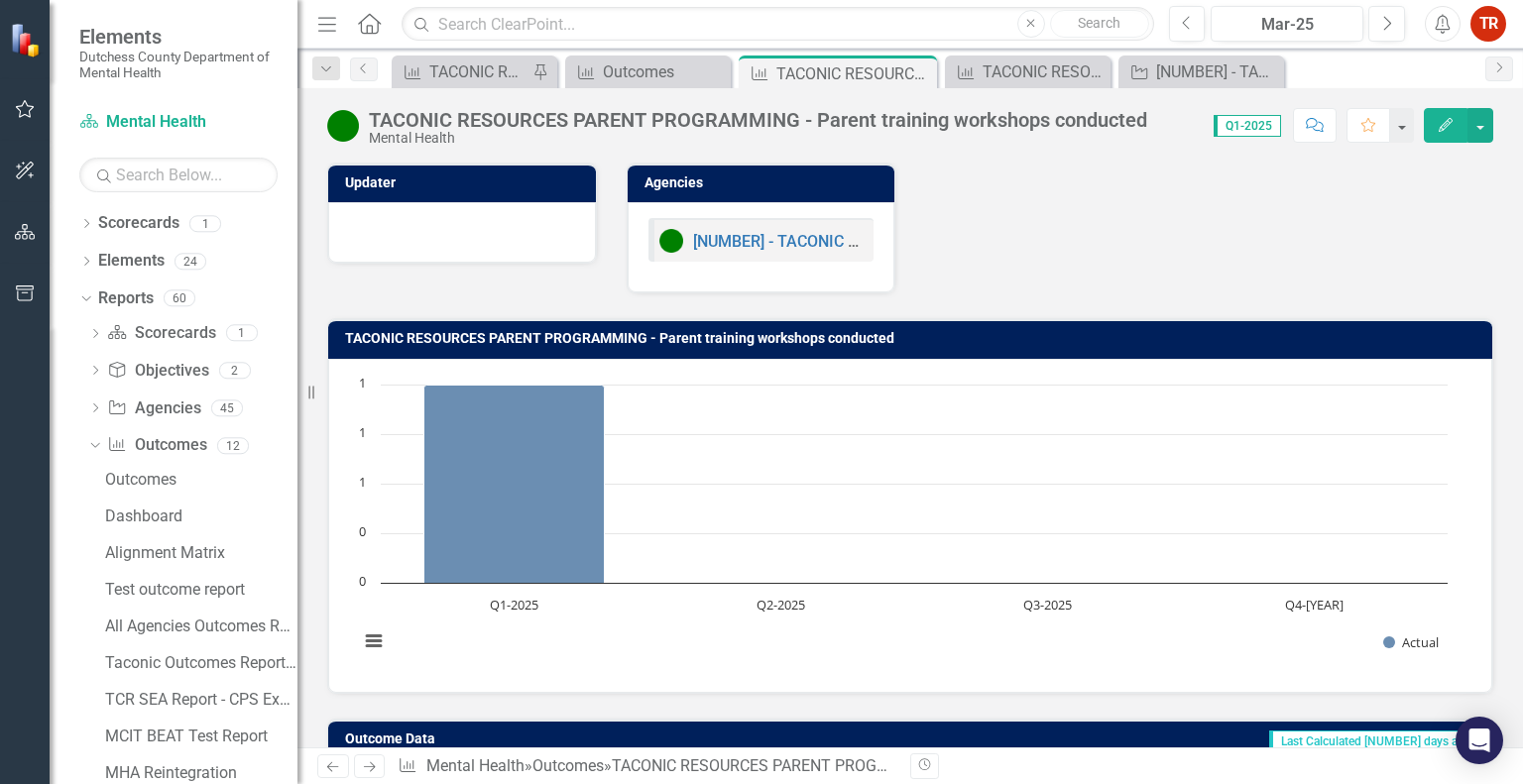 scroll, scrollTop: 271, scrollLeft: 0, axis: vertical 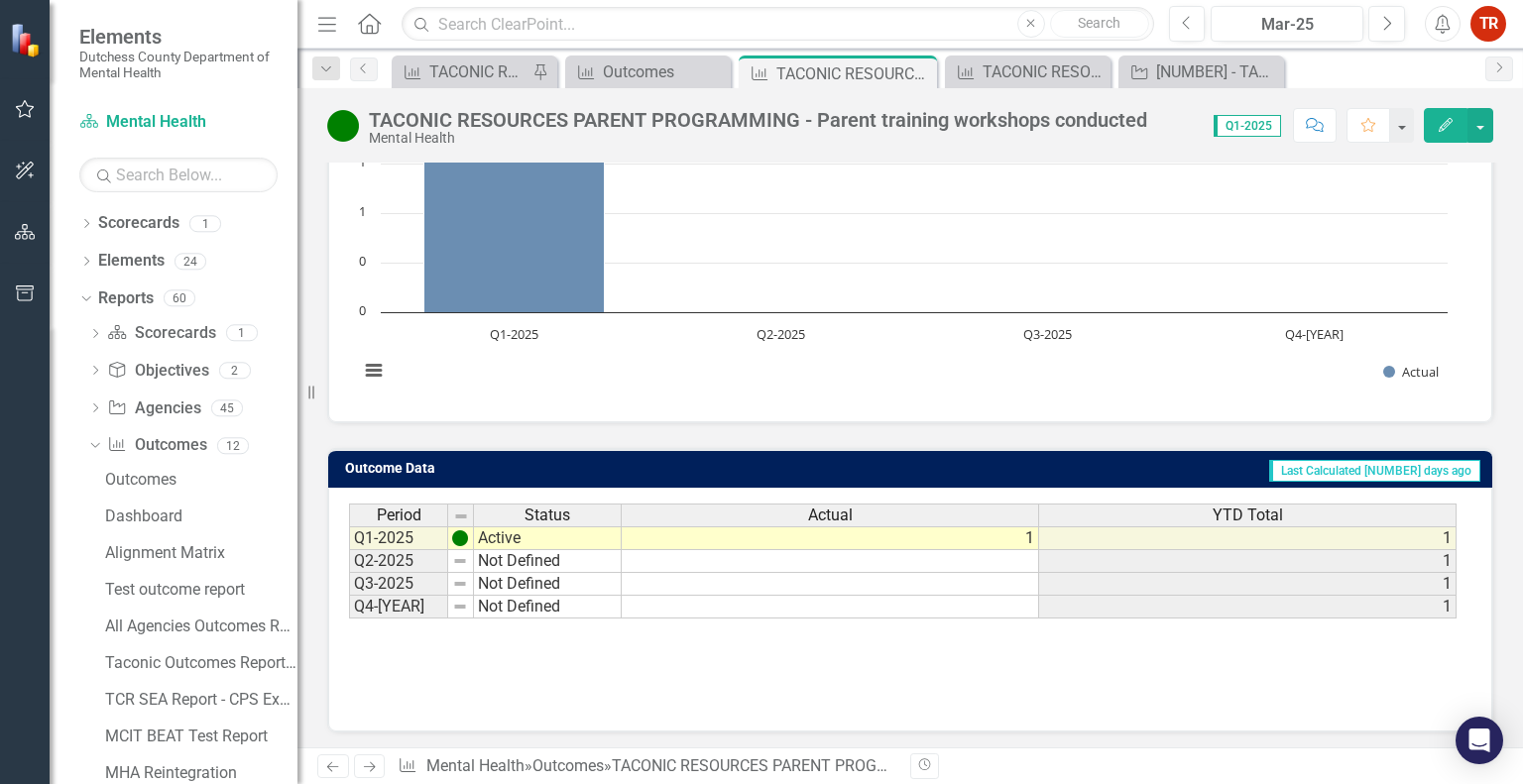 click on "Edit" at bounding box center (1446, 125) 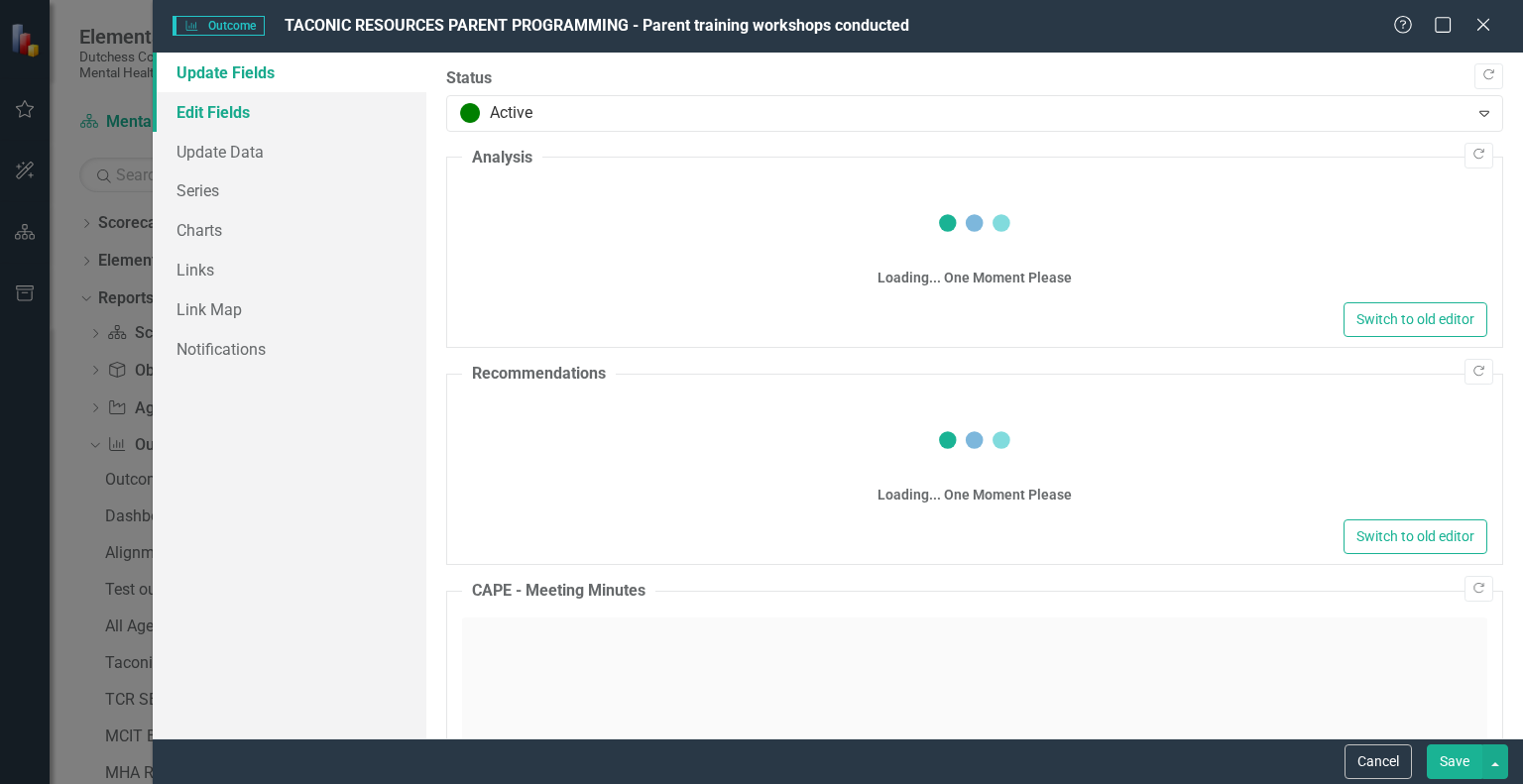 click on "Edit Fields" at bounding box center (290, 112) 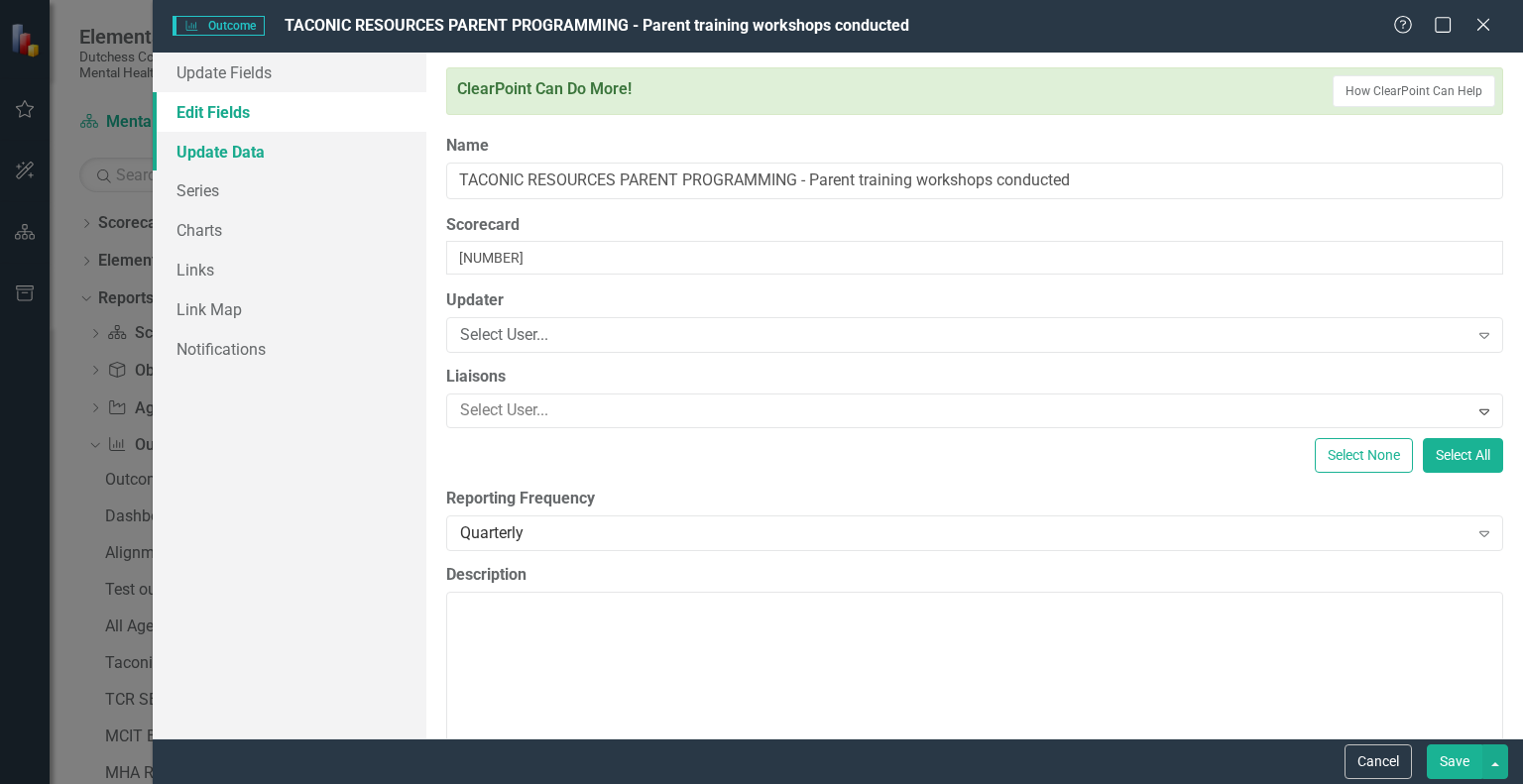 click on "Update  Data" at bounding box center [290, 152] 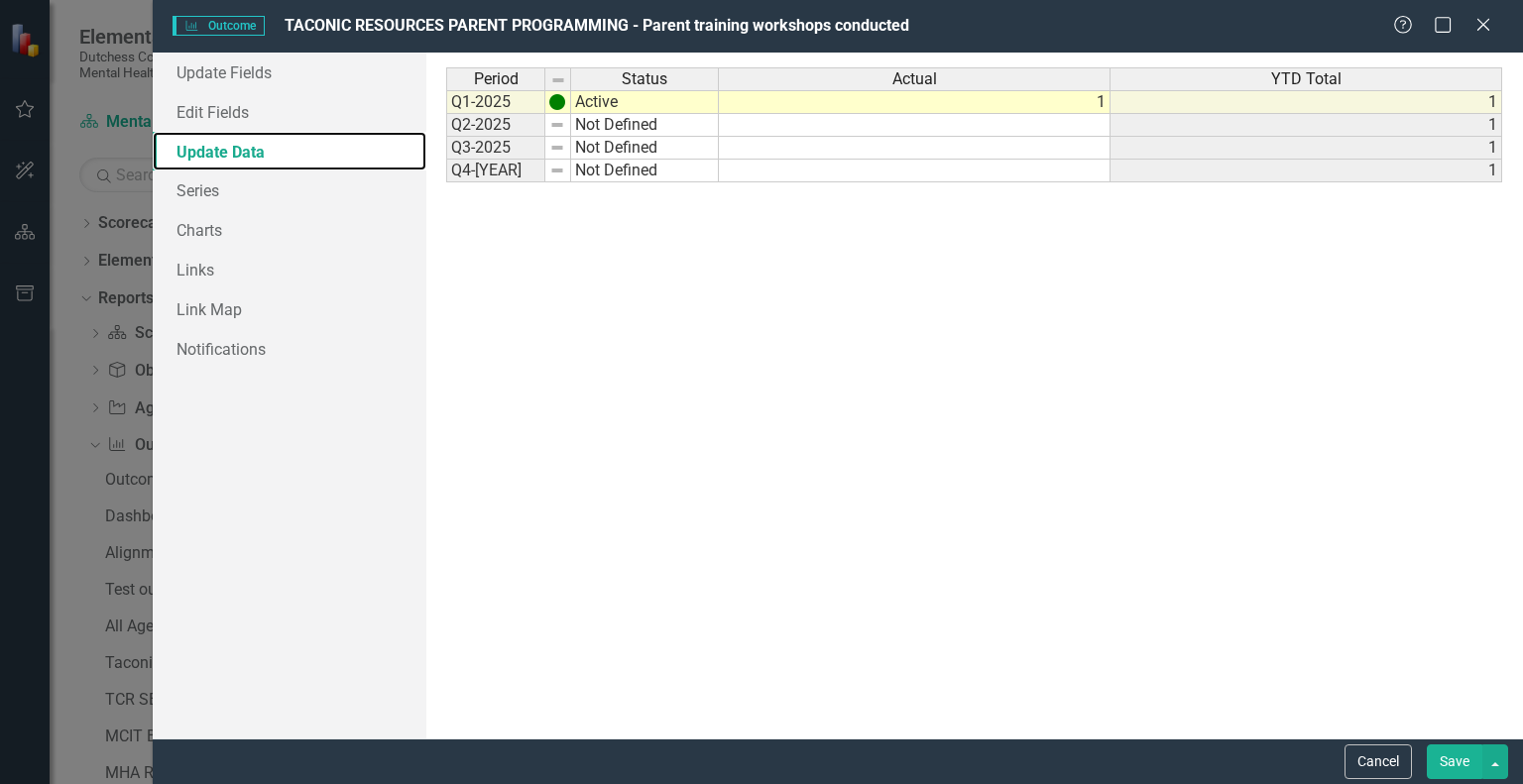scroll, scrollTop: 0, scrollLeft: 0, axis: both 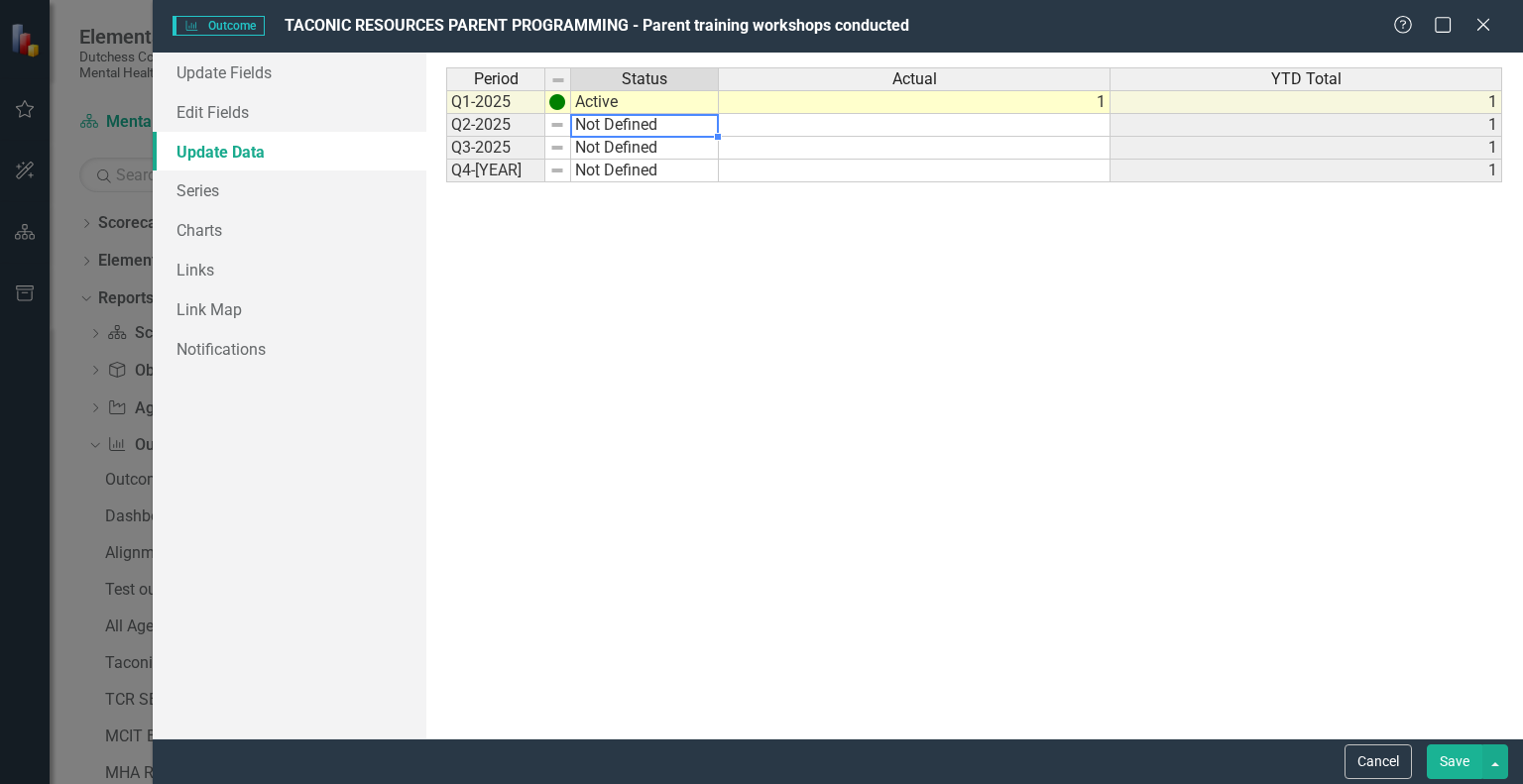 click on "Period Status Q1-2025 Active Q2-2025 Not Defined Q3-2025 Not Defined Q4-2025 Not Defined" at bounding box center (446, 125) 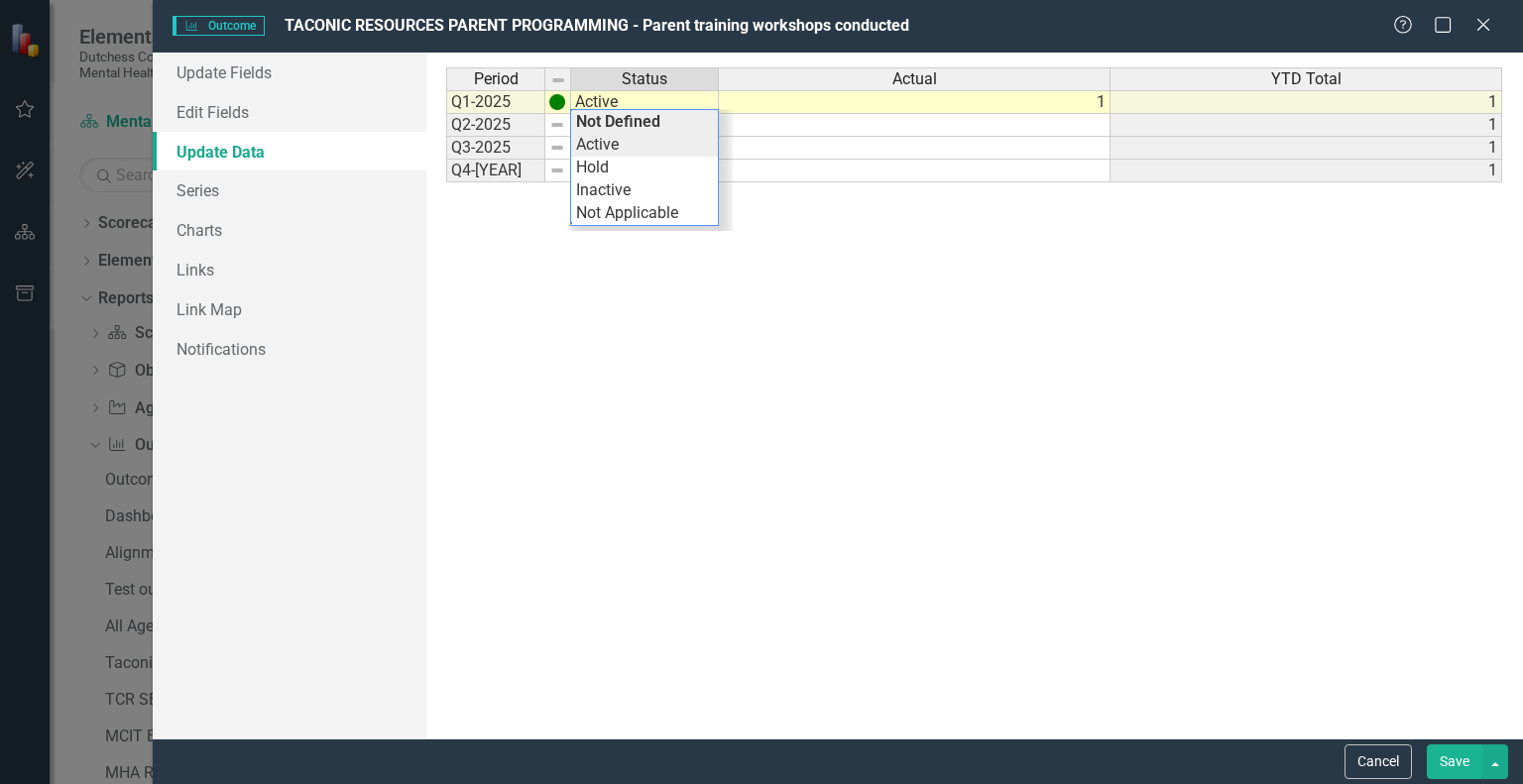 click on "Period Status Actual YTD Total Q1-2025 Active 1 1 Q2-2025 Active 1 Q3-2025 Not Defined 1 Q4-2025 Not Defined 1 Period Status Actual YTD Total Period Status Q1-2025 Active Q2-2025 Not Defined Q3-2025 Not Defined Q4-2025 Not Defined Period Status Active Not Defined Active Hold Inactive Not Applicable" at bounding box center [974, 395] 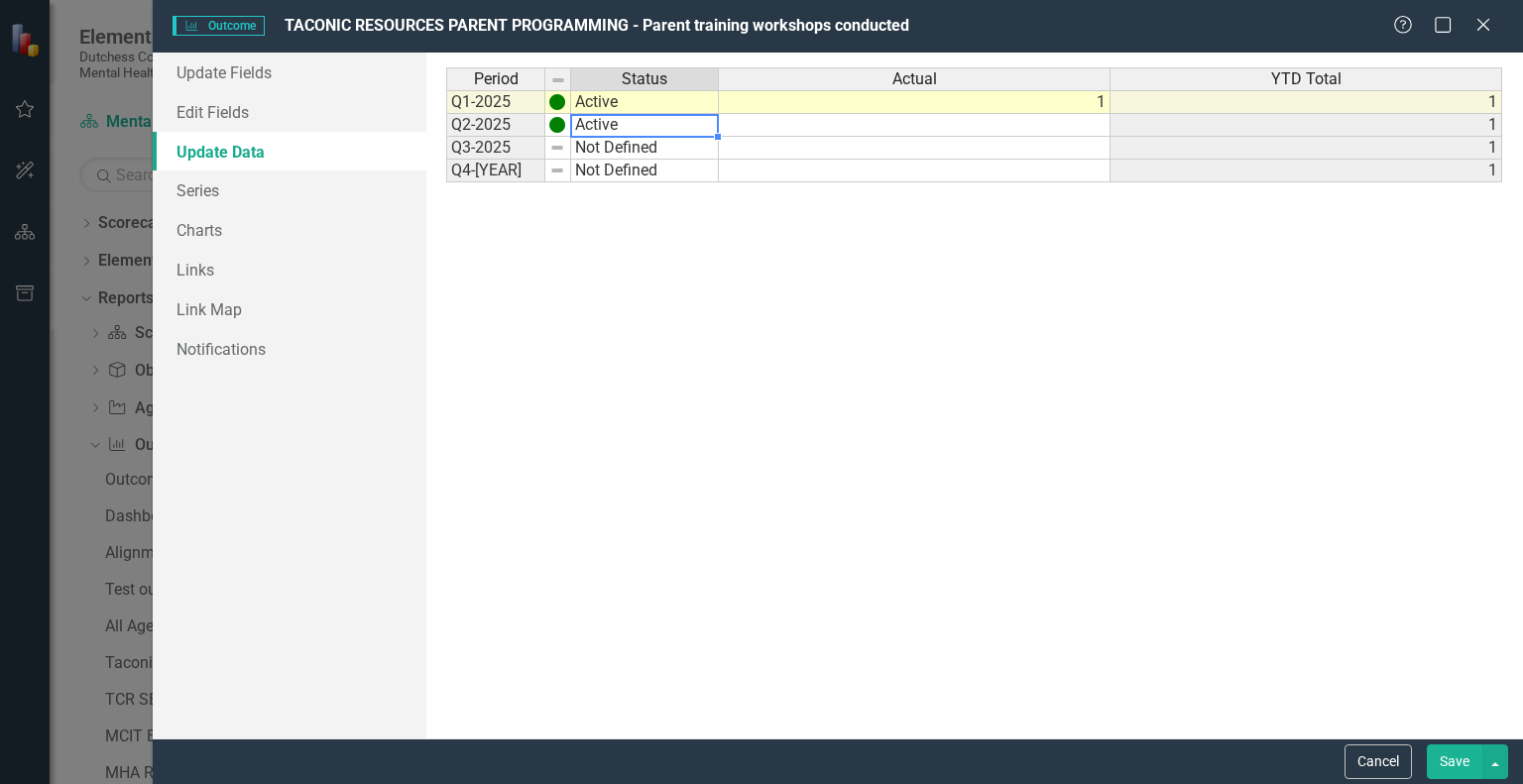 click at bounding box center [914, 102] 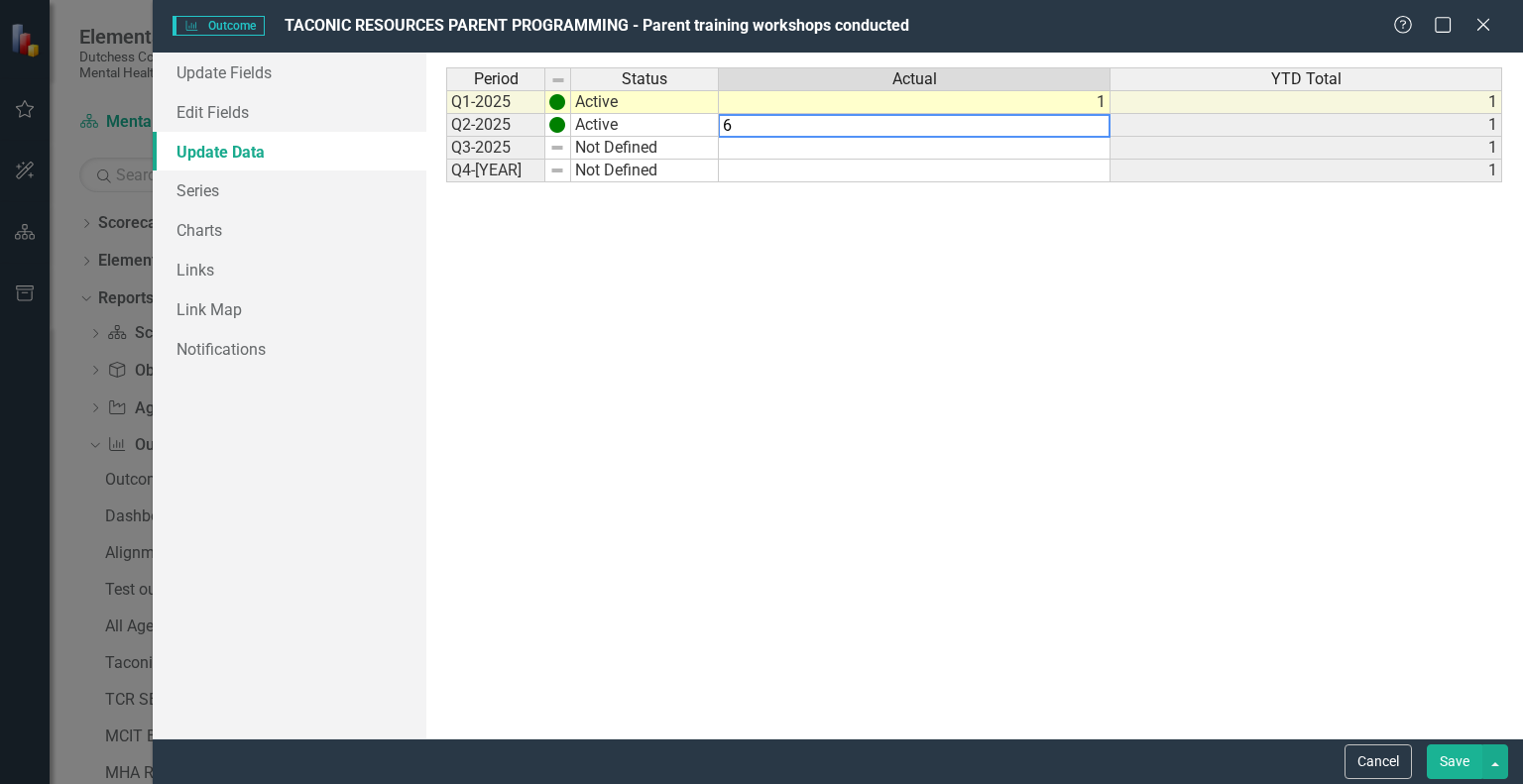 type on "6" 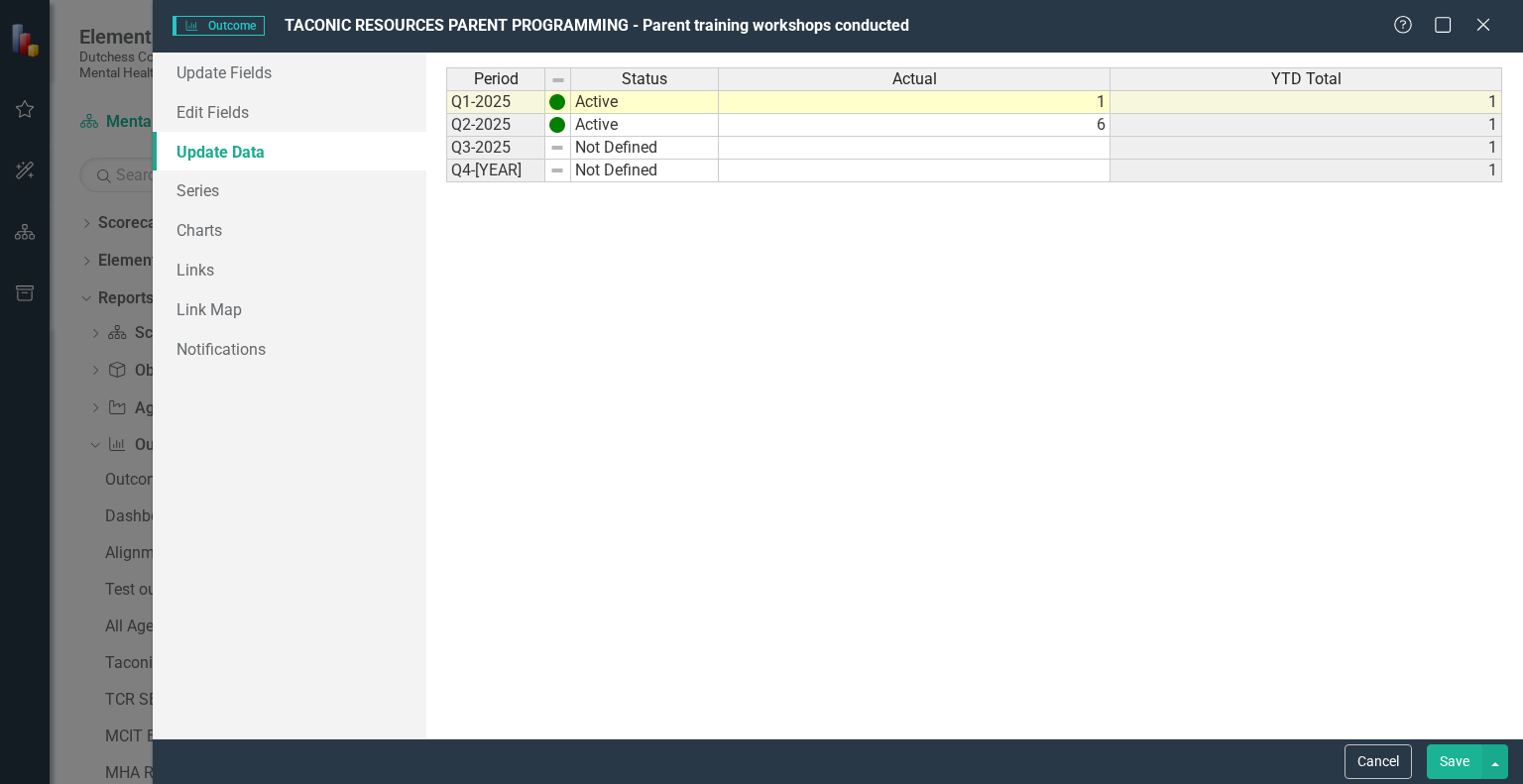 click on "Save" at bounding box center [1455, 761] 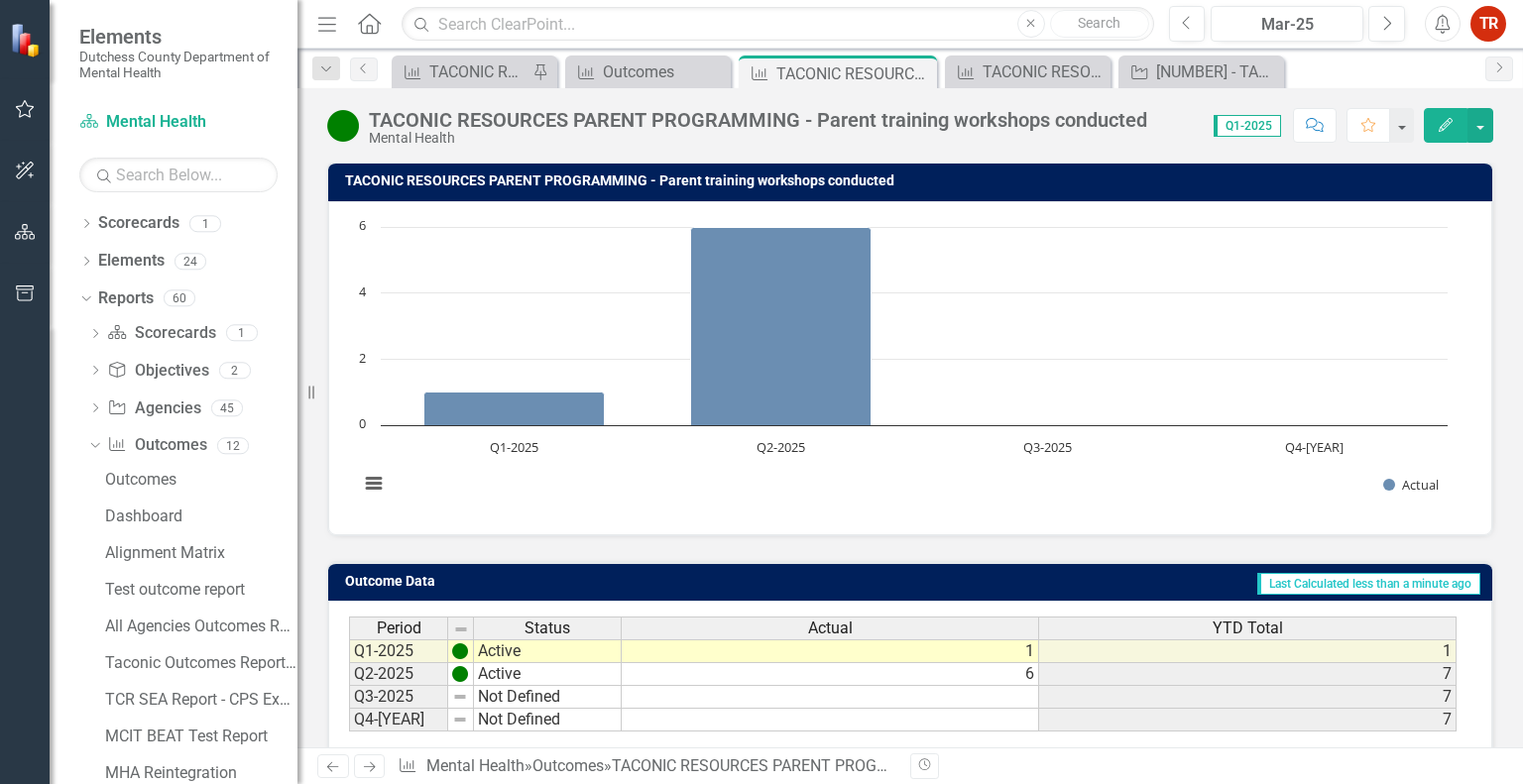 scroll, scrollTop: 271, scrollLeft: 0, axis: vertical 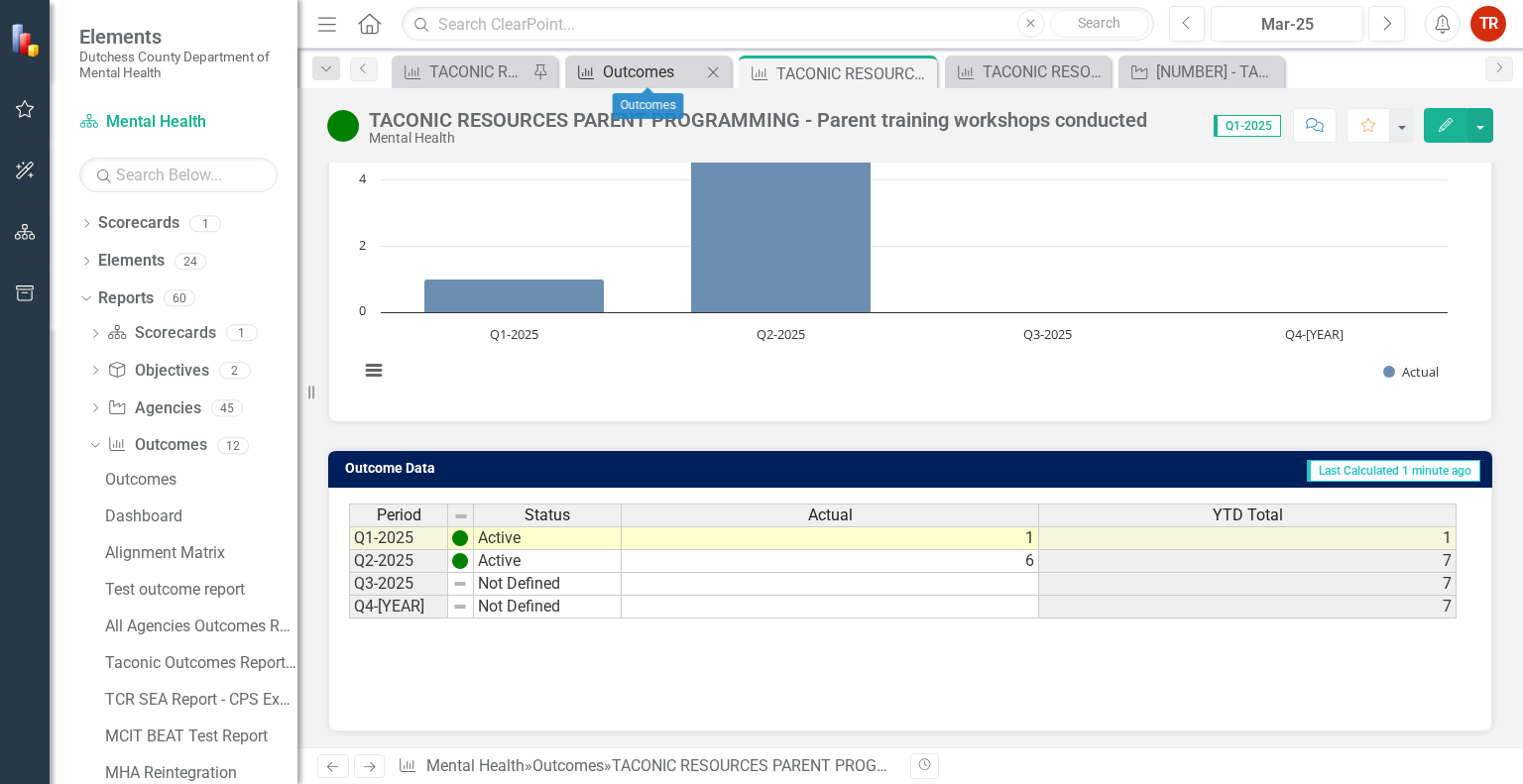 click on "Outcomes" at bounding box center (651, 71) 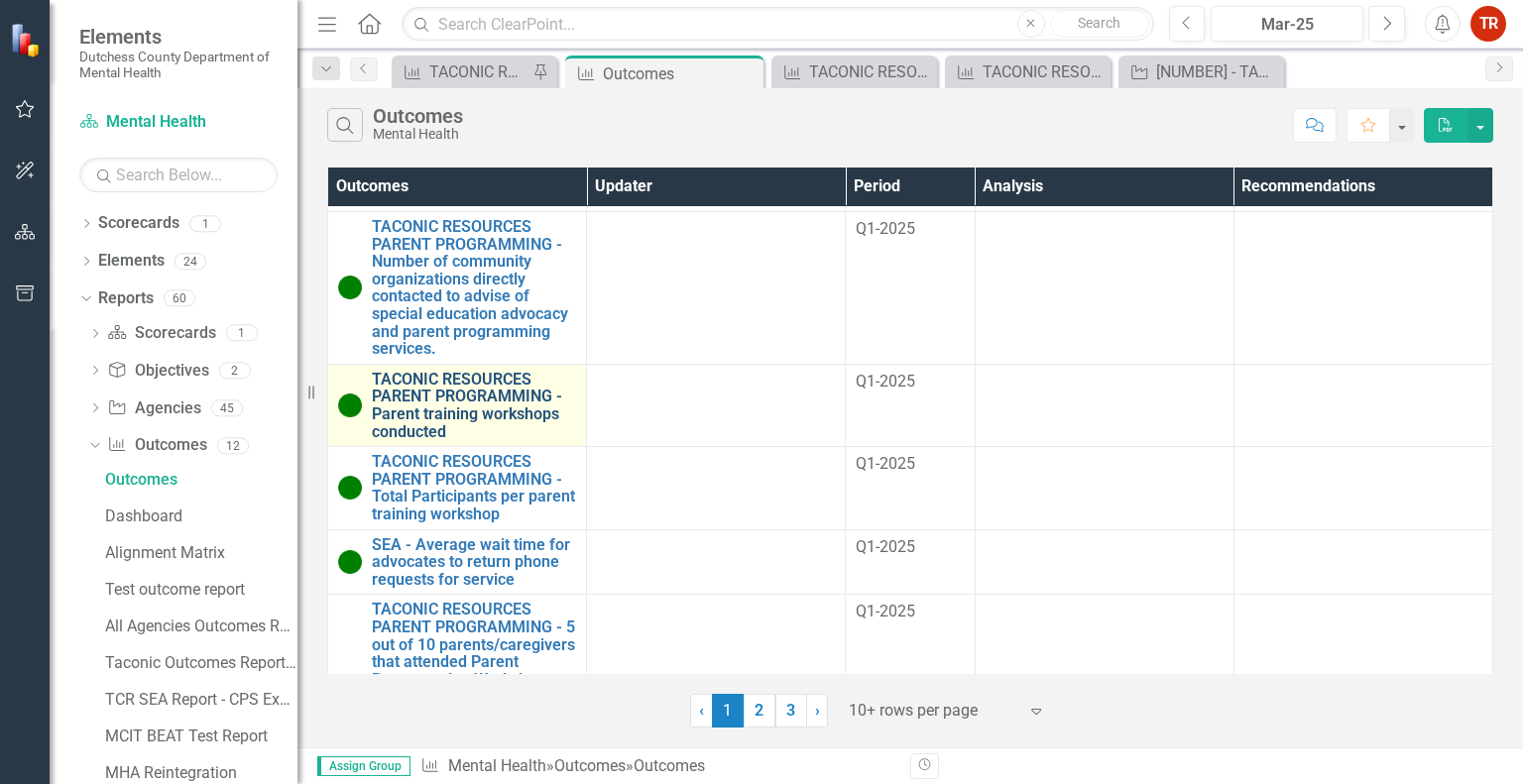 scroll, scrollTop: 496, scrollLeft: 0, axis: vertical 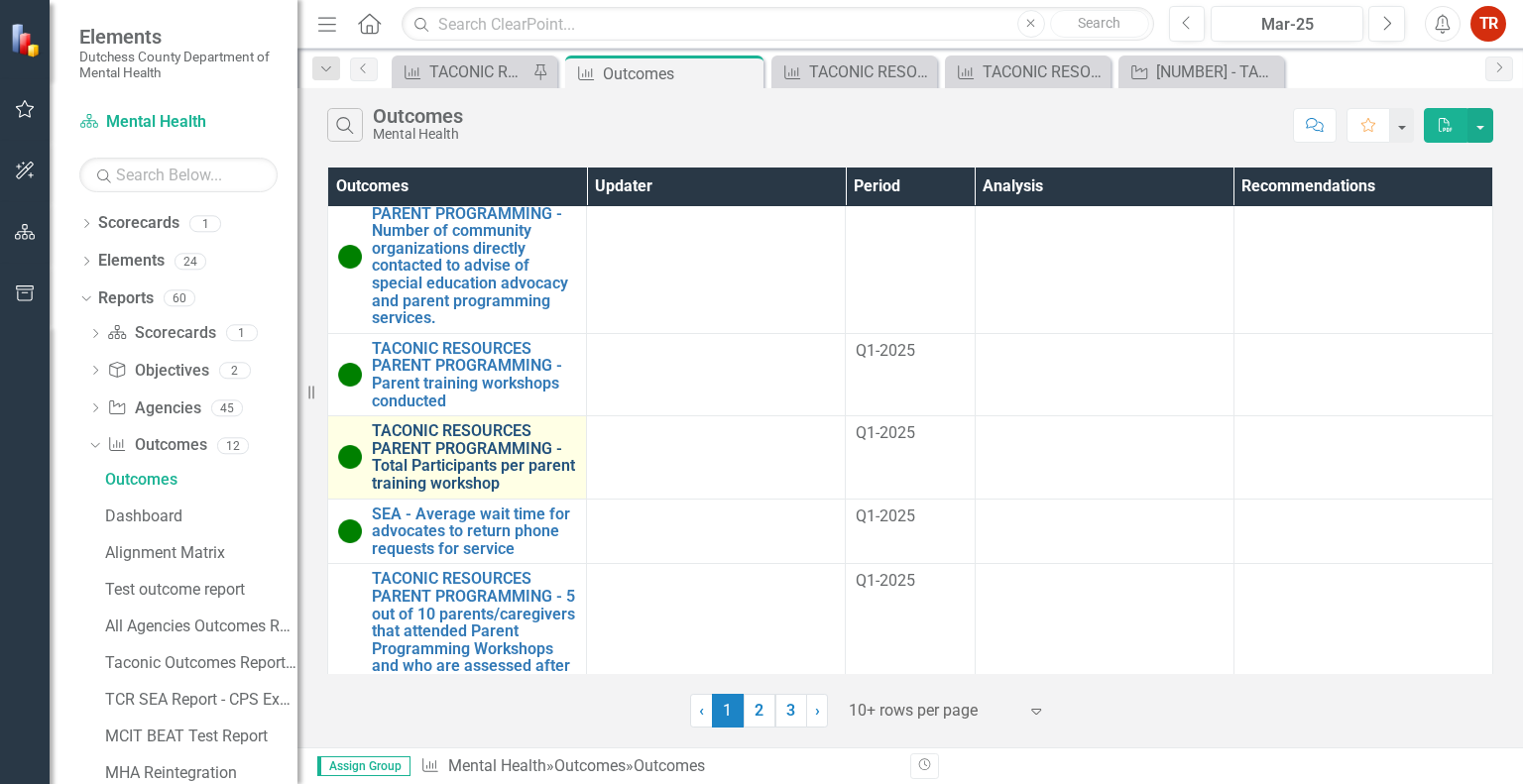 click on "TACONIC RESOURCES PARENT PROGRAMMING - Total Participants per parent training workshop" at bounding box center [474, 457] 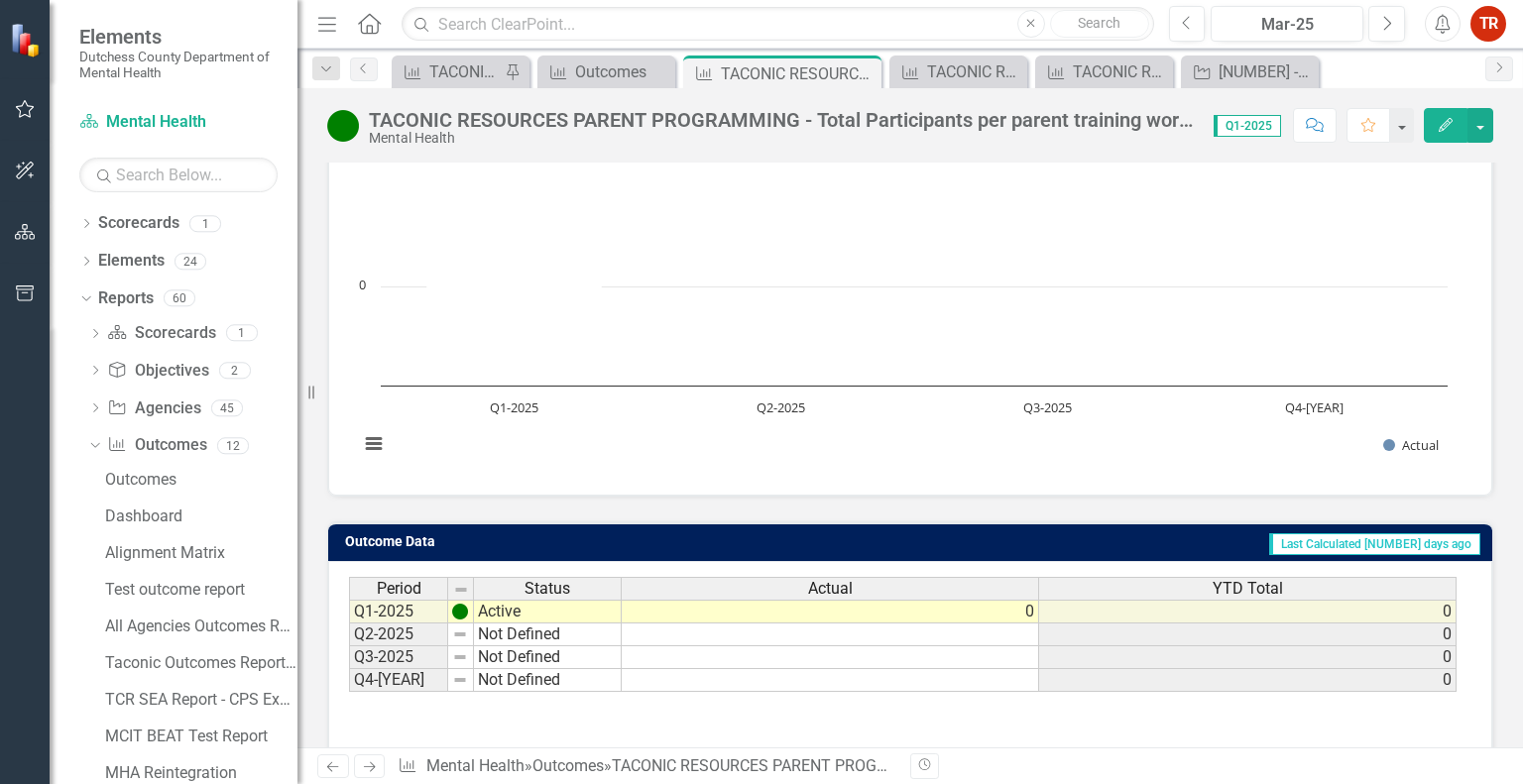 scroll, scrollTop: 198, scrollLeft: 0, axis: vertical 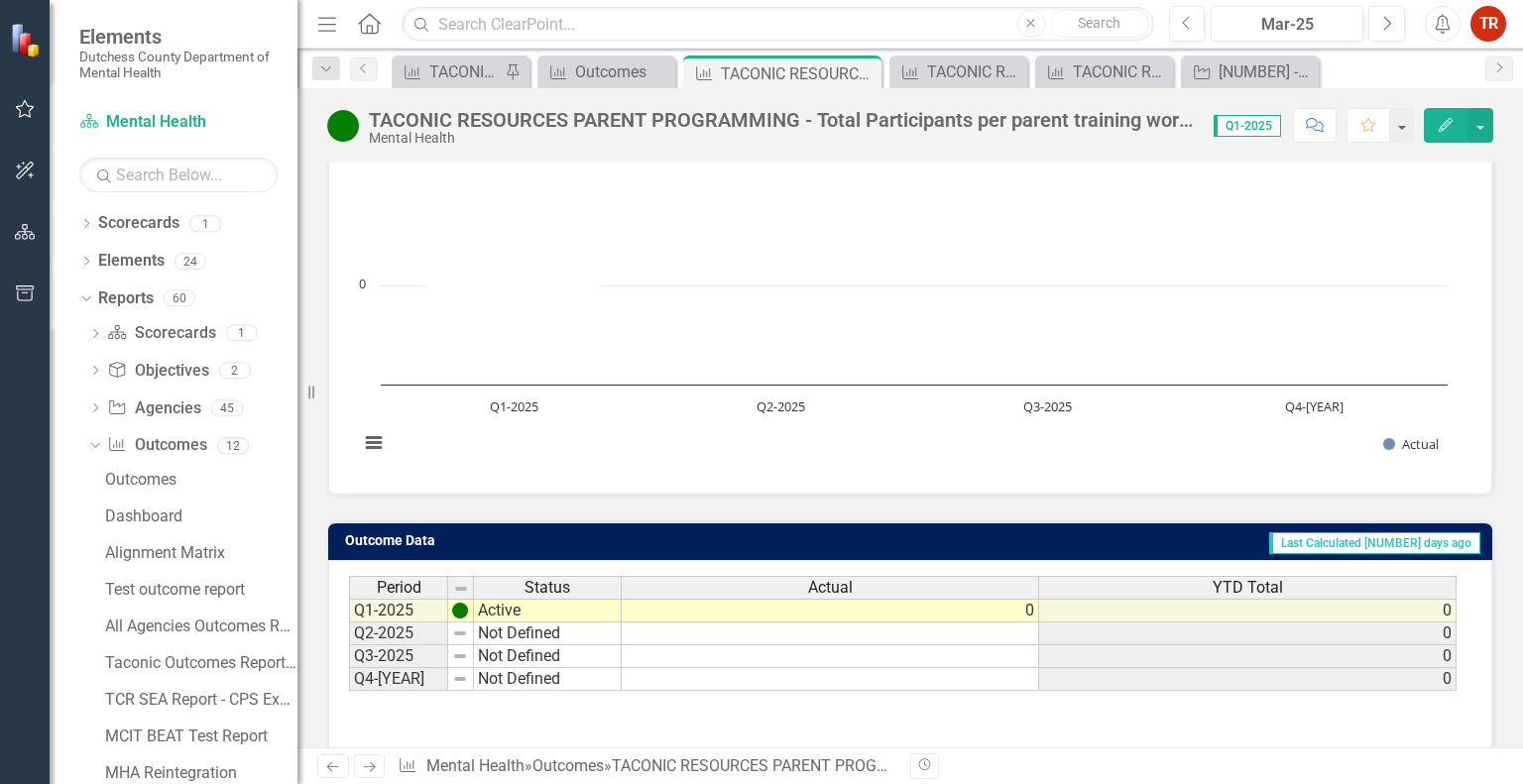click on "Not Defined" at bounding box center [547, 611] 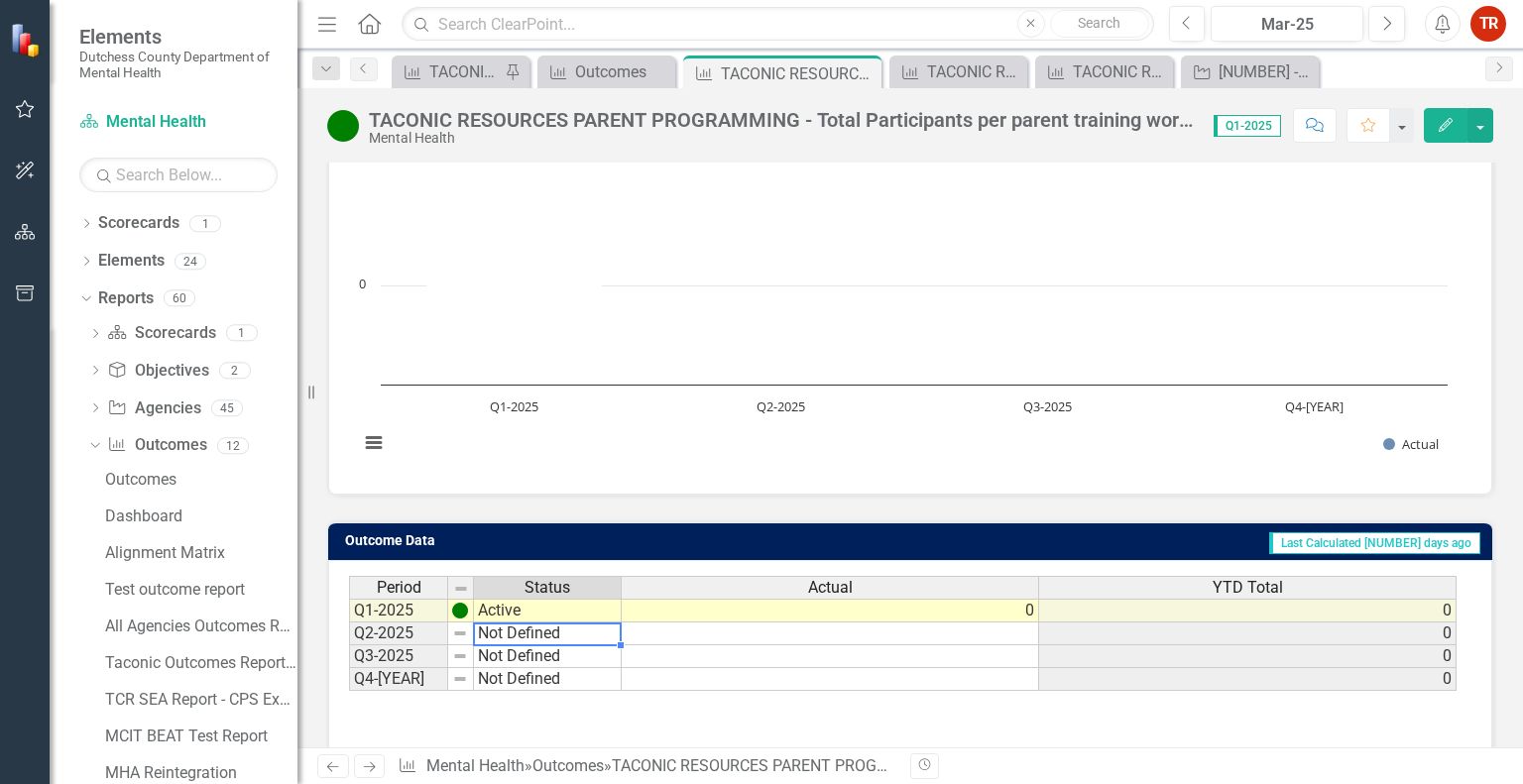 click on "Edit" at bounding box center (1446, 125) 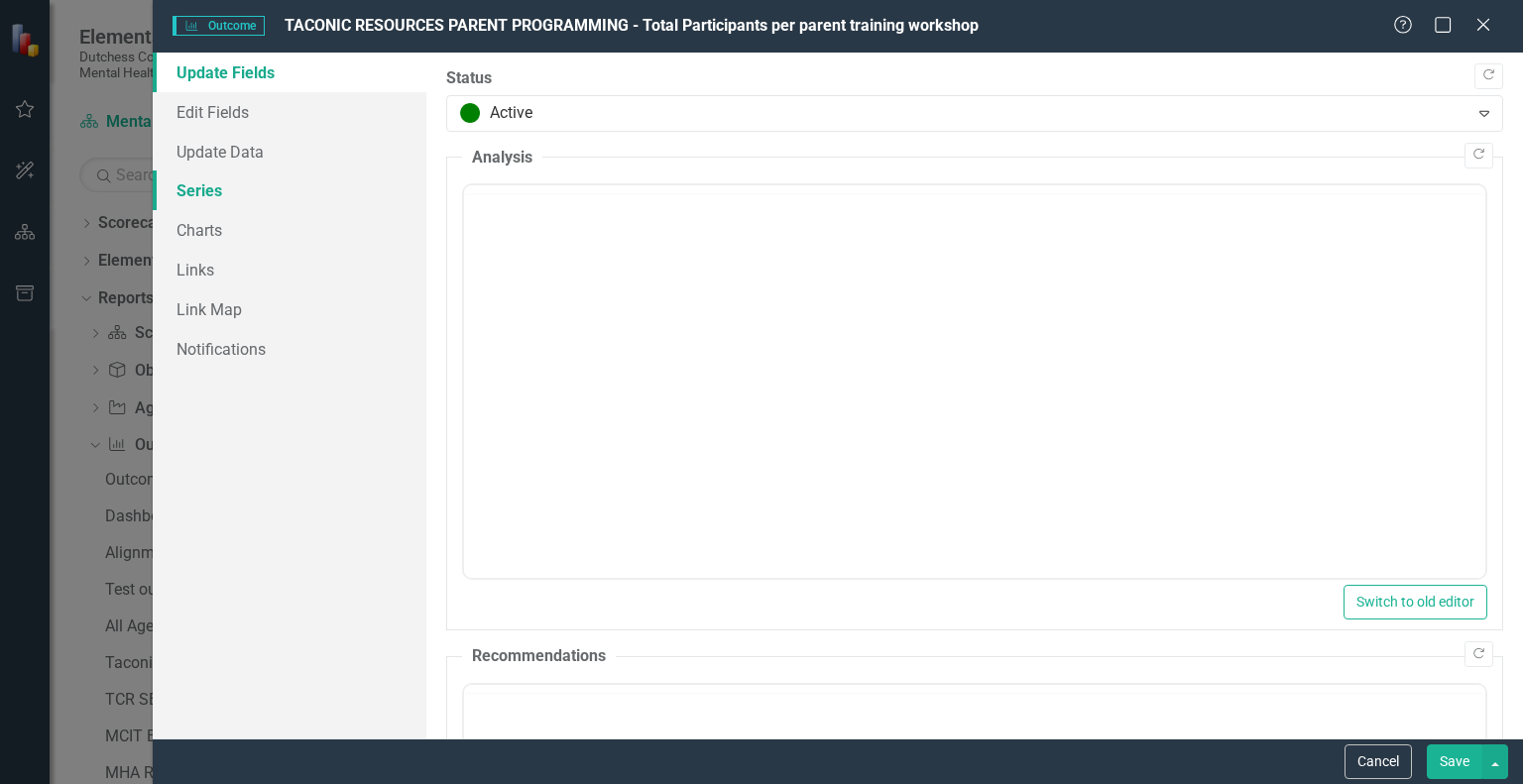 scroll, scrollTop: 0, scrollLeft: 0, axis: both 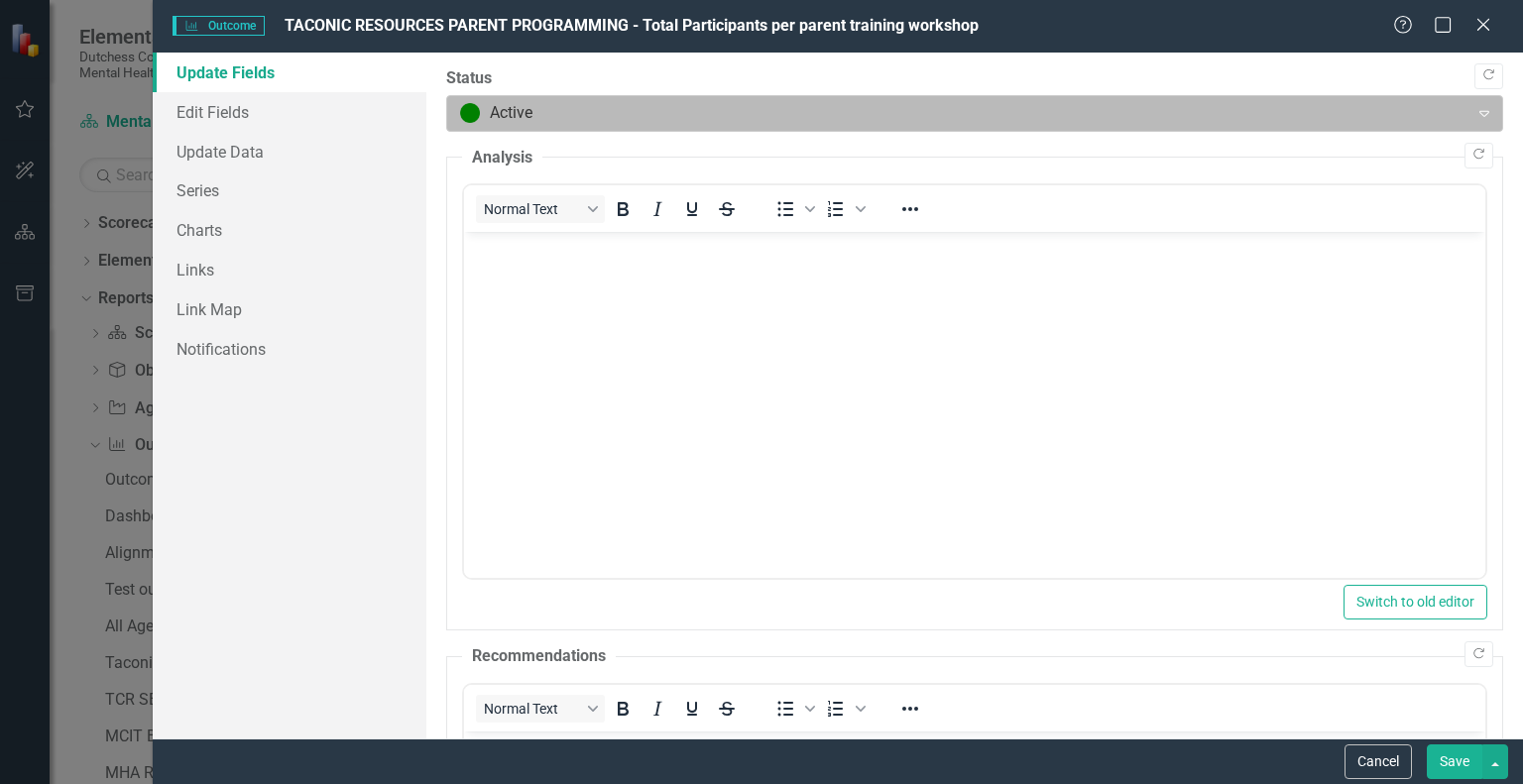 click at bounding box center (958, 113) 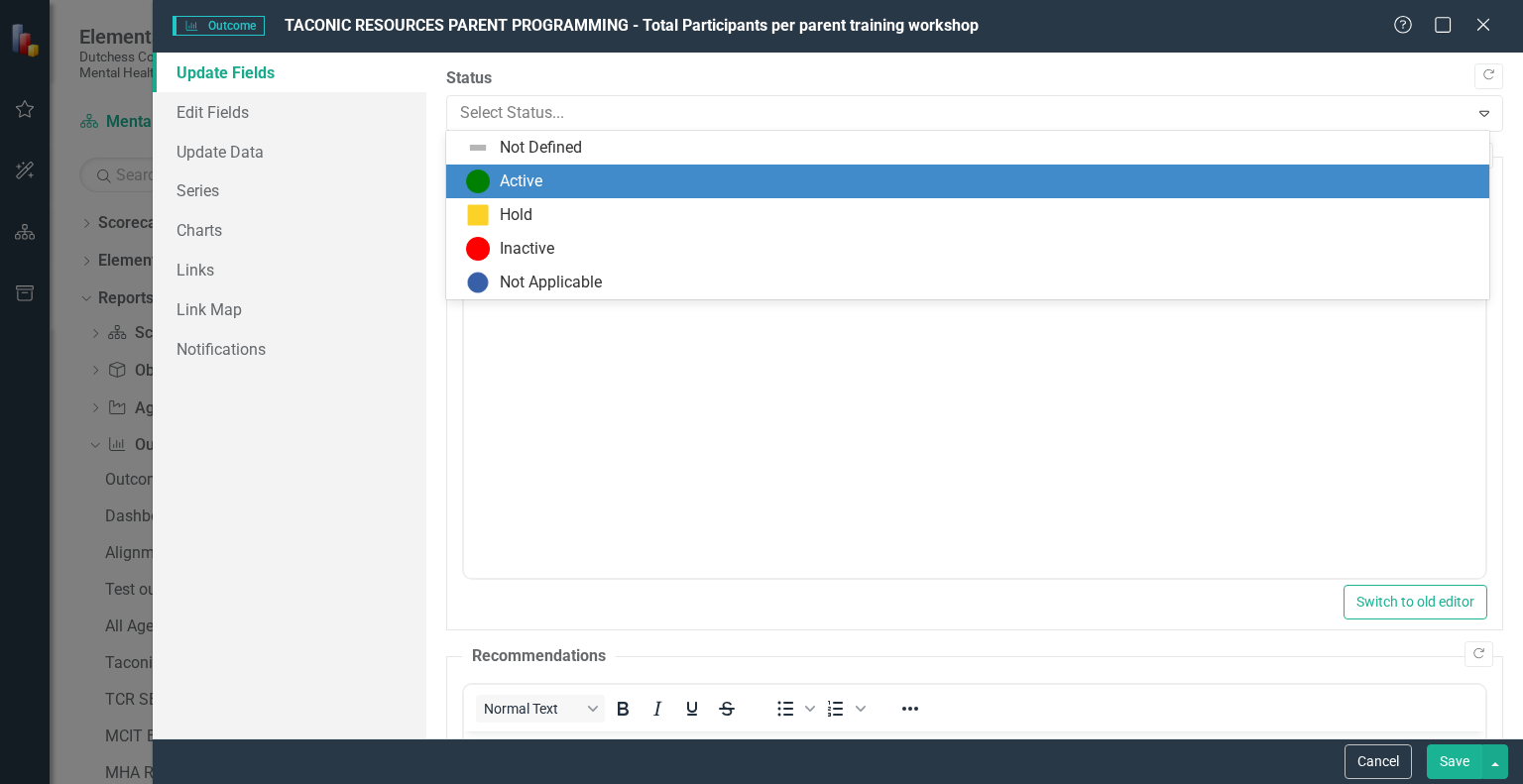 click on "Active" at bounding box center [521, 181] 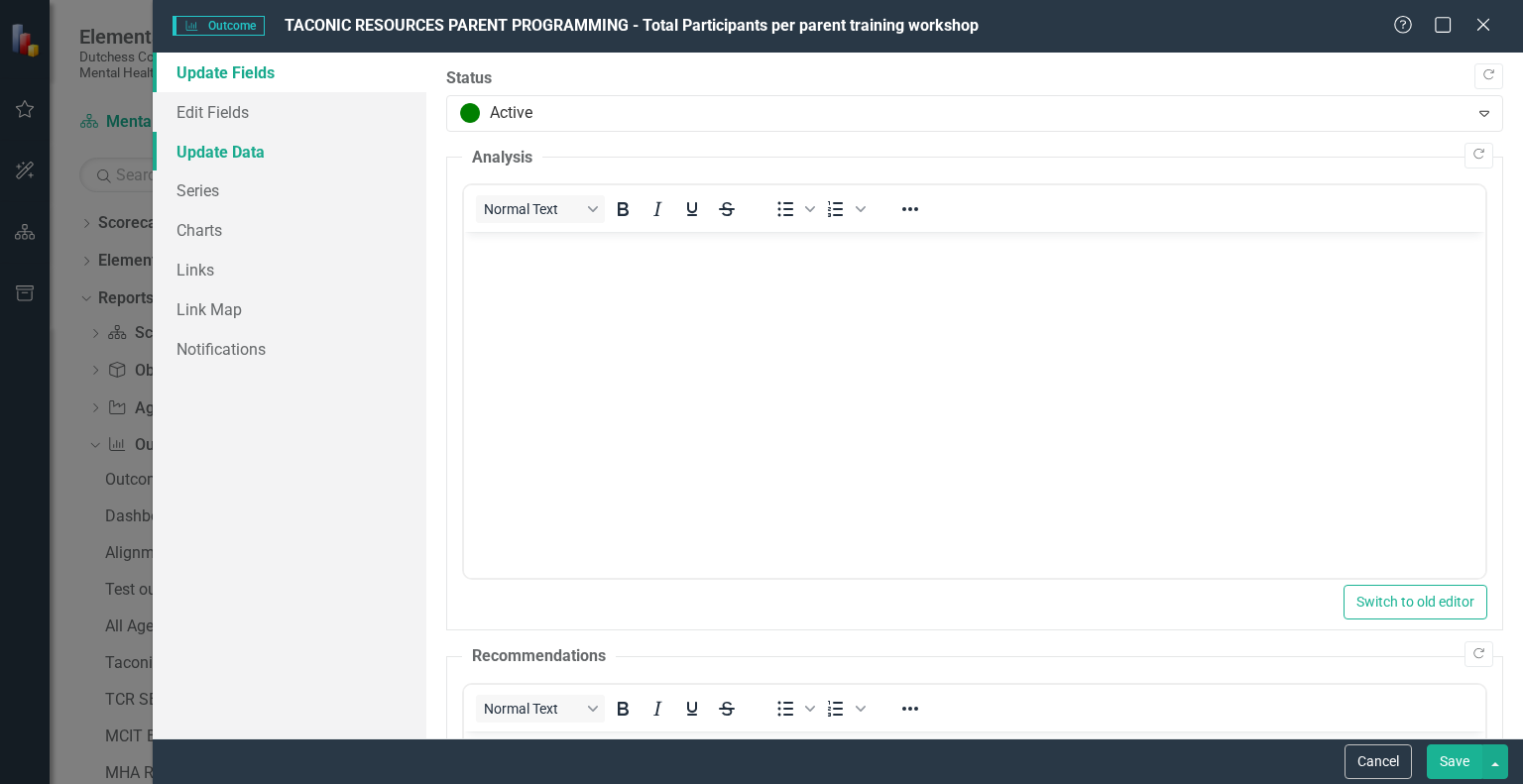 click on "Update  Data" at bounding box center [290, 152] 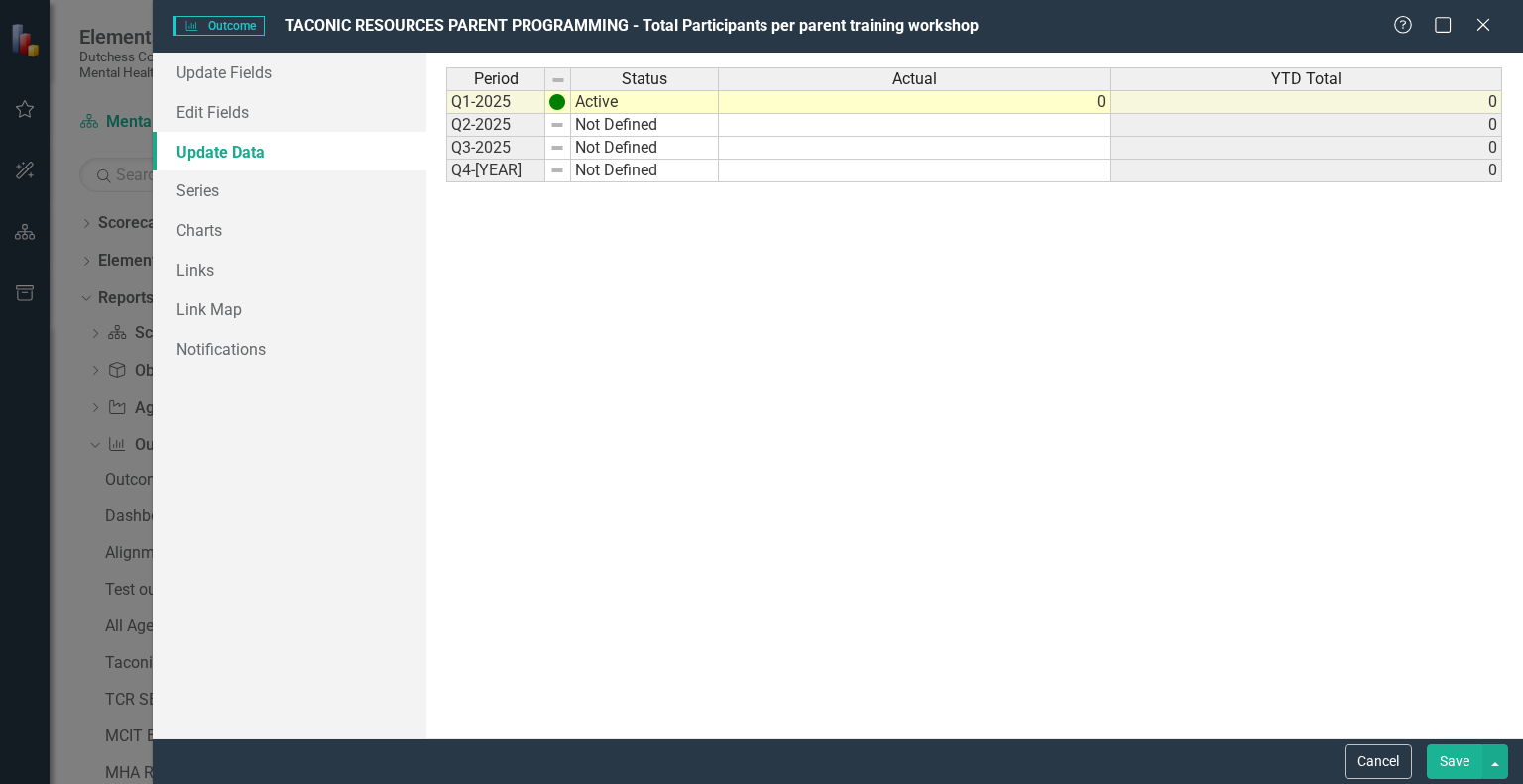 click on "Period Status Q1-2025 Active Q2-2025 Not Defined Q3-2025 Not Defined Q4-2025 Not Defined" at bounding box center [446, 125] 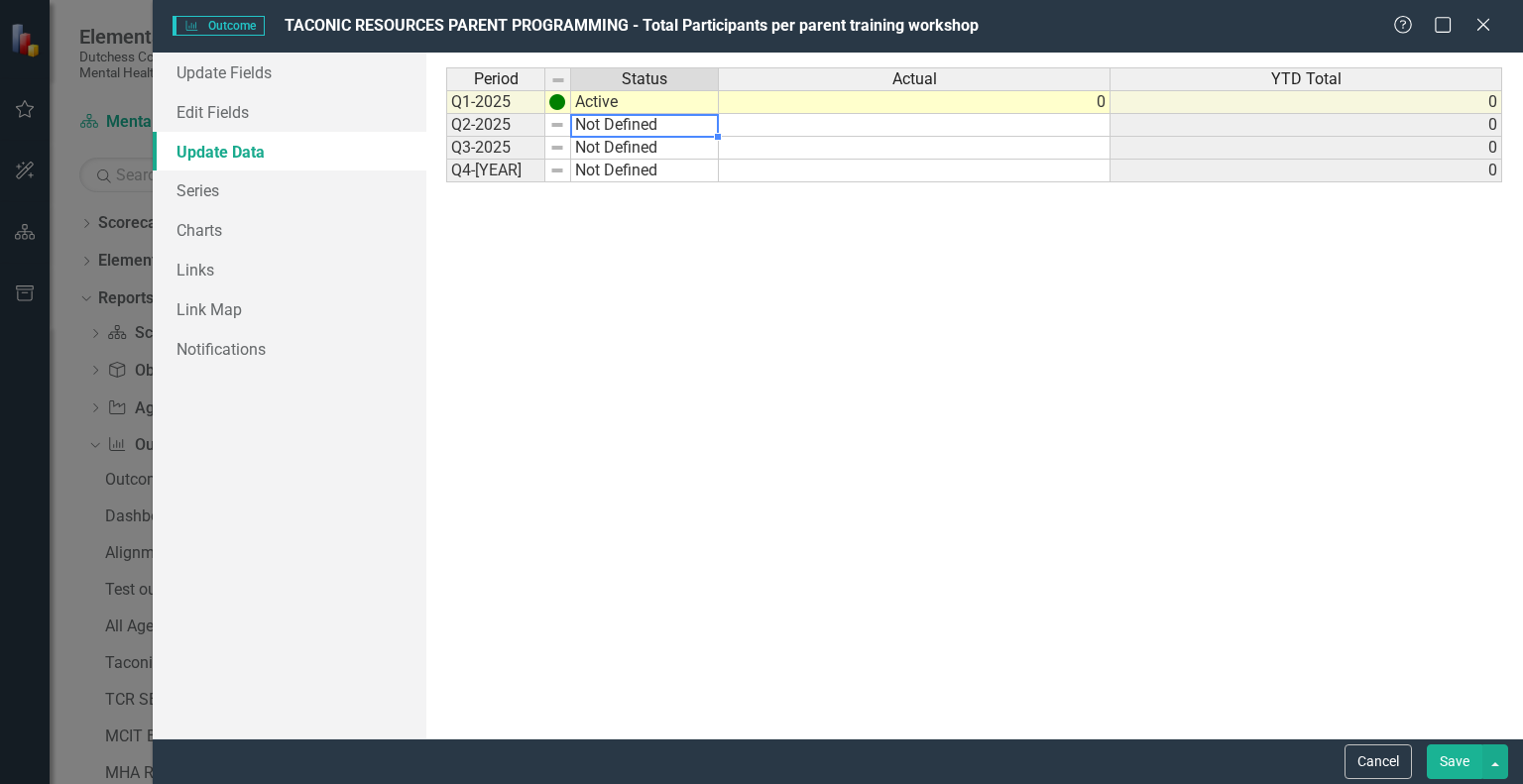 click on "Not Defined" at bounding box center [644, 125] 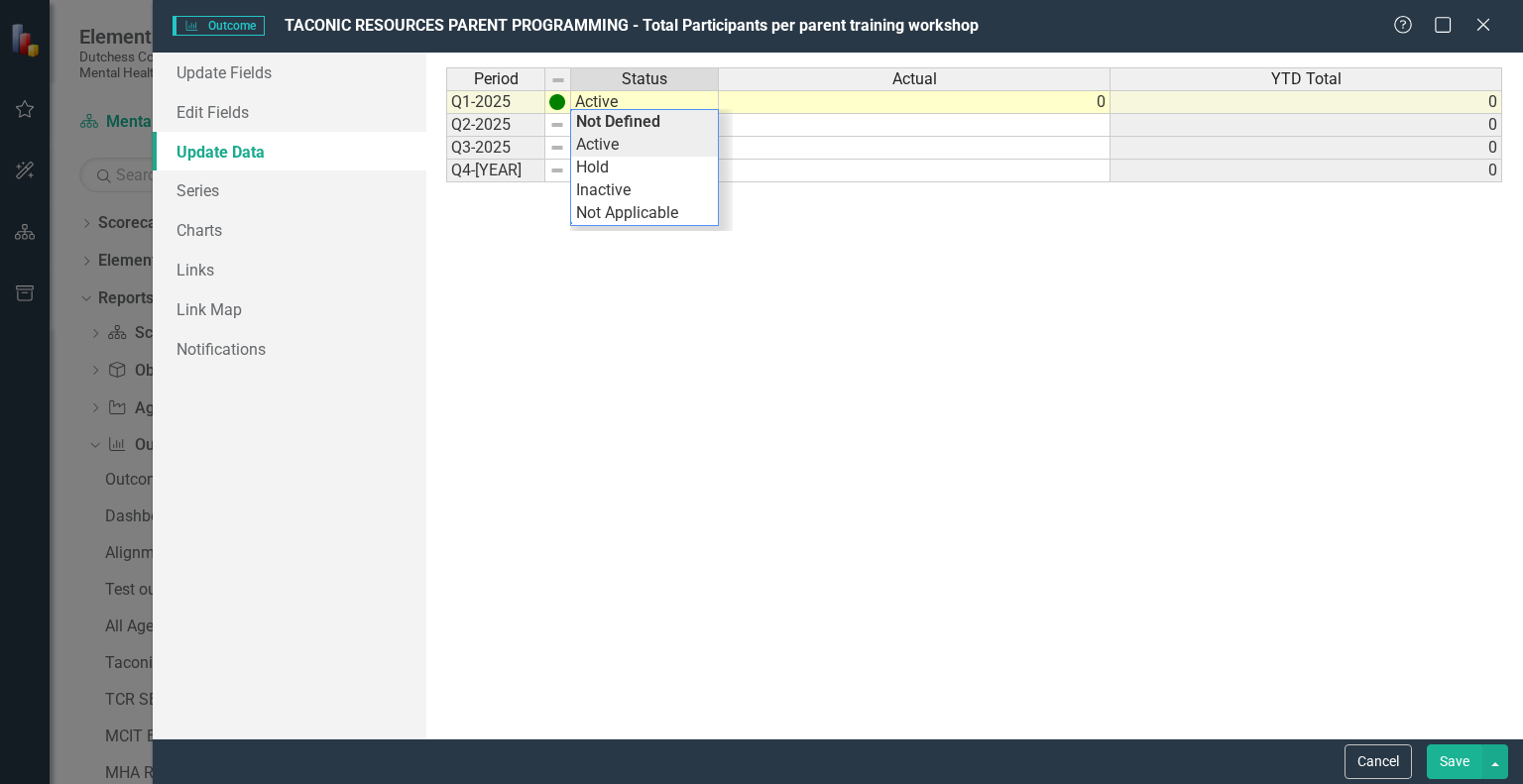 click on "Period Status Actual YTD Total Q1-2025 Active 1 1 Q2-2025 Not Defined 1 Q3-2025 Not Defined 1 Q4-2025 Not Defined 1 Period Status Actual YTD Total Period Status Q1-2025 Active Q2-2025 Not Defined Q3-2025 Not Defined Q4-2025 Not Defined Period Status Active Not Defined Active Hold Inactive Not Applicable" at bounding box center (974, 395) 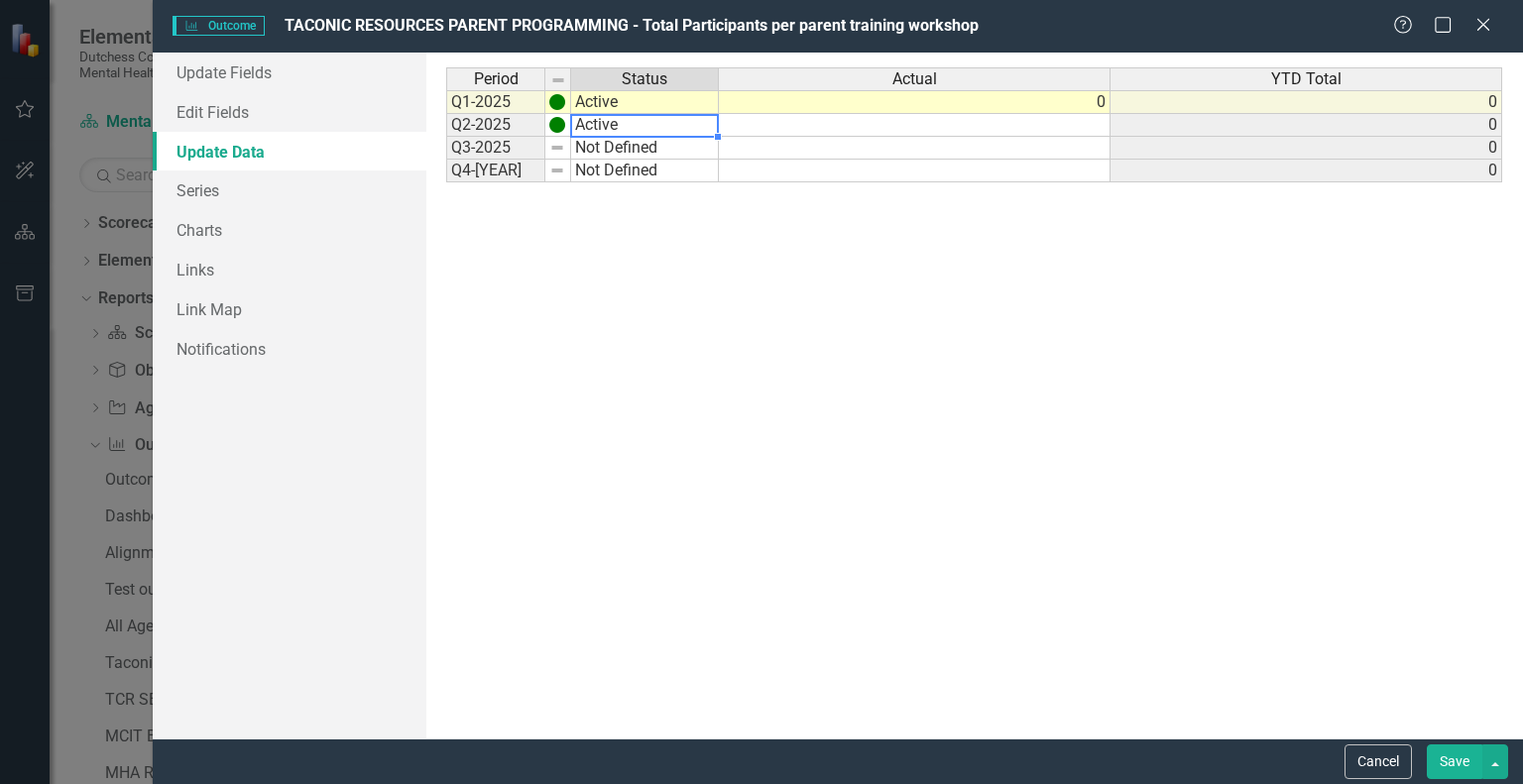 click at bounding box center (914, 102) 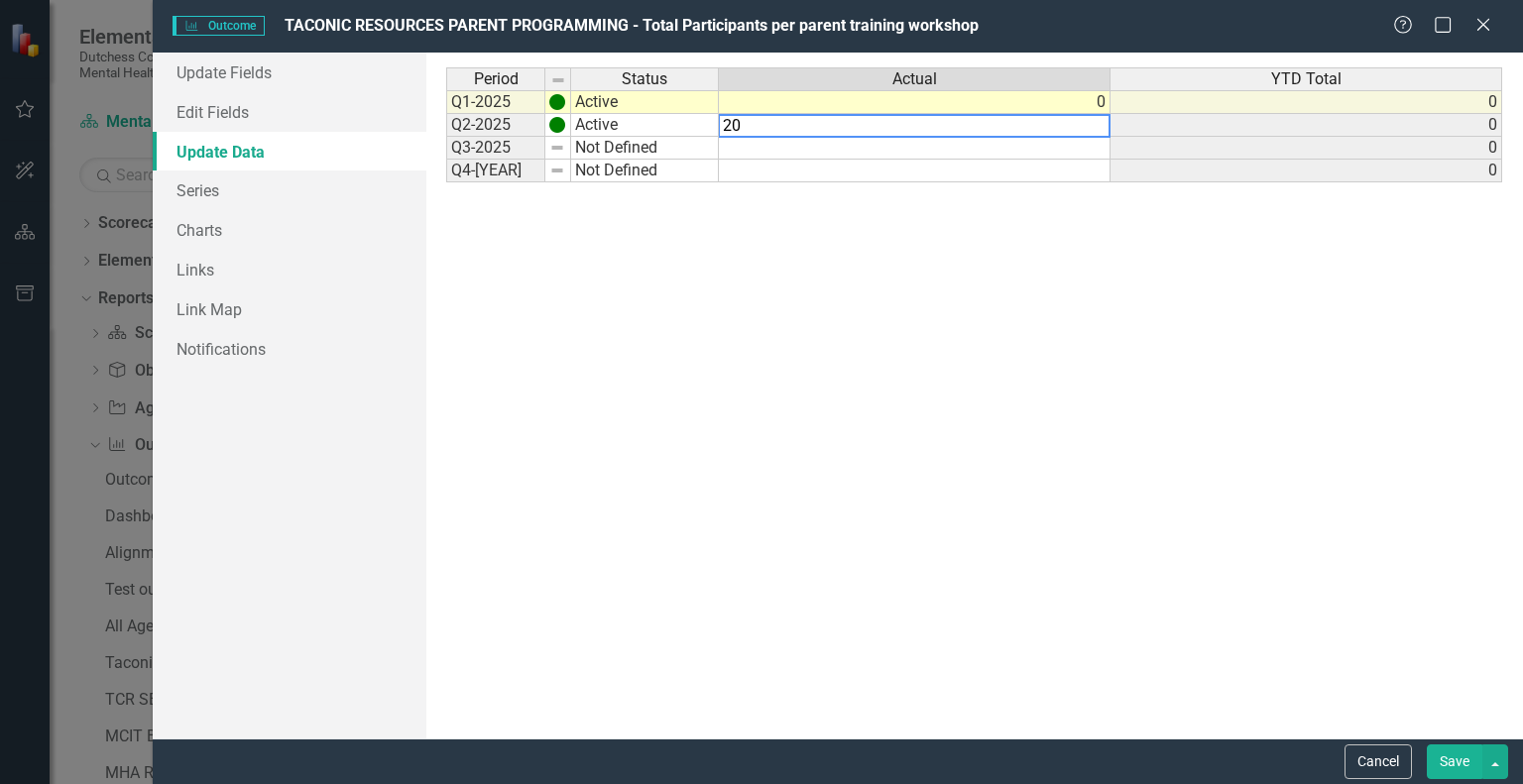 type on "20" 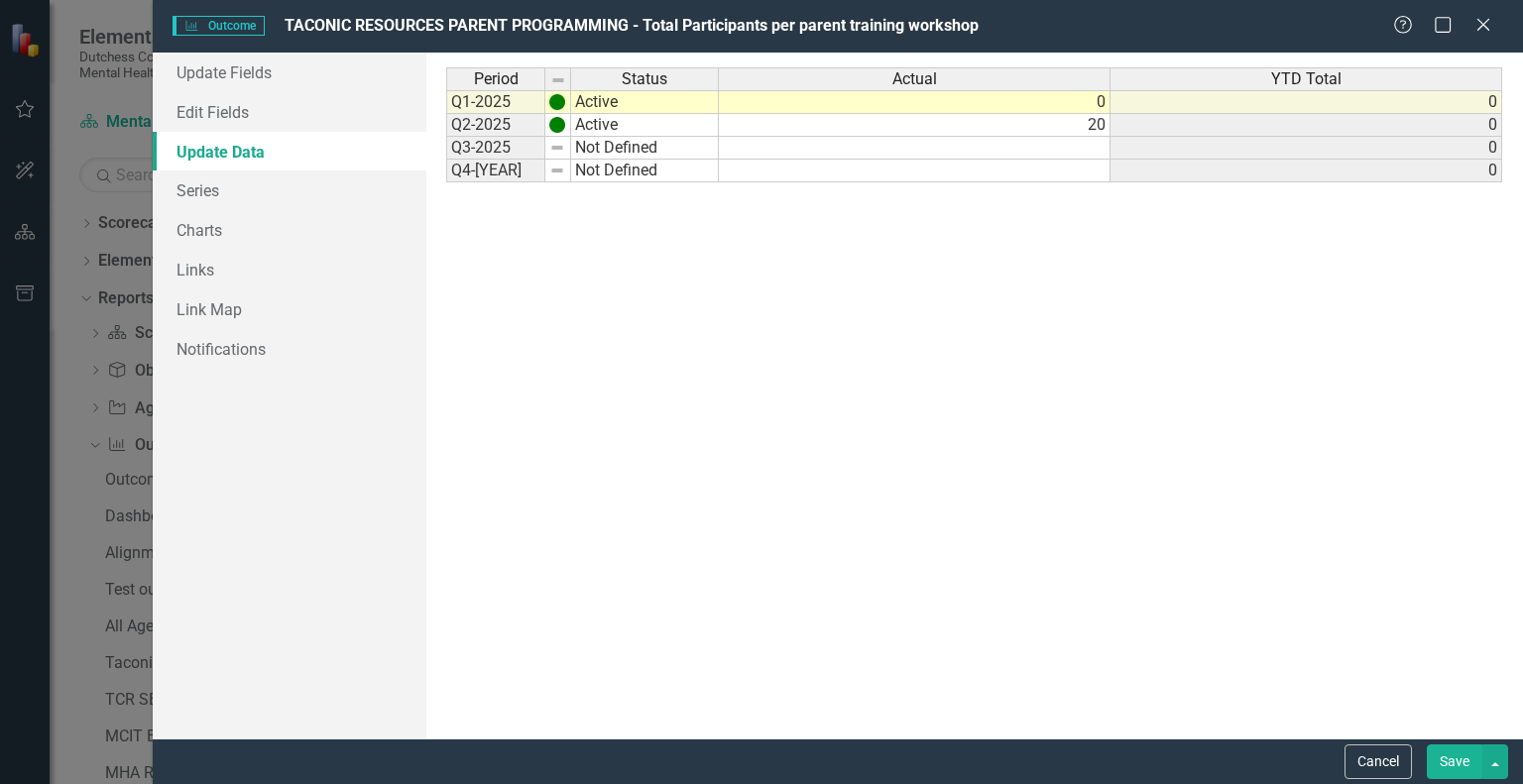 click on "Save" at bounding box center (1455, 761) 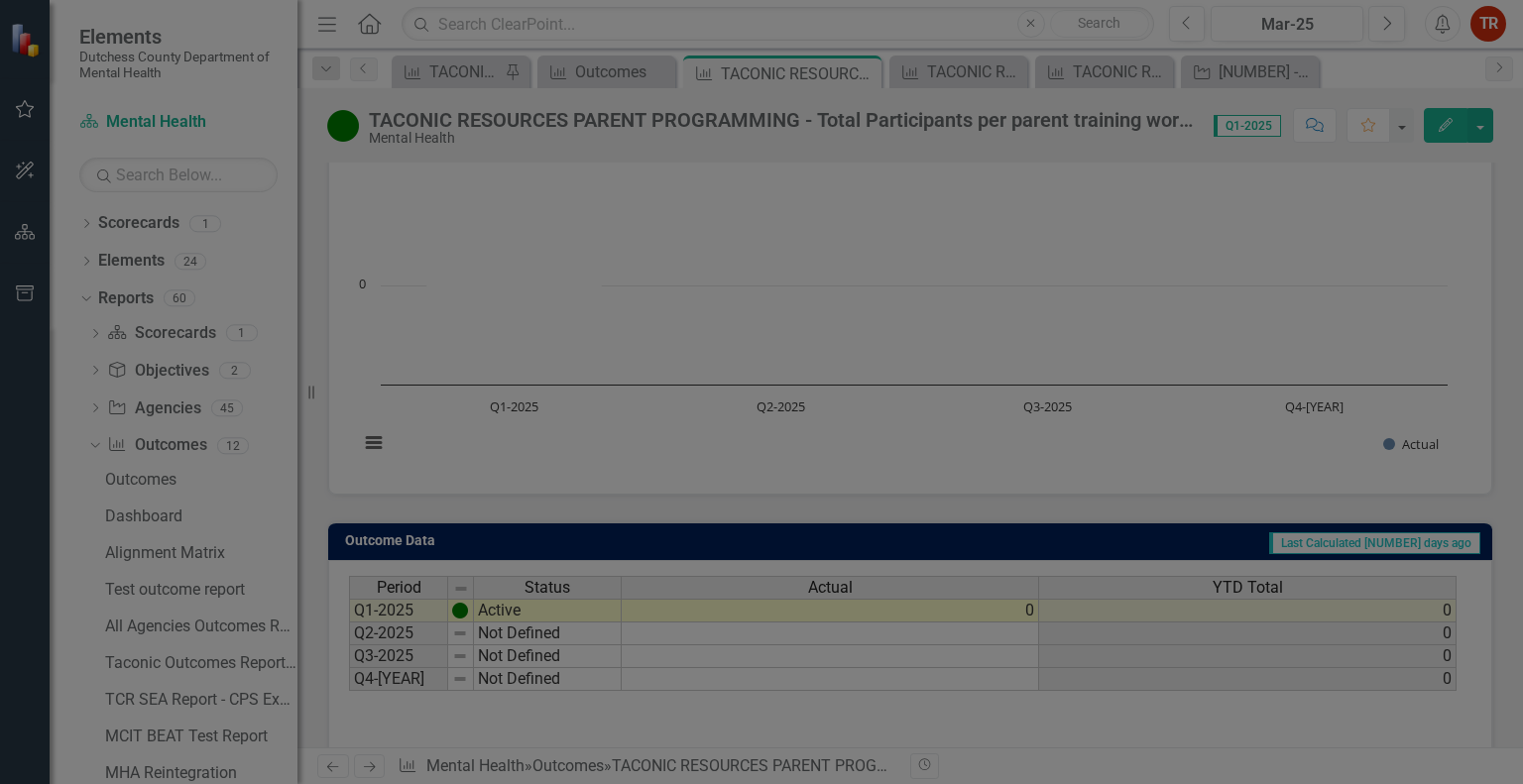 scroll, scrollTop: 0, scrollLeft: 0, axis: both 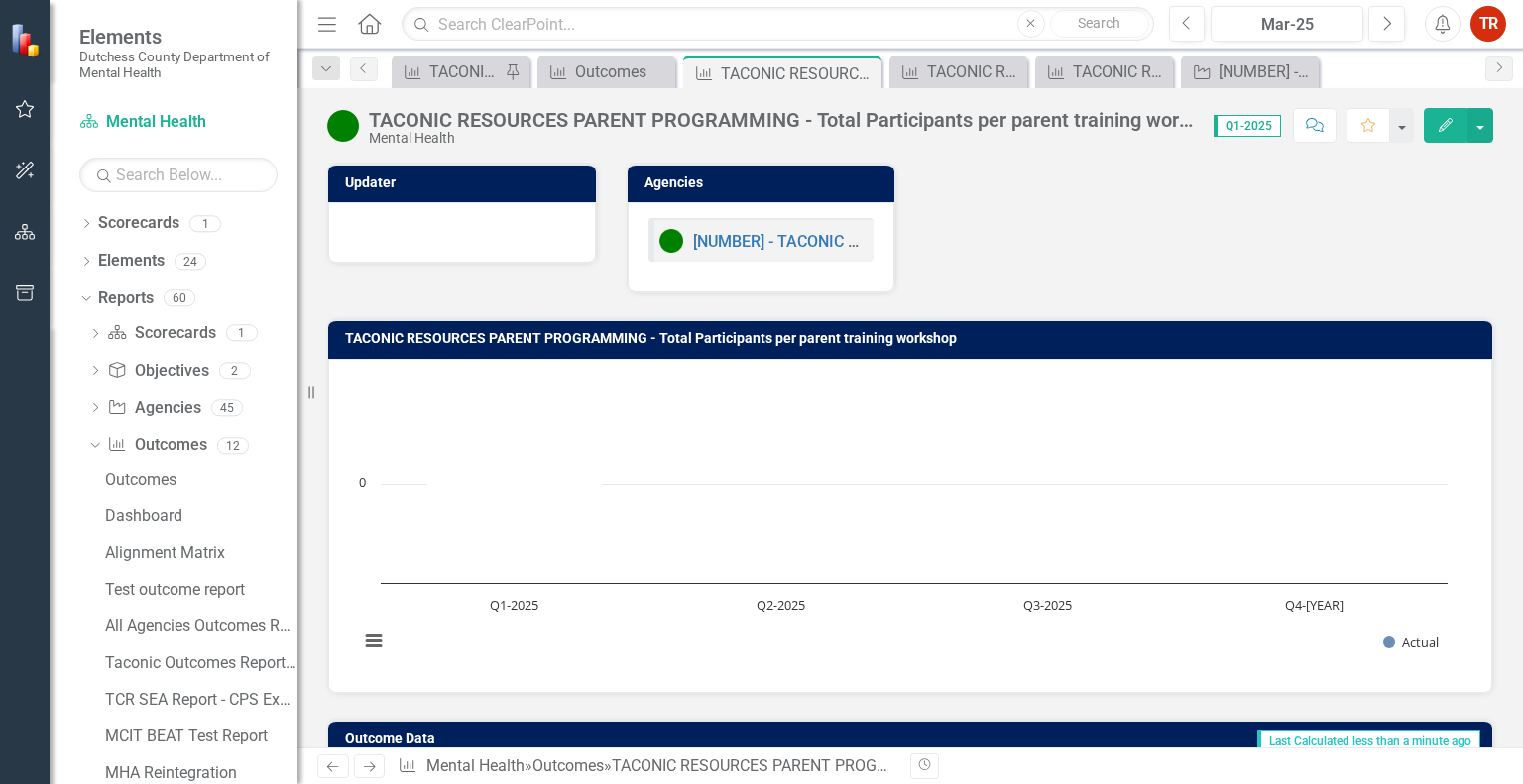 click on "TACONIC RESOURCES PARENT PROGRAMMING - Total Participants per parent training workshop Mental Health Score: 0.00 Q1-[YEAR] Completed  Comment Favorite Edit" at bounding box center [910, 118] 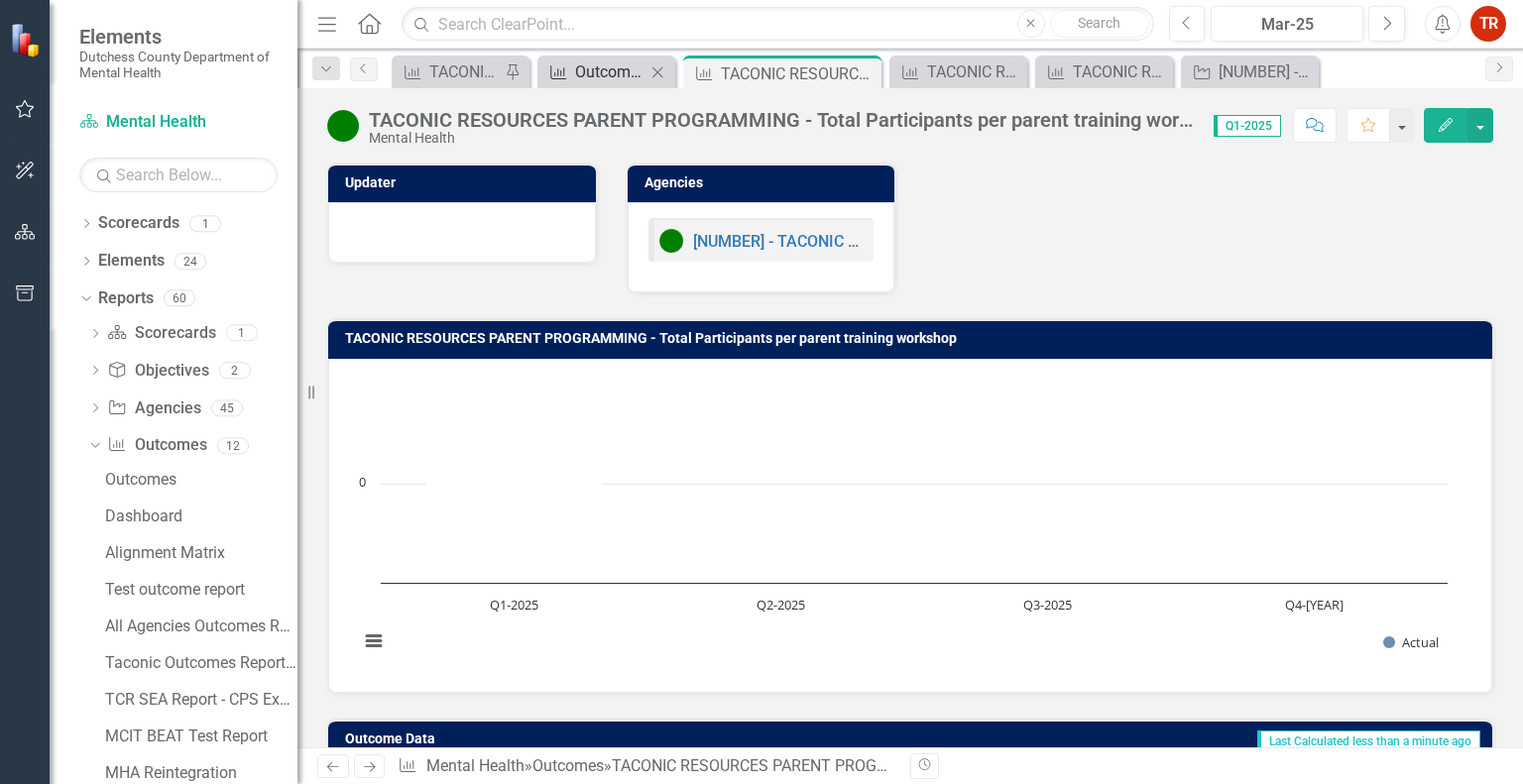 click on "Outcomes" at bounding box center (610, 71) 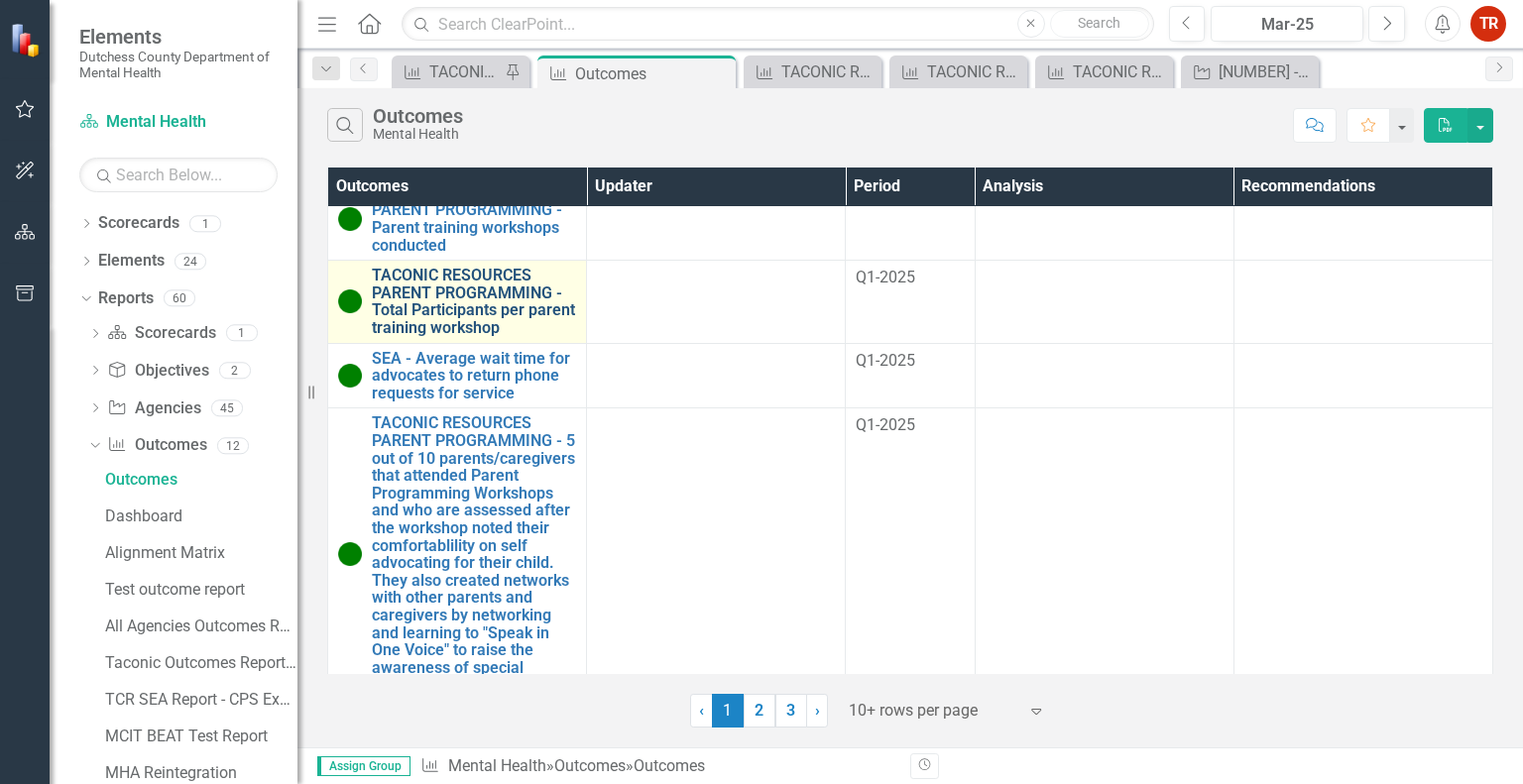 scroll, scrollTop: 694, scrollLeft: 0, axis: vertical 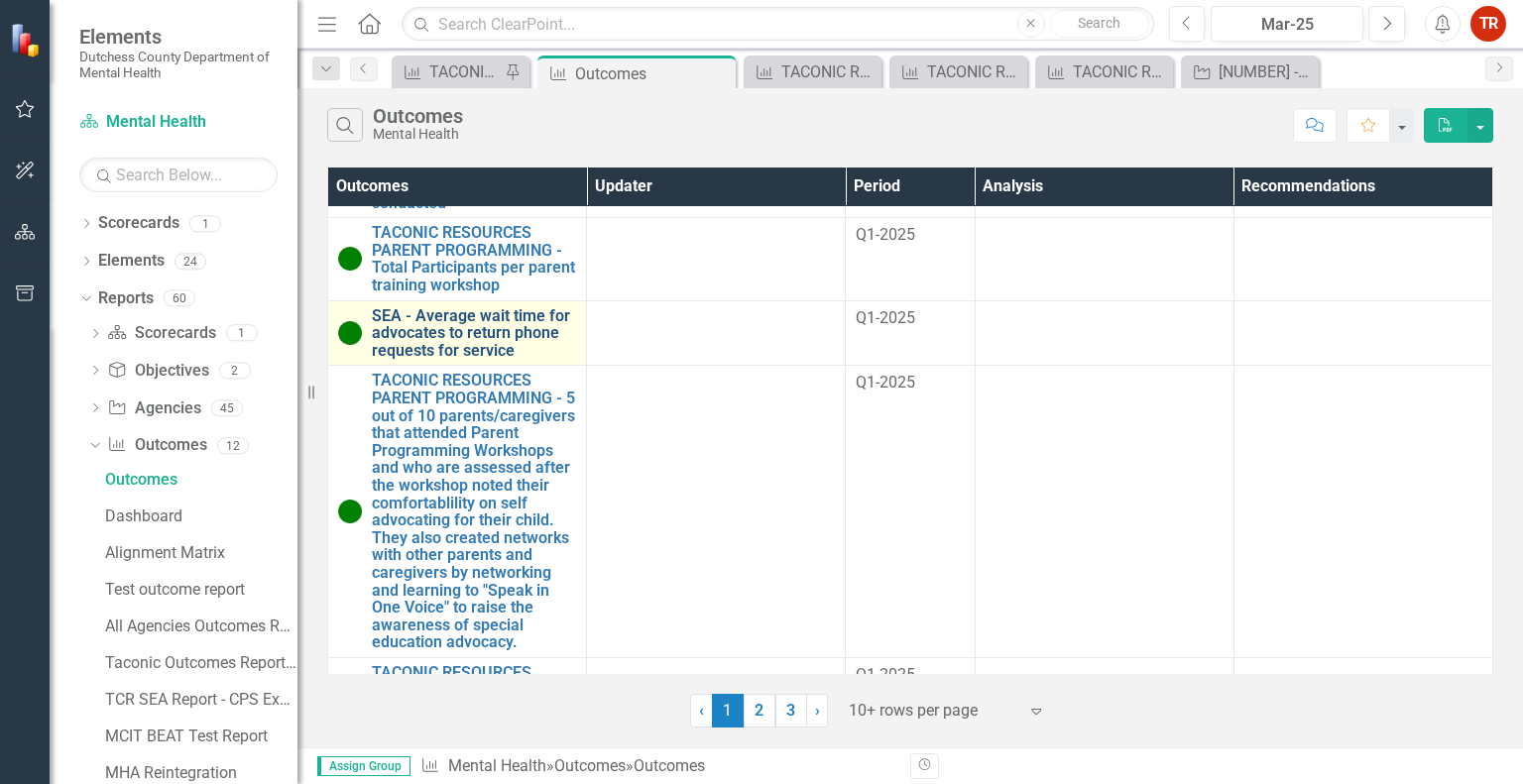 click on "SEA - Average wait time for advocates to return phone requests for service" at bounding box center [474, 333] 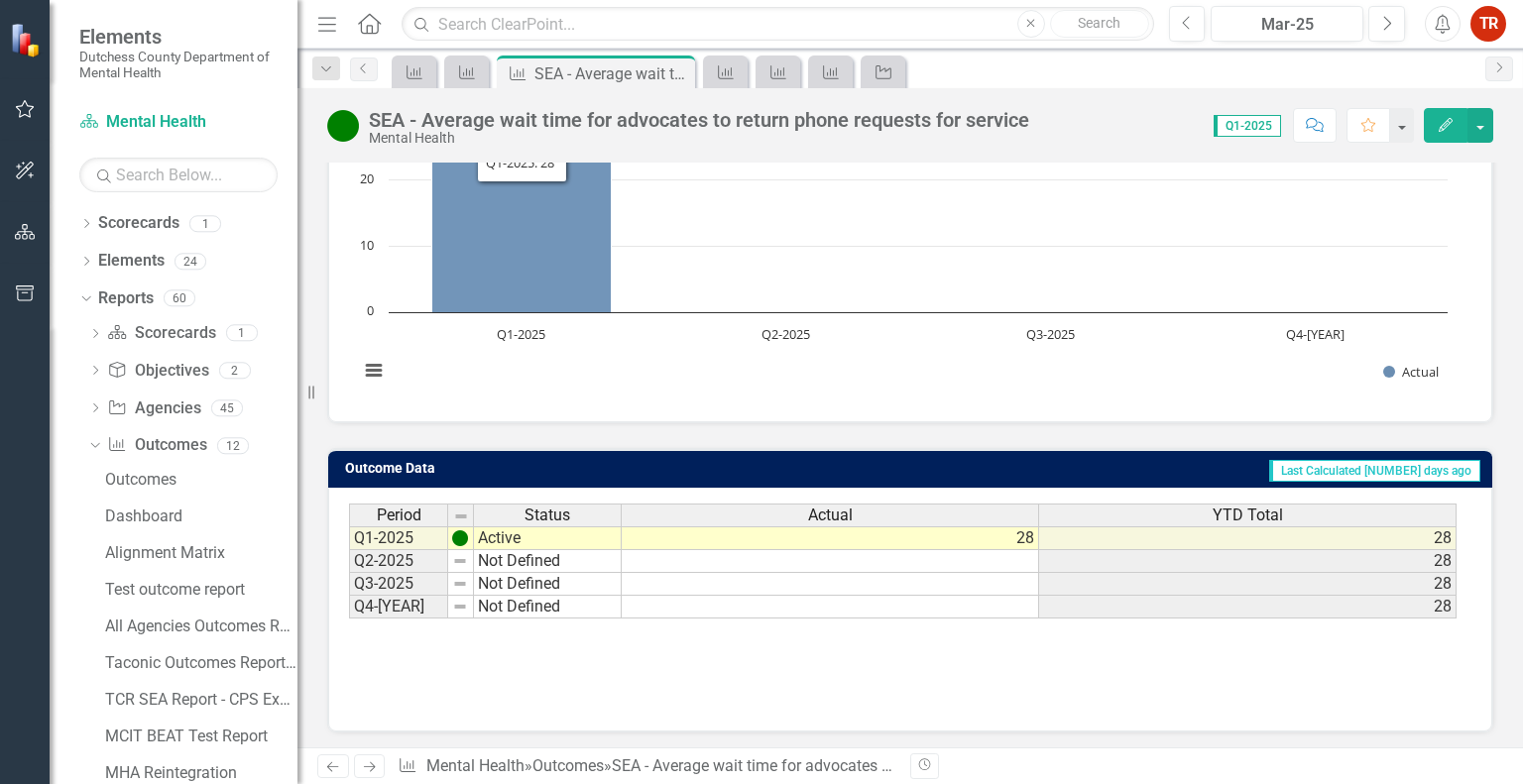 scroll, scrollTop: 0, scrollLeft: 0, axis: both 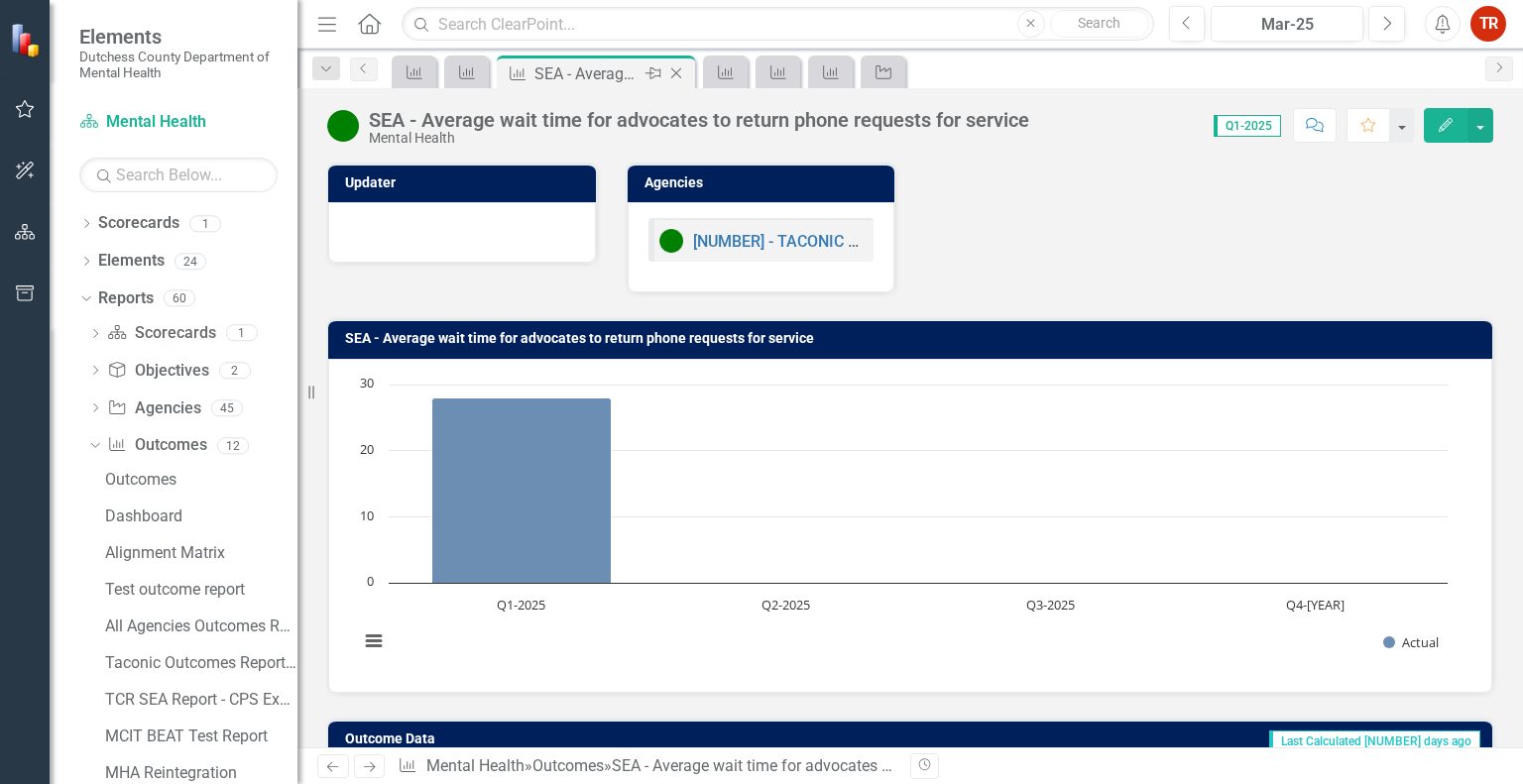 click on "Close" at bounding box center [676, 73] 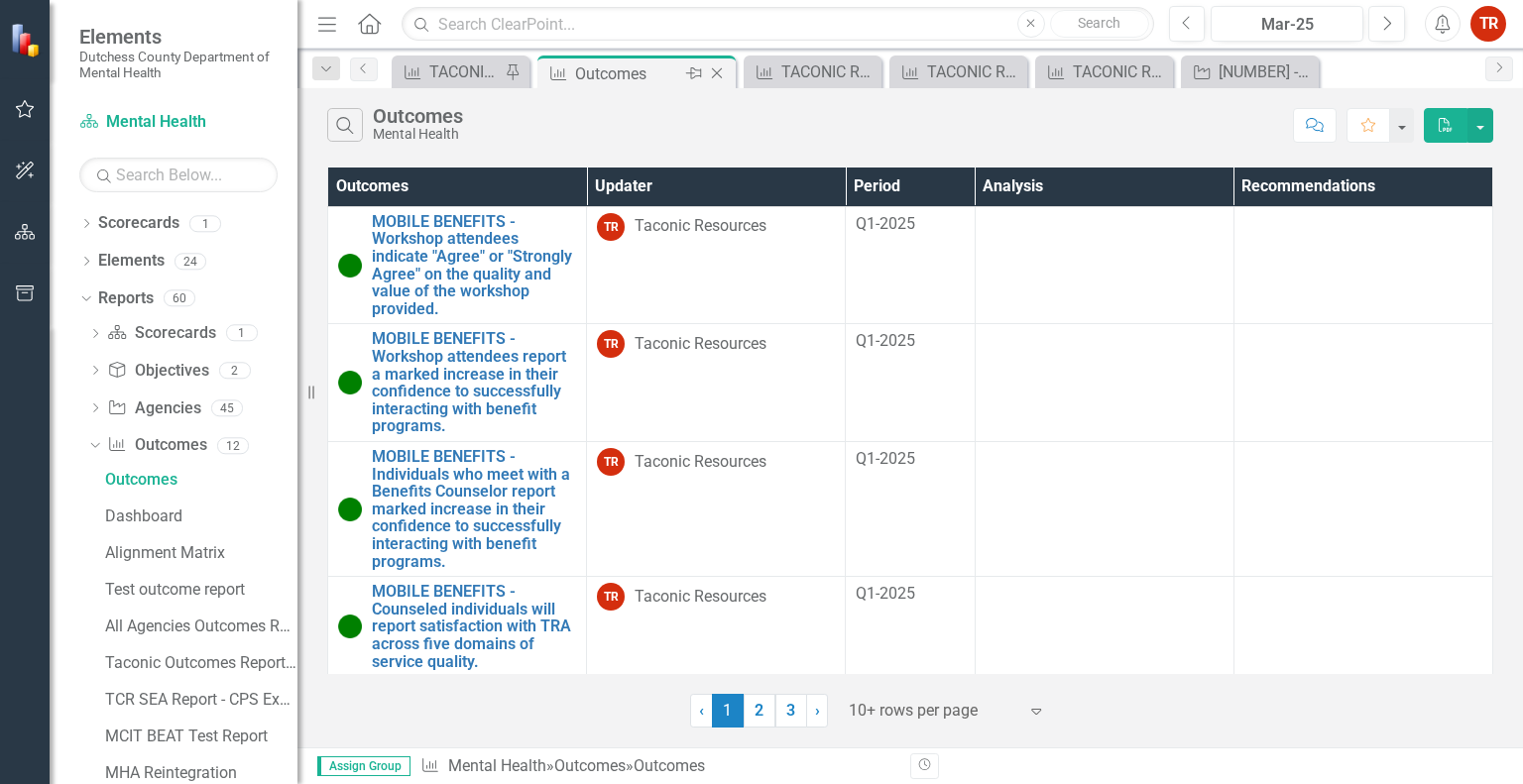 click on "Outcomes" at bounding box center (628, 73) 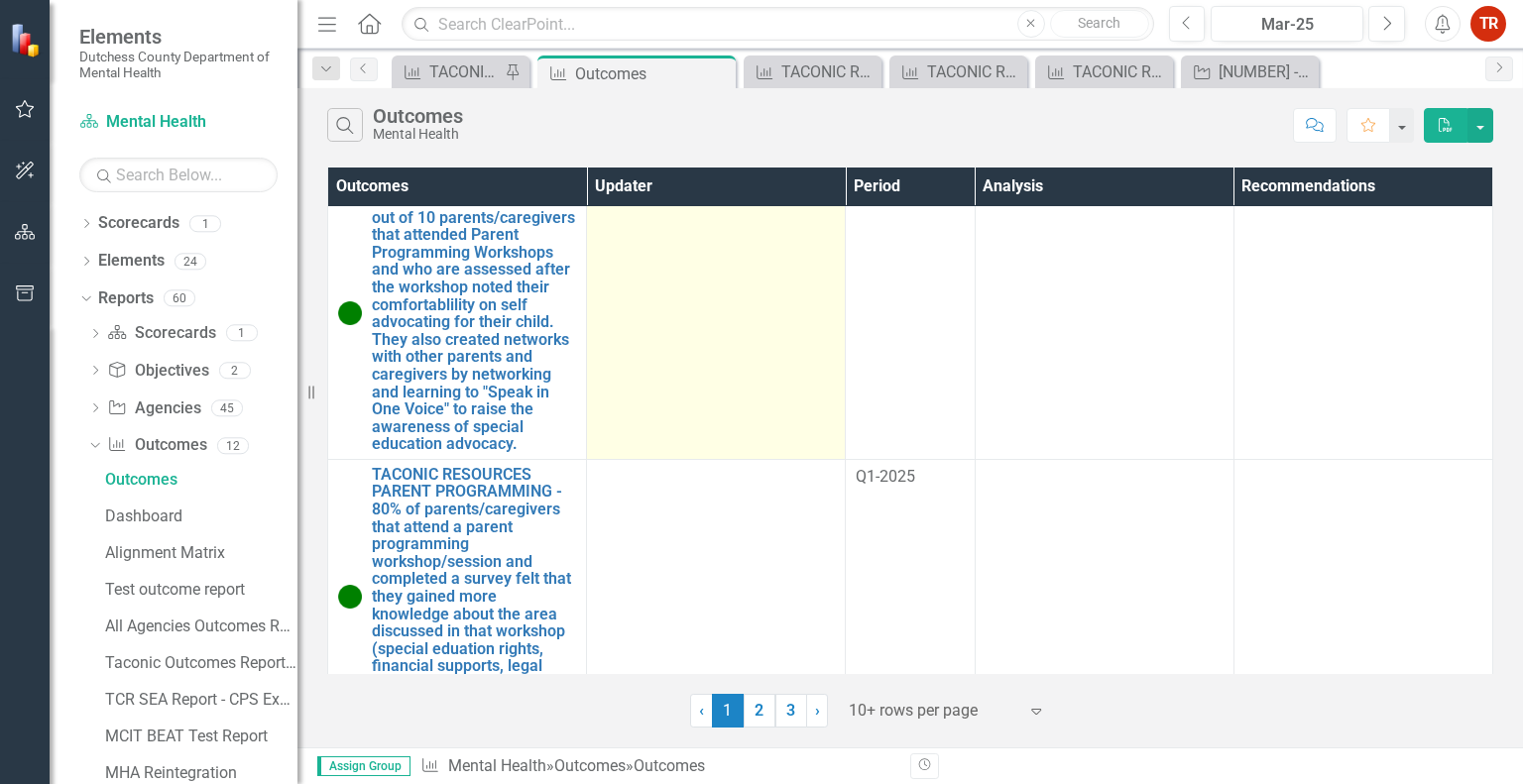 scroll, scrollTop: 793, scrollLeft: 0, axis: vertical 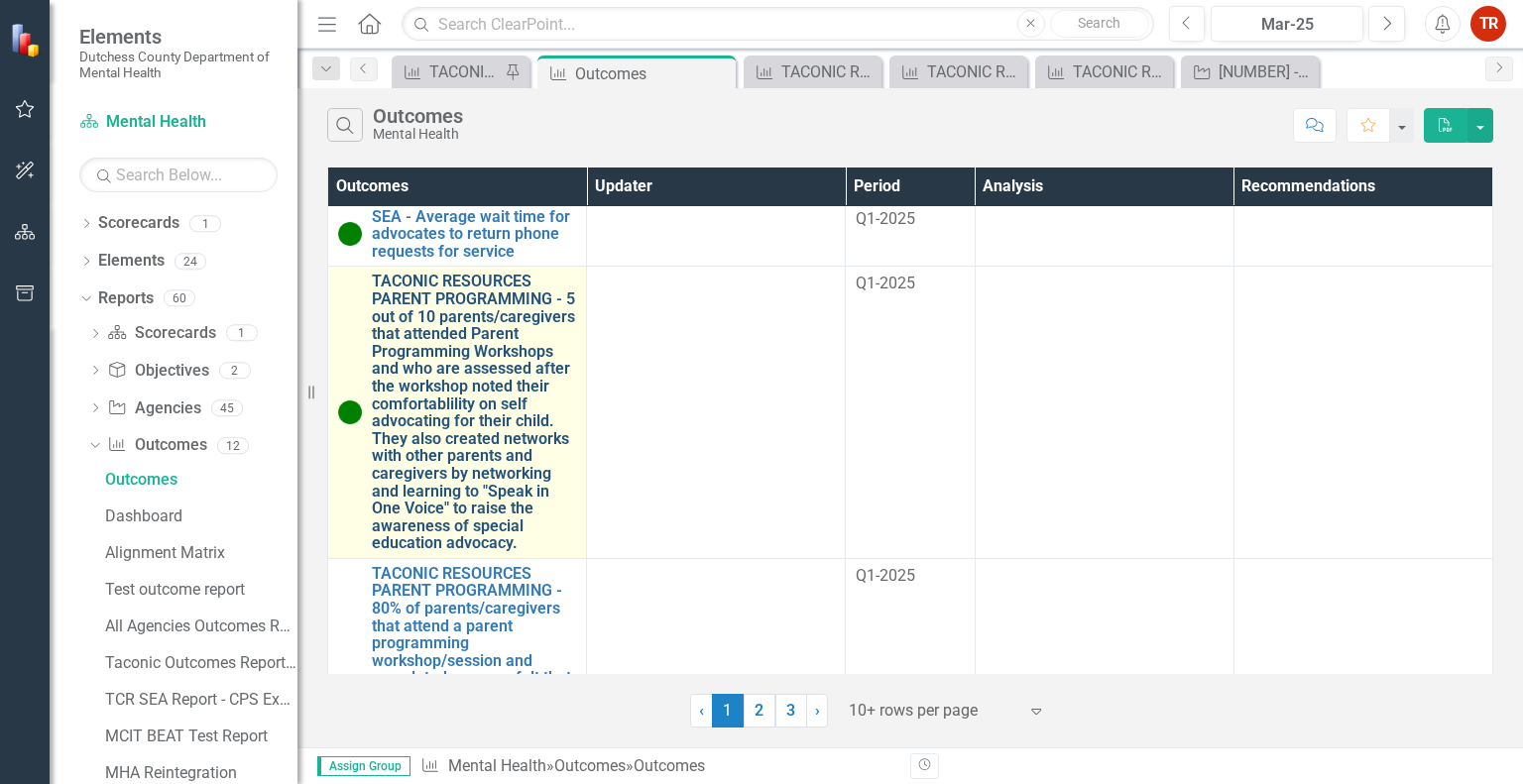 click on "TACONIC RESOURCES PARENT PROGRAMMING - 5 out of 10 parents/caregivers that attended Parent Programming Workshops and who are assessed after the workshop noted their comfortablility on self advocating for their child. They also created networks with other parents and caregivers by networking and learning to "Speak in One Voice" to raise the awareness of special education advocacy." at bounding box center [474, 412] 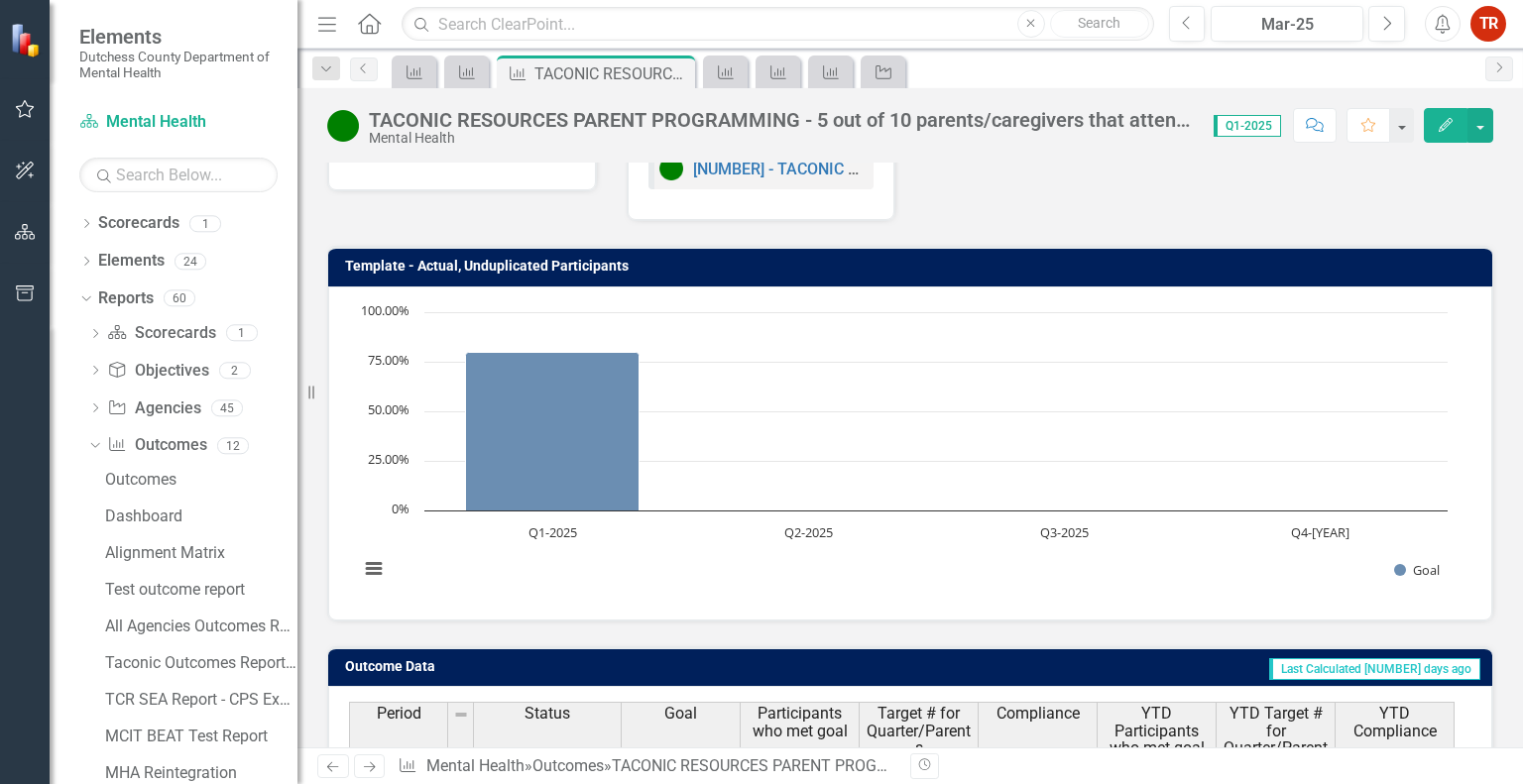 scroll, scrollTop: 171, scrollLeft: 0, axis: vertical 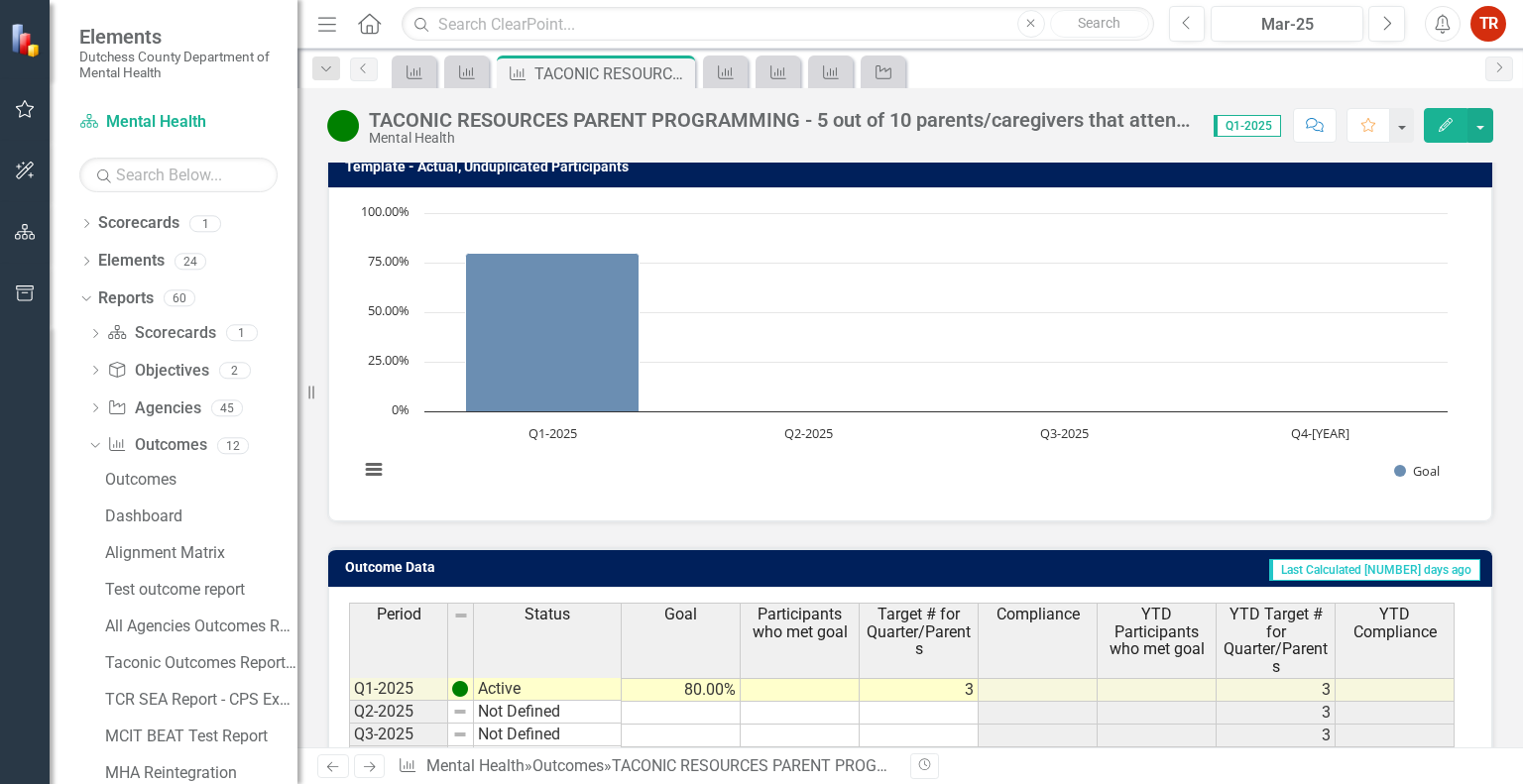 click on "TACONIC RESOURCES PARENT PROGRAMMING - 5 out of 10 parents/caregivers that attended Parent Programming Workshops and who are assessed after the workshop noted their comfortablility on self advocating for their child. They also created networks with other parents and caregivers by networking and learning to "Speak in One Voice" to raise the awareness of special education advocacy." at bounding box center [781, 120] 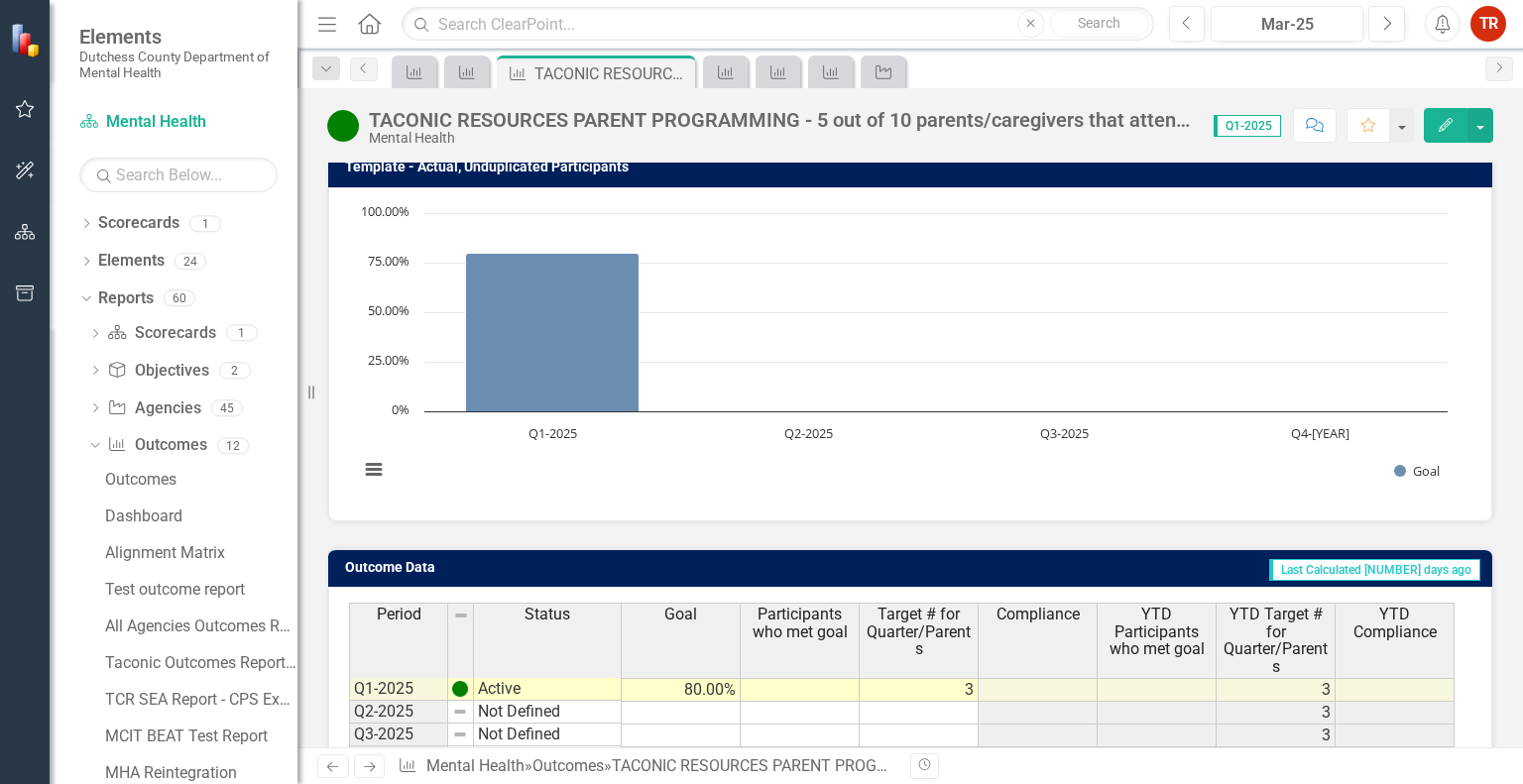 click on "Edit" at bounding box center [1446, 125] 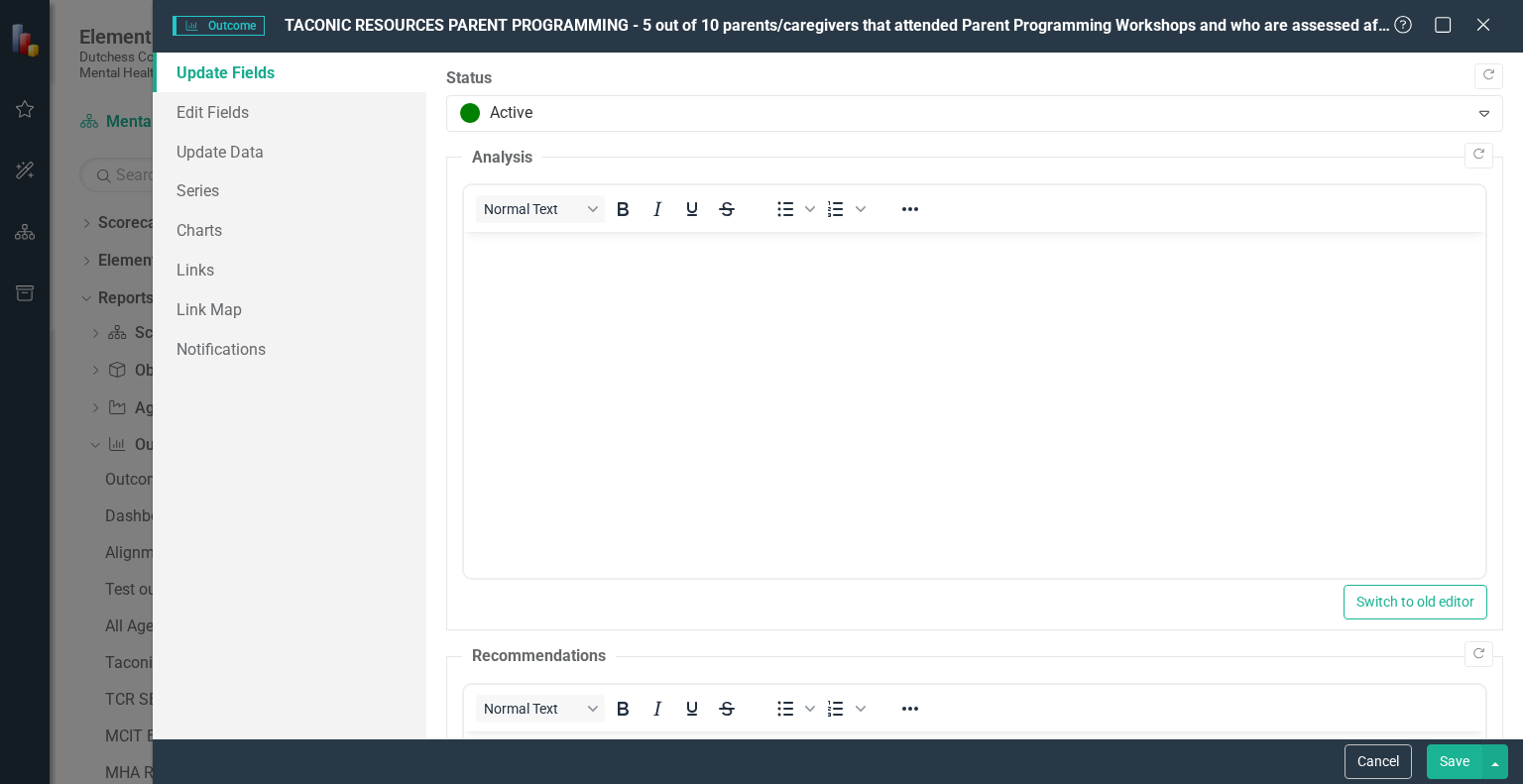 scroll, scrollTop: 0, scrollLeft: 0, axis: both 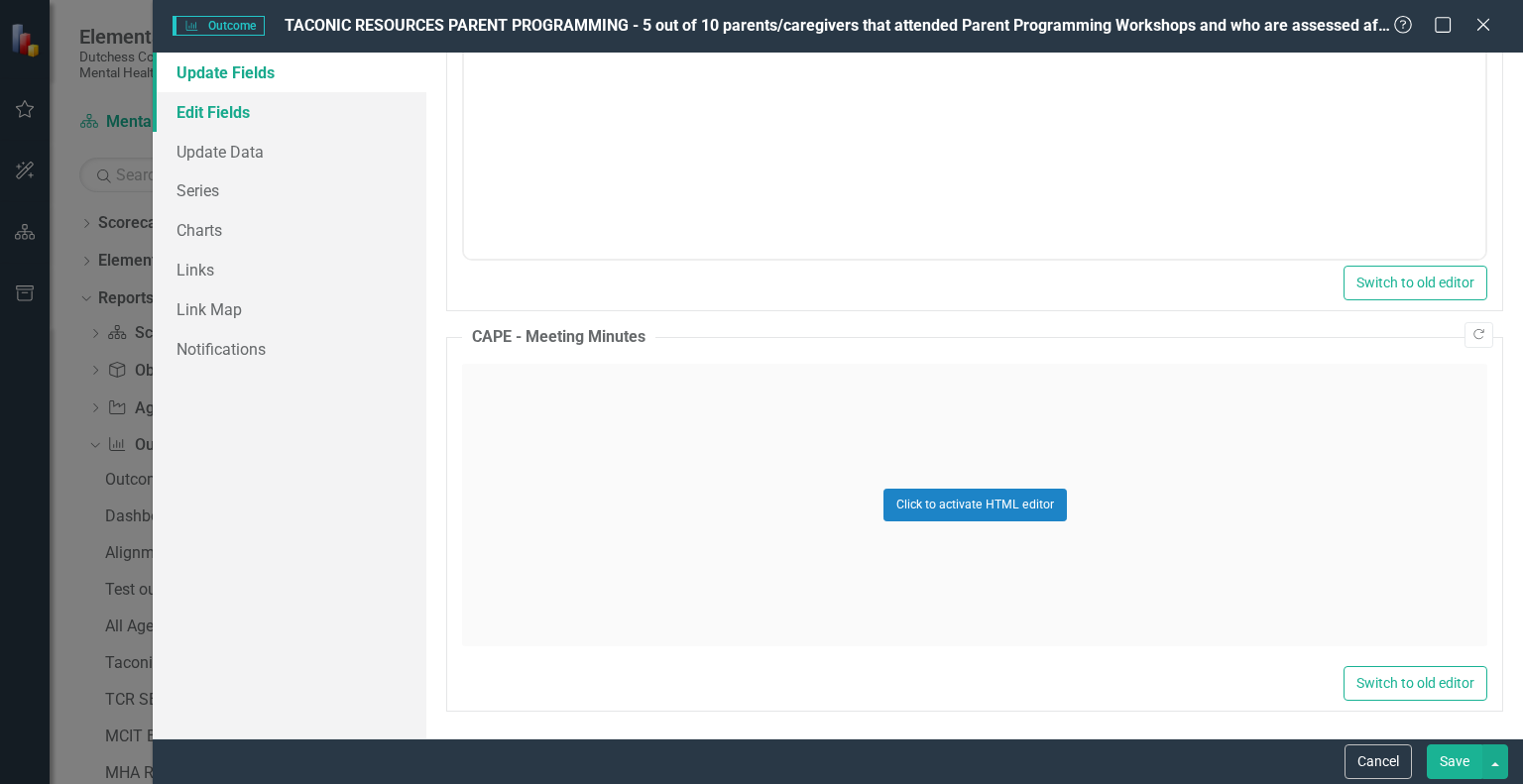 click on "Edit Fields" at bounding box center (290, 112) 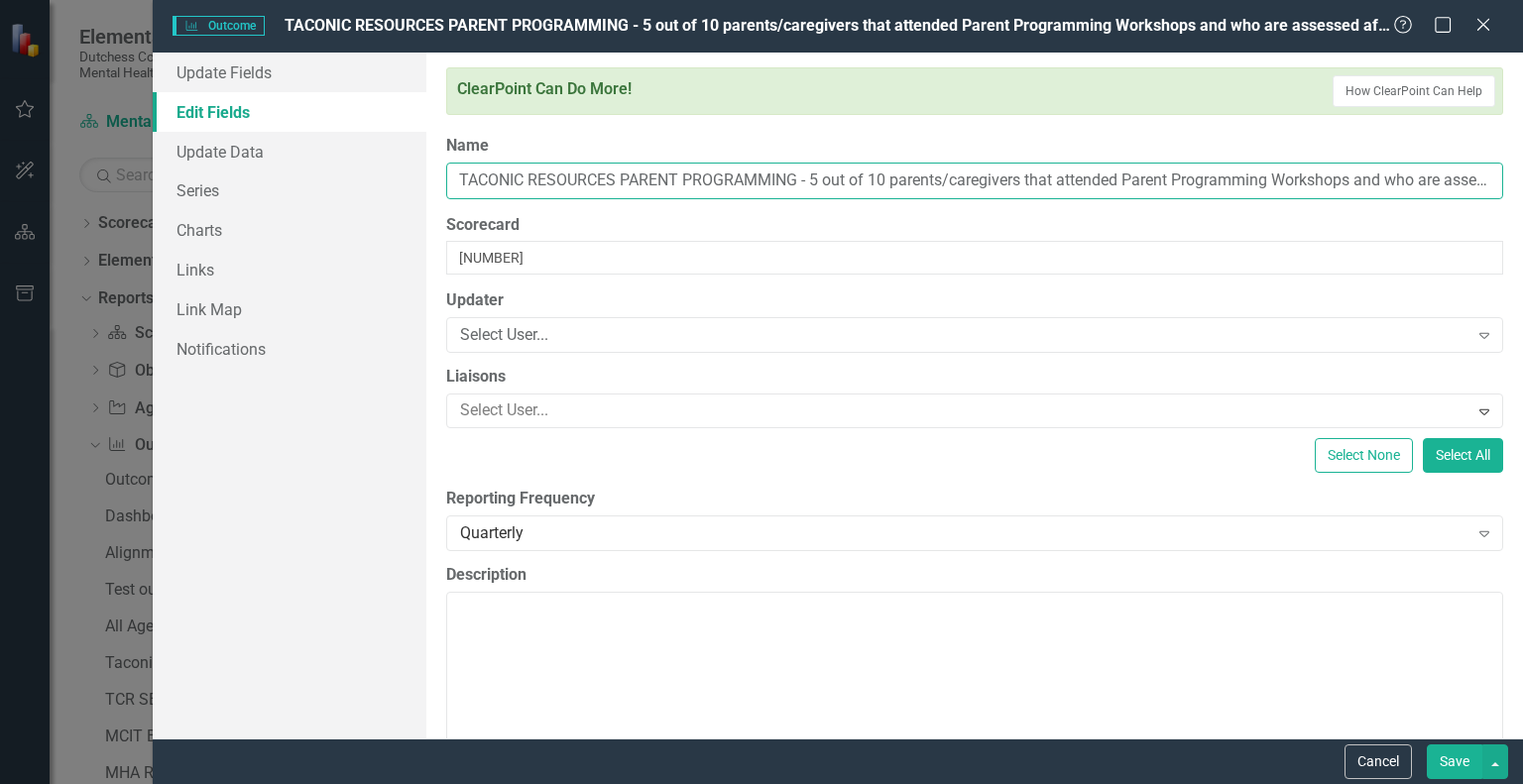 click on "TACONIC RESOURCES PARENT PROGRAMMING - 5 out of 10 parents/caregivers that attended Parent Programming Workshops and who are assessed after the workshop noted their comfortablility on self advocating for their child. They also created networks with other parents and caregivers by networking and learning to "Speak in One Voice" to raise the awareness of special education advocacy." at bounding box center (975, 180) 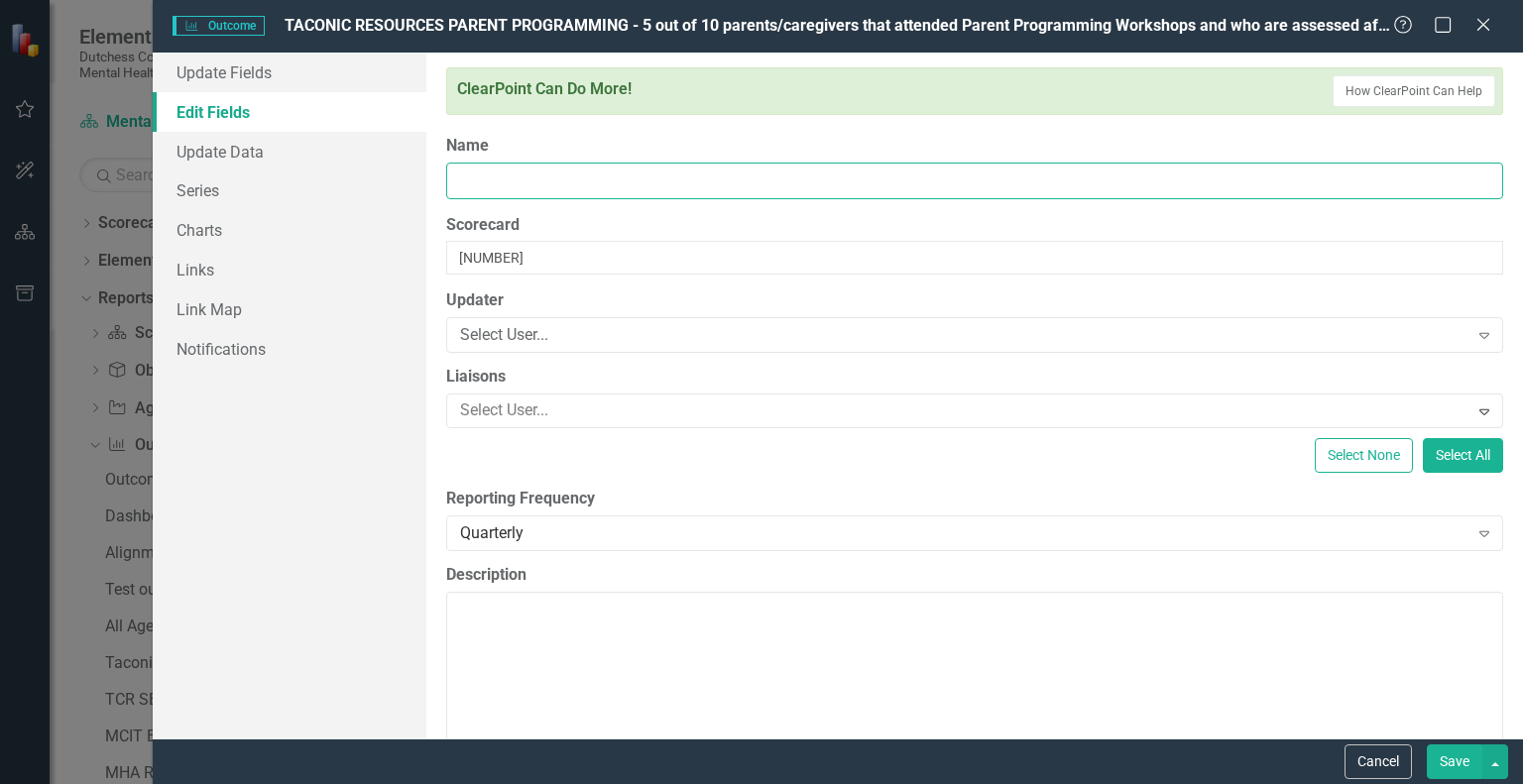 scroll, scrollTop: 0, scrollLeft: 1781, axis: horizontal 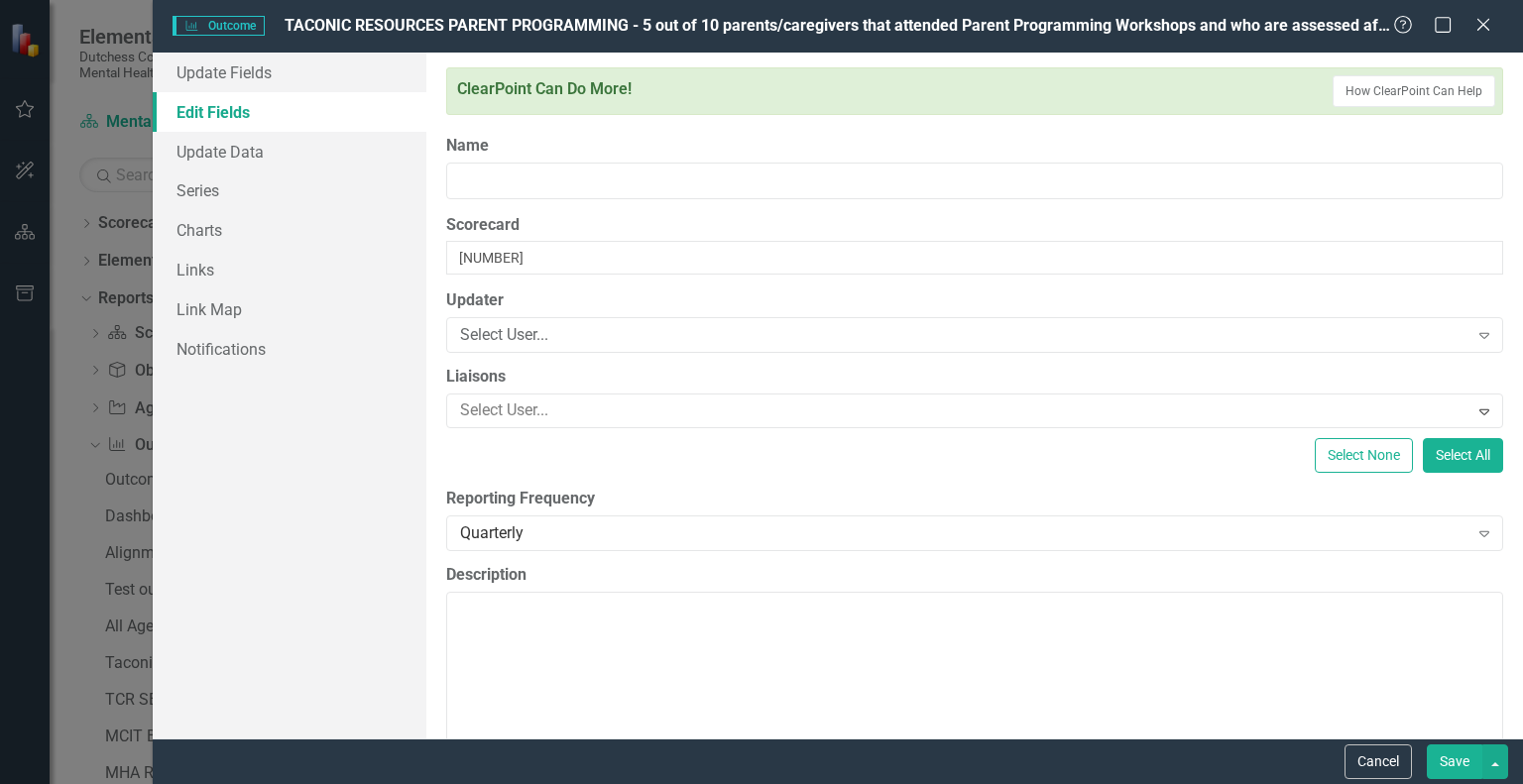 click on "Edit Fields" at bounding box center (290, 112) 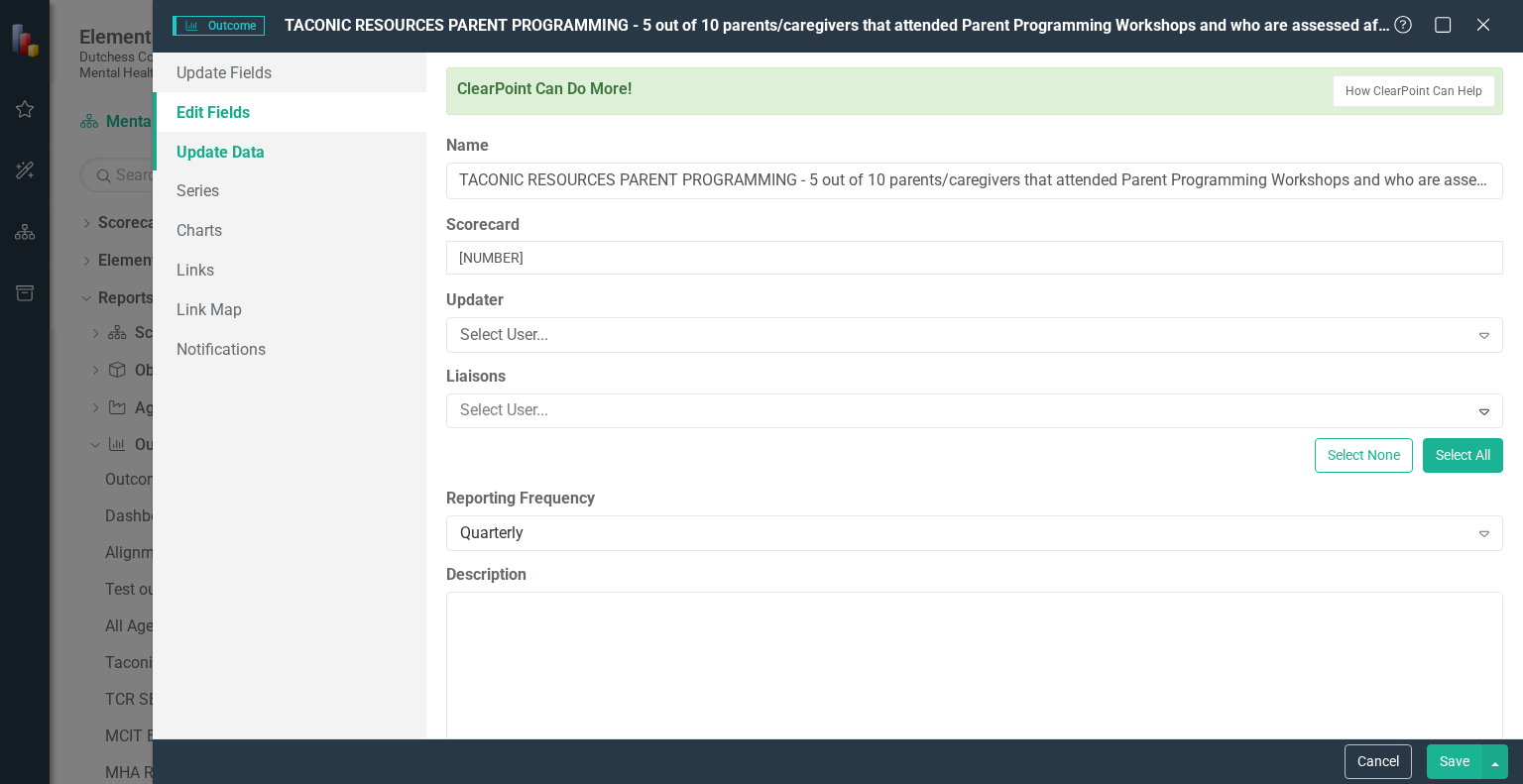 click on "Update  Data" at bounding box center (290, 152) 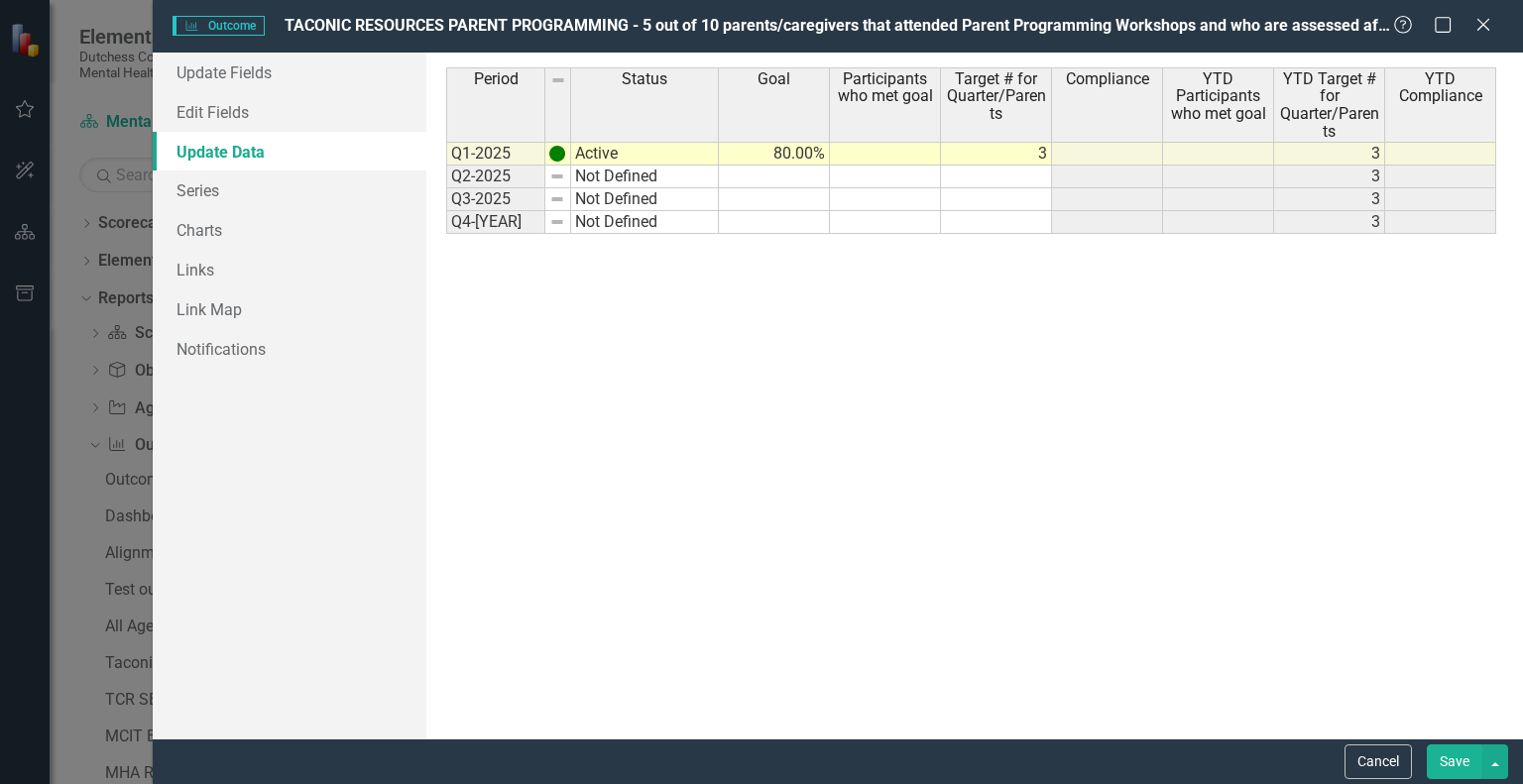 click on "Period Status Q1-2025 Active Q2-2025 Not Defined Q3-2025 Not Defined Q4-2025 Not Defined" at bounding box center (446, 151) 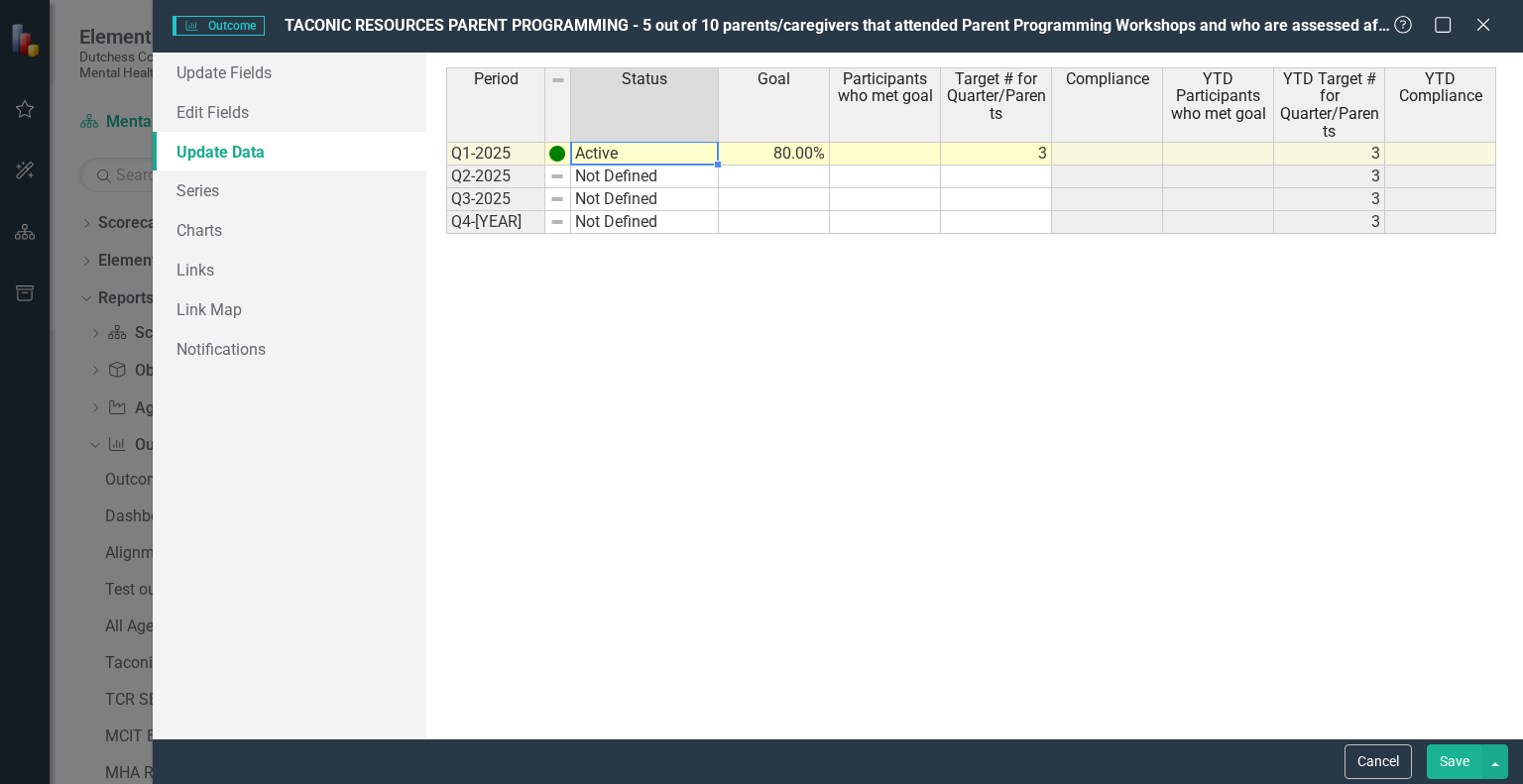 click on "Not Defined" at bounding box center (644, 154) 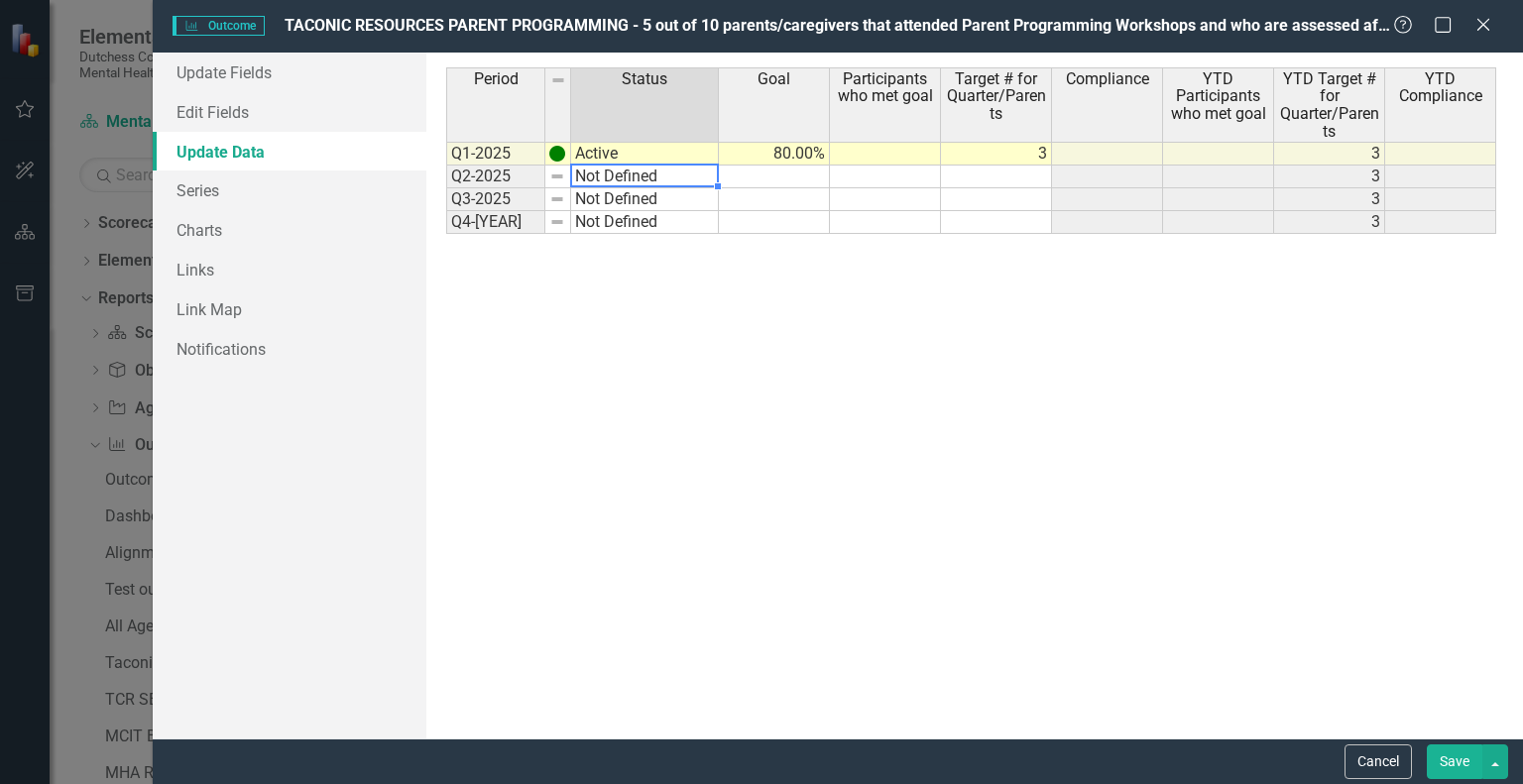 click on "Not Defined" at bounding box center (644, 176) 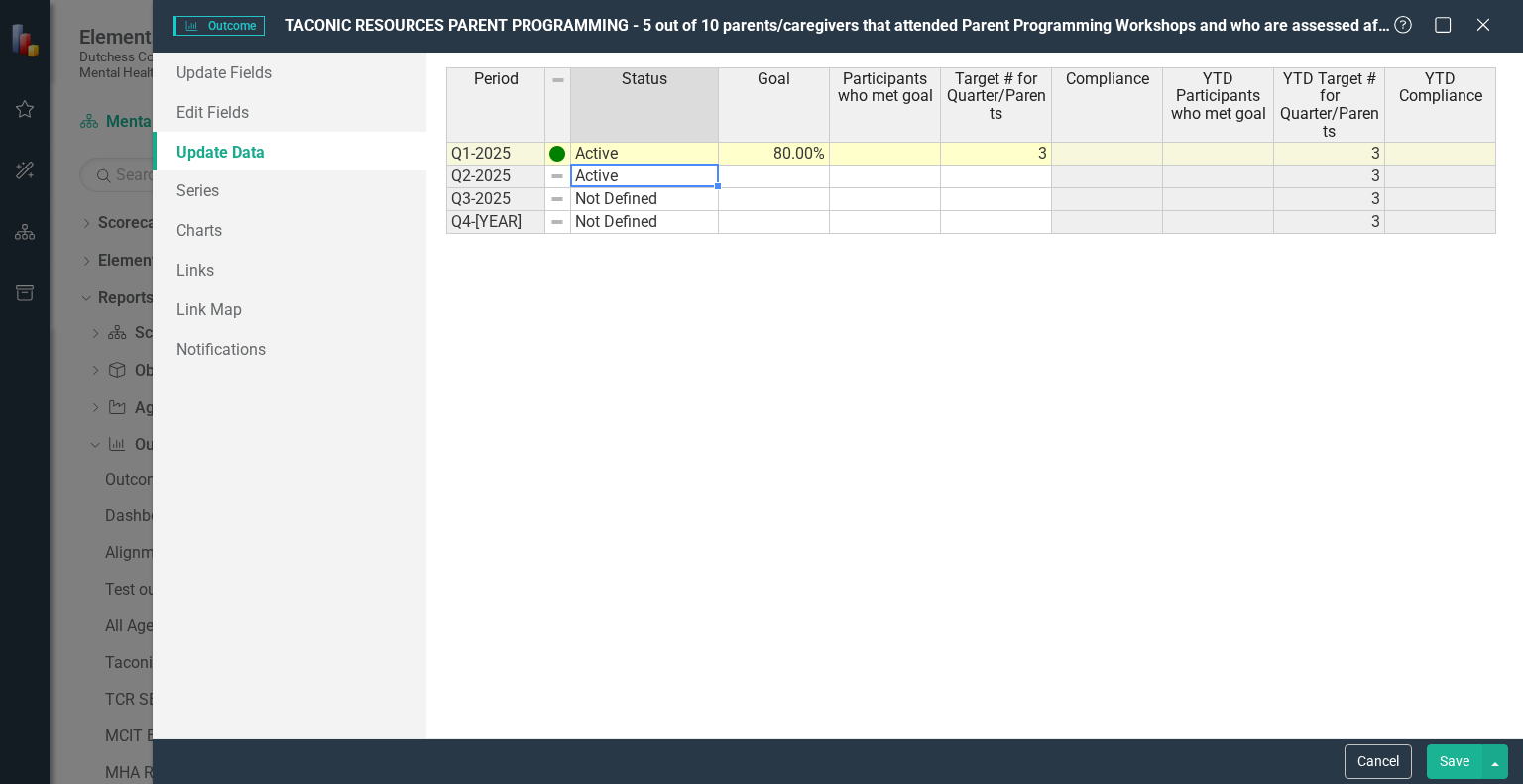 click on "Period Status Goal Participants who met goal Target # for Quarter/Parents Compliance YTD Participants who met goal YTD Target # for Quarter/Parents YTD Compliance  Q1-[YEAR] Active 80.00% 3 3 Q2-[YEAR] Active 3 Q3-[YEAR] Not Defined 3 Q4-[YEAR] Not Defined 3 Period Status Goal Participants who met goal Target # for Quarter/Parents Compliance YTD Participants who met goal YTD Target # for Quarter/Parents YTD Compliance  Period Status Q1-[YEAR] Active Q2-[YEAR] Active Q3-[YEAR] Not Defined Q4-[YEAR] Not Defined Period Status Active Not Defined Active Hold Inactive Not Applicable" at bounding box center (974, 395) 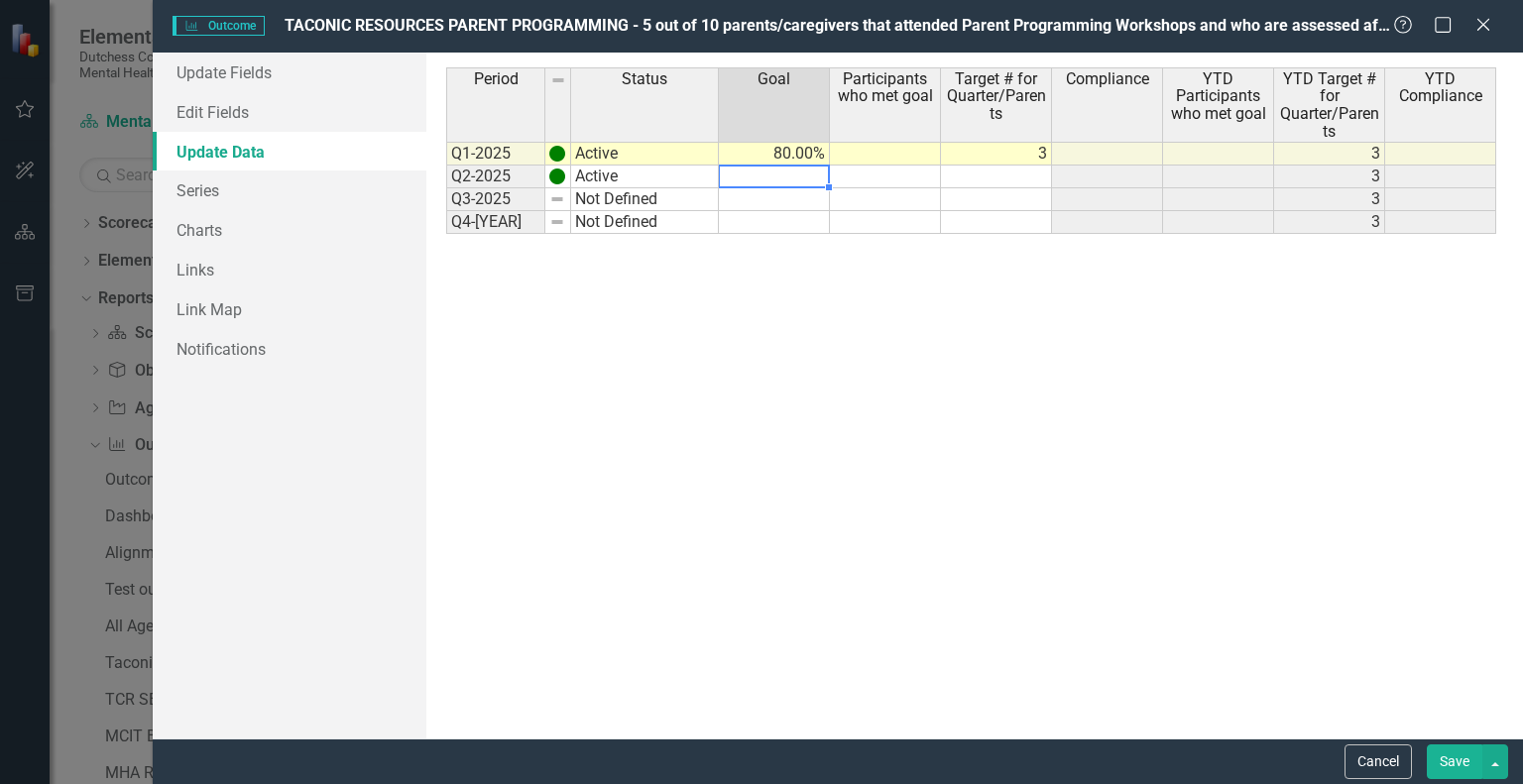 click on "Period Status Goal Participants who met goal Target # for Quarter/Parents Compliance YTD Participants who met goal YTD Target # for Quarter/Parents YTD Compliance  Q1-[YEAR] Active 80.00% 3 3 Q2-[YEAR] Active 3 Q3-[YEAR] Not Defined 3 Q4-[YEAR] Not Defined 3" at bounding box center (446, 151) 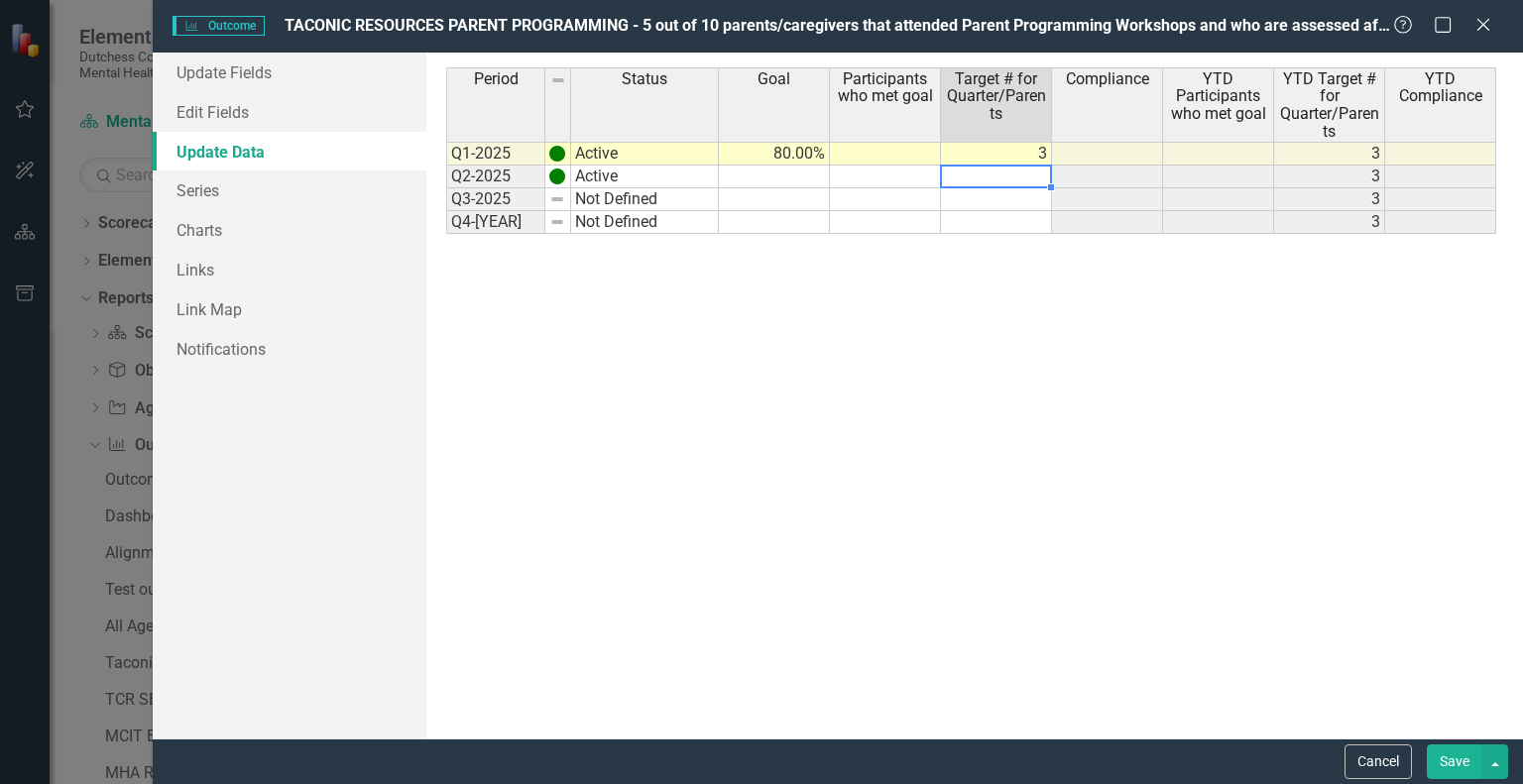 click at bounding box center [996, 176] 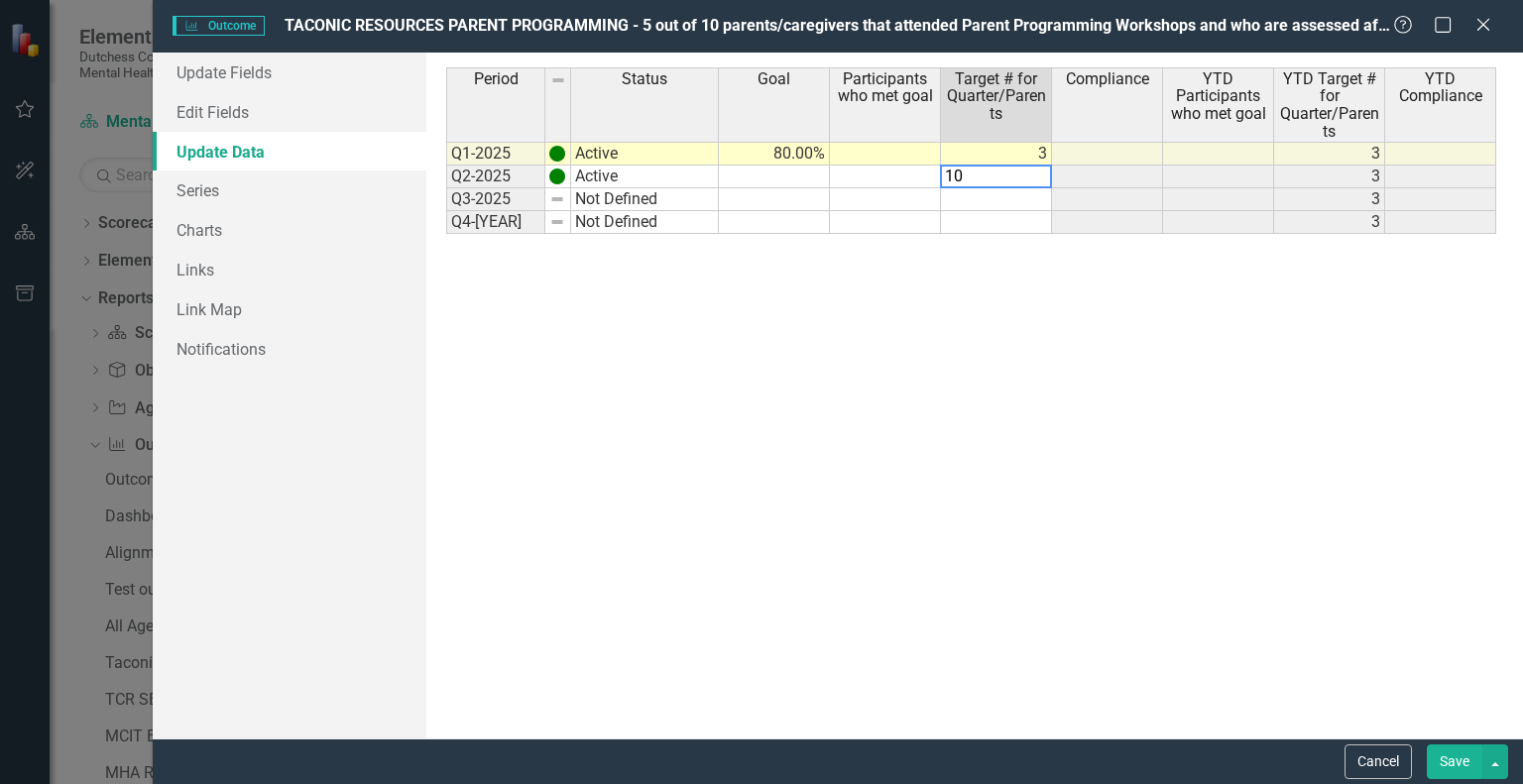 type on "10" 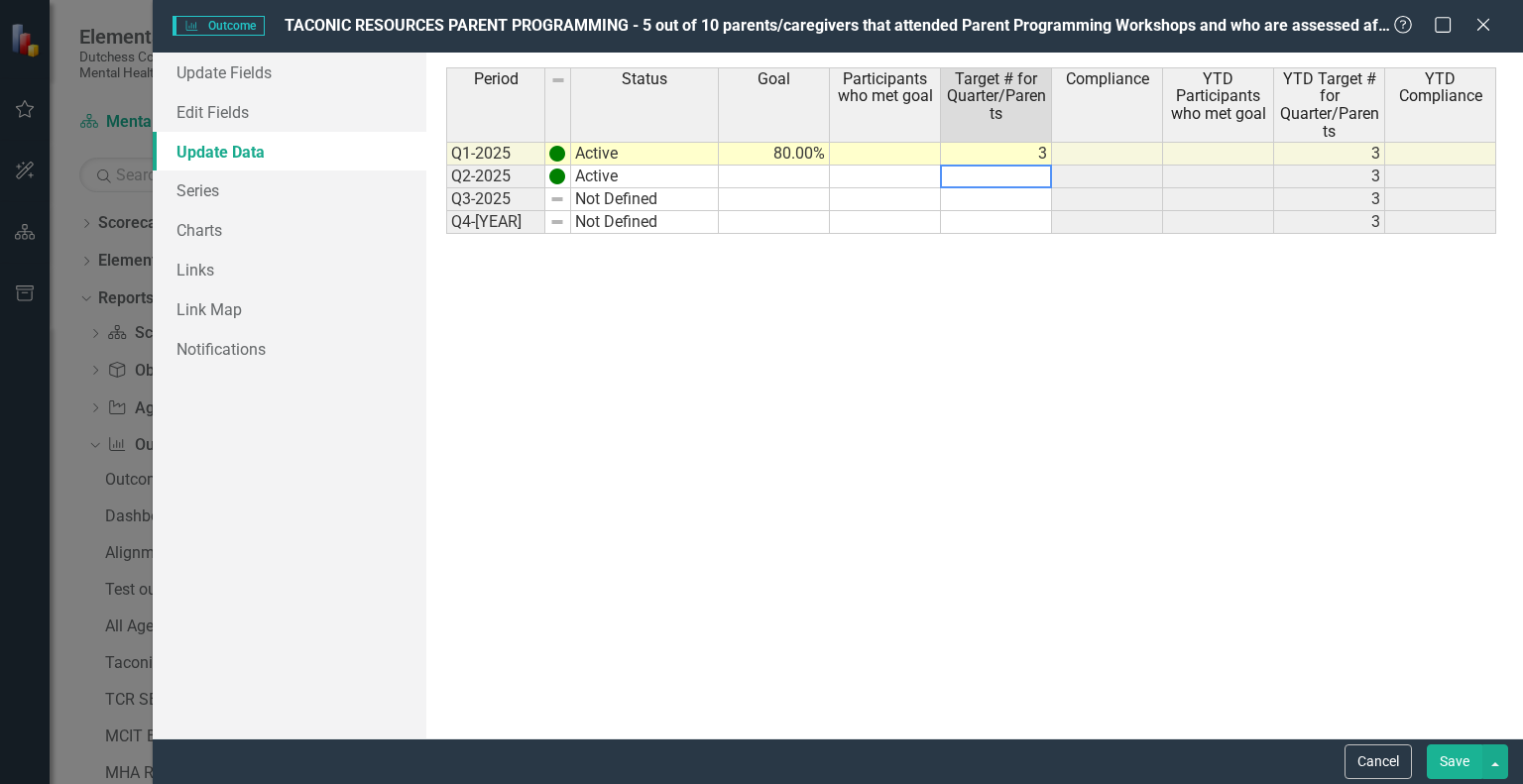 click at bounding box center [885, 154] 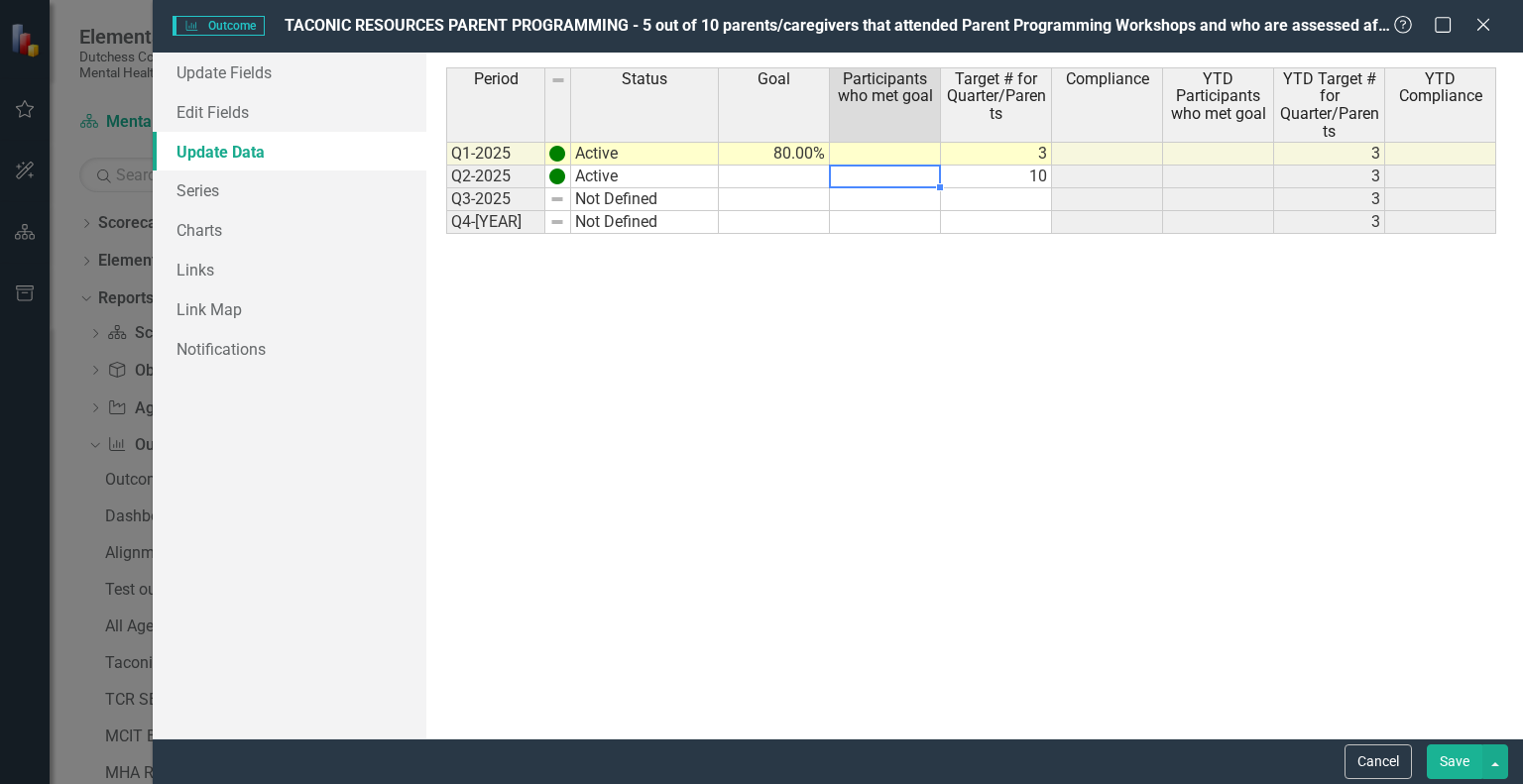 click on "10" at bounding box center (996, 154) 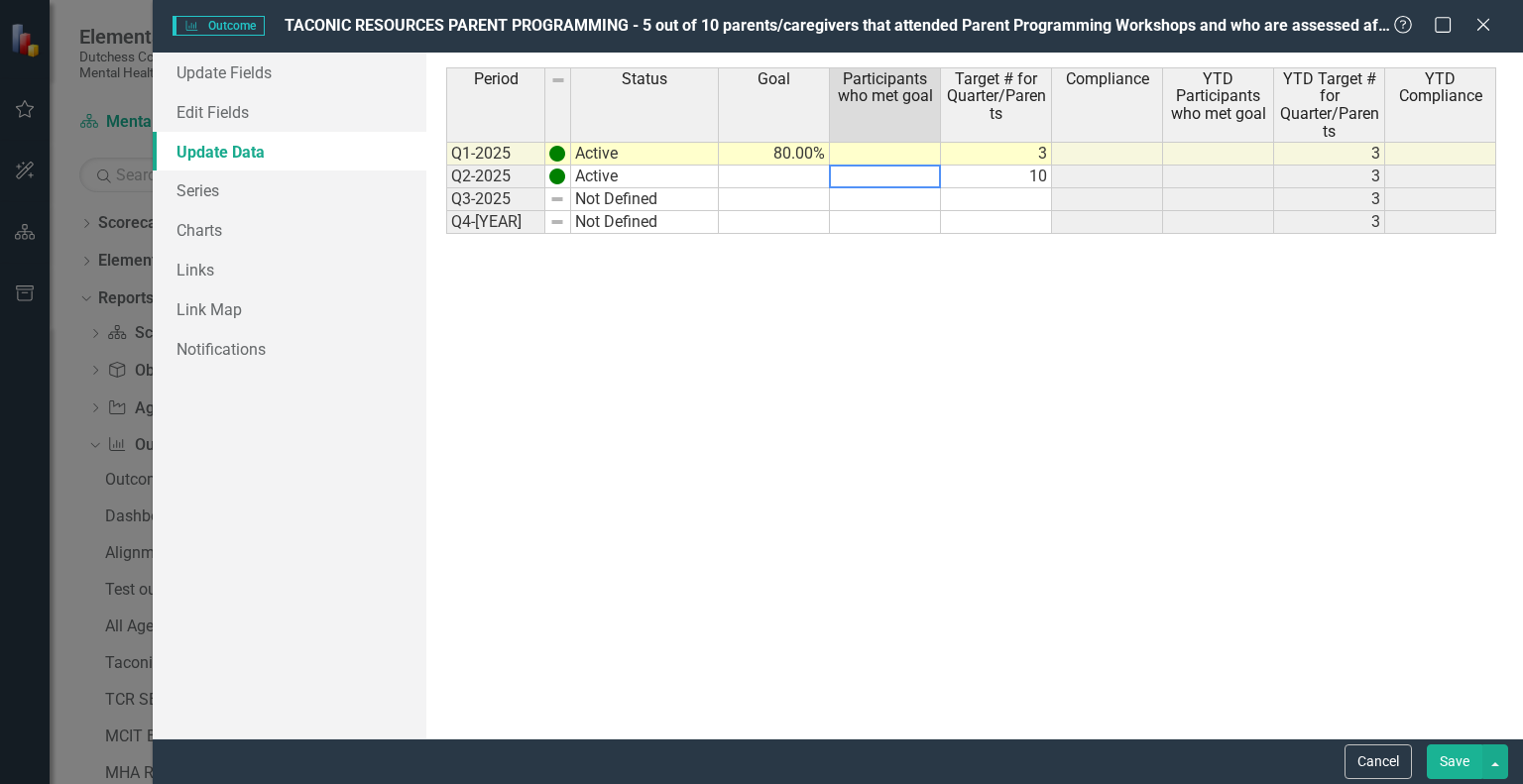 click on "Update  Data" at bounding box center [290, 152] 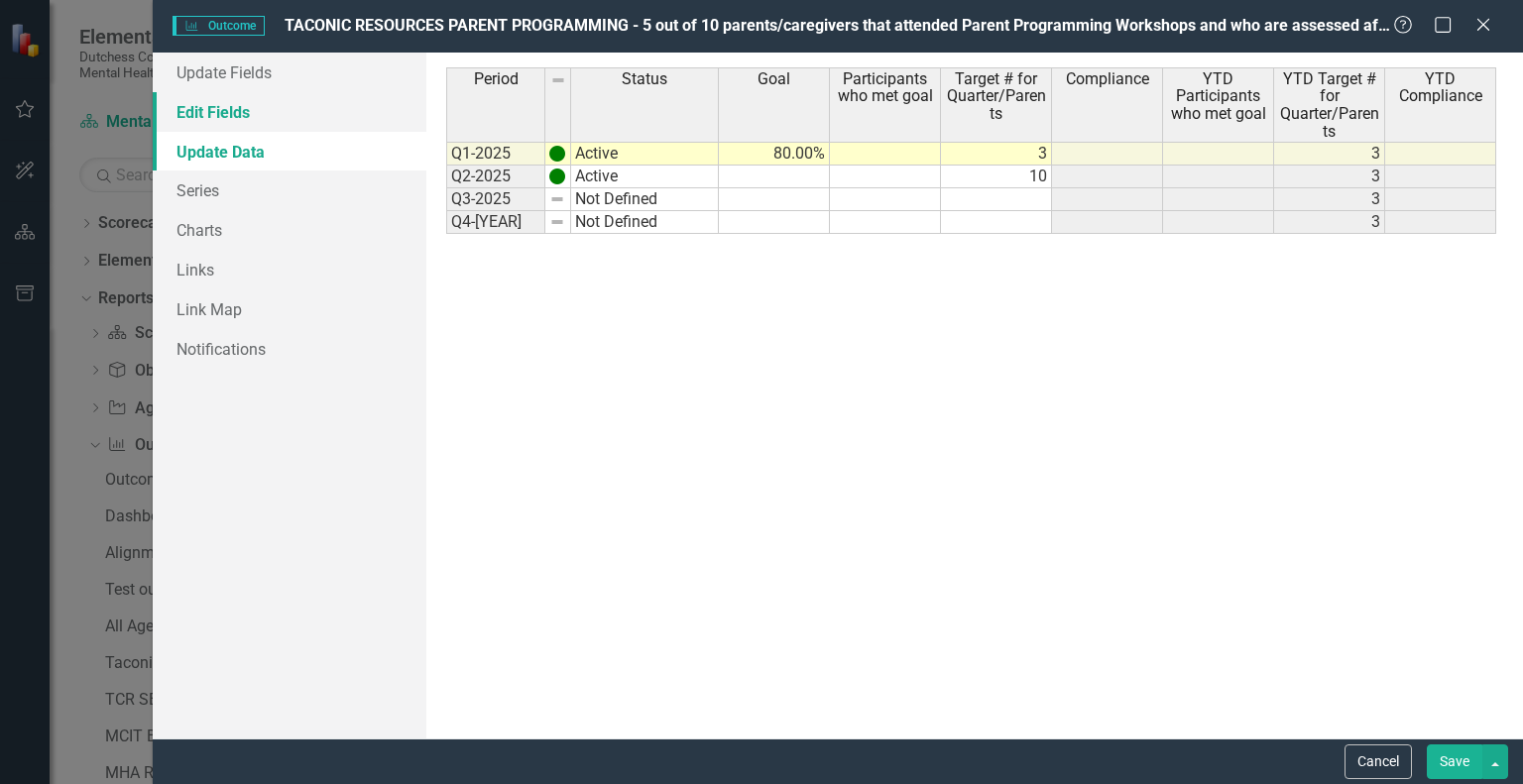 click on "Edit Fields" at bounding box center [290, 112] 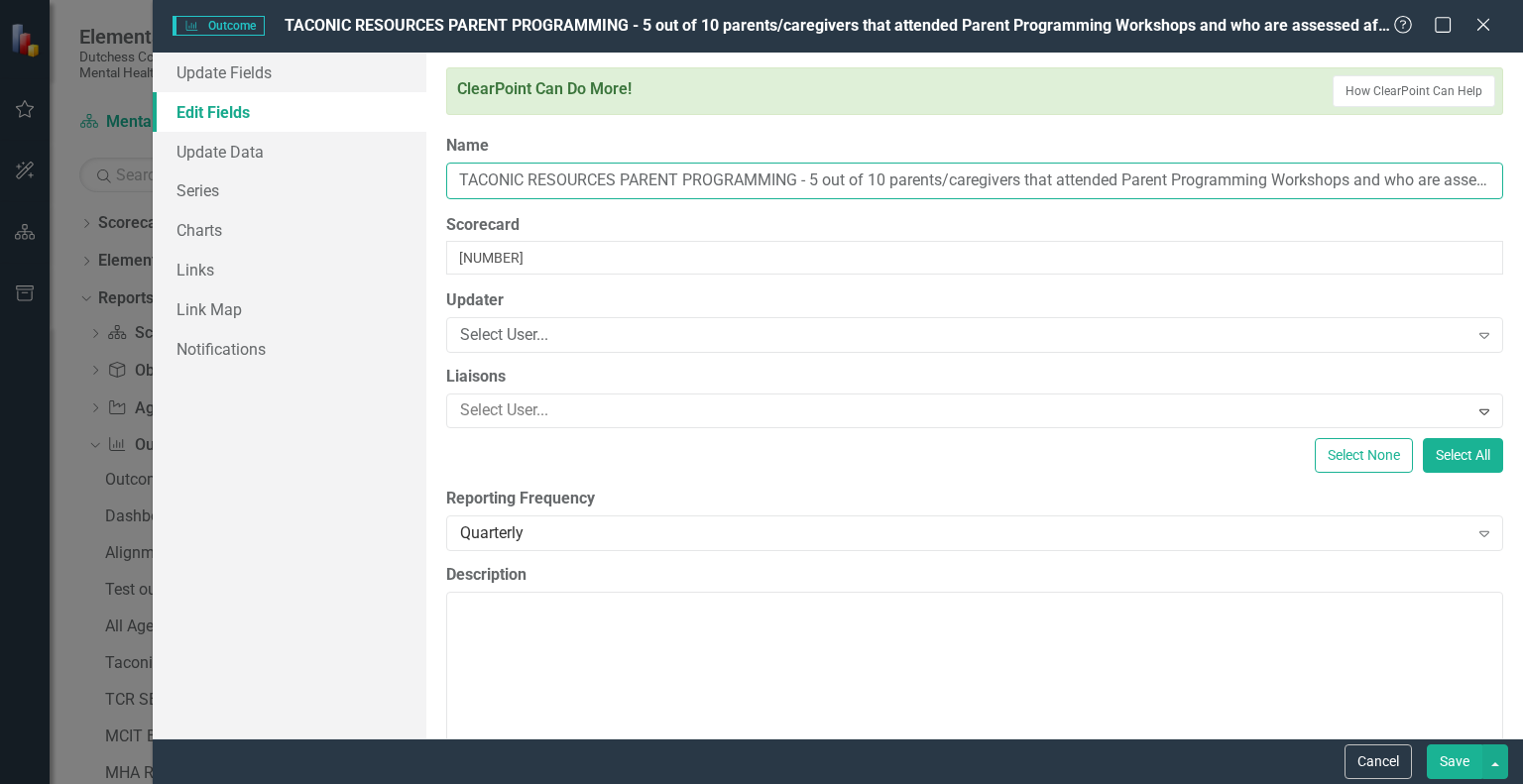 click on "TACONIC RESOURCES PARENT PROGRAMMING - 5 out of 10 parents/caregivers that attended Parent Programming Workshops and who are assessed after the workshop noted their comfortablility on self advocating for their child. They also created networks with other parents and caregivers by networking and learning to "Speak in One Voice" to raise the awareness of special education advocacy." at bounding box center (975, 180) 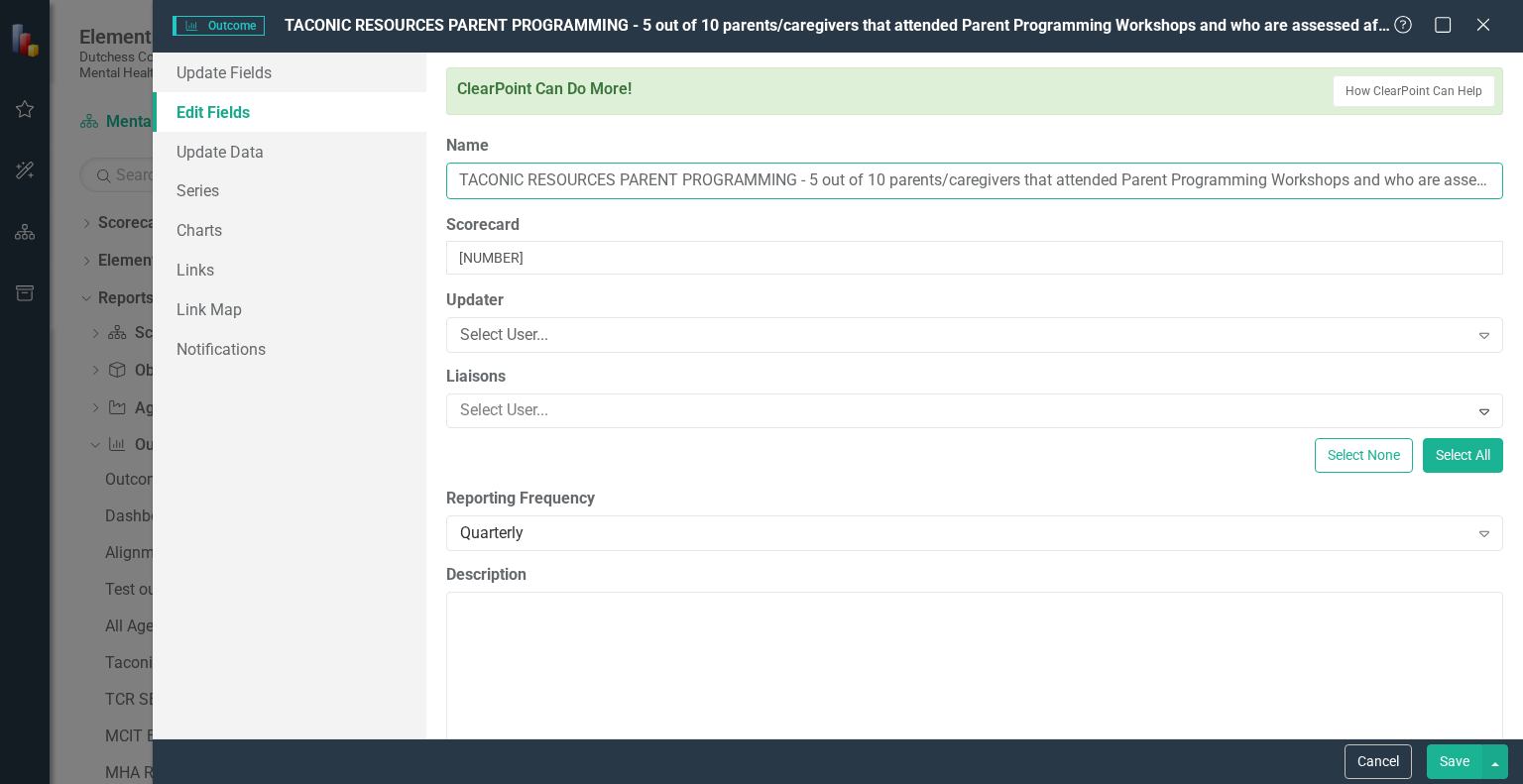 click on "TACONIC RESOURCES PARENT PROGRAMMING - 5 out of 10 parents/caregivers that attended Parent Programming Workshops and who are assessed after the workshop noted their comfortablility on self advocating for their child. They also created networks with other parents and caregivers by networking and learning to "Speak in One Voice" to raise the awareness of special education advocacy." at bounding box center [975, 180] 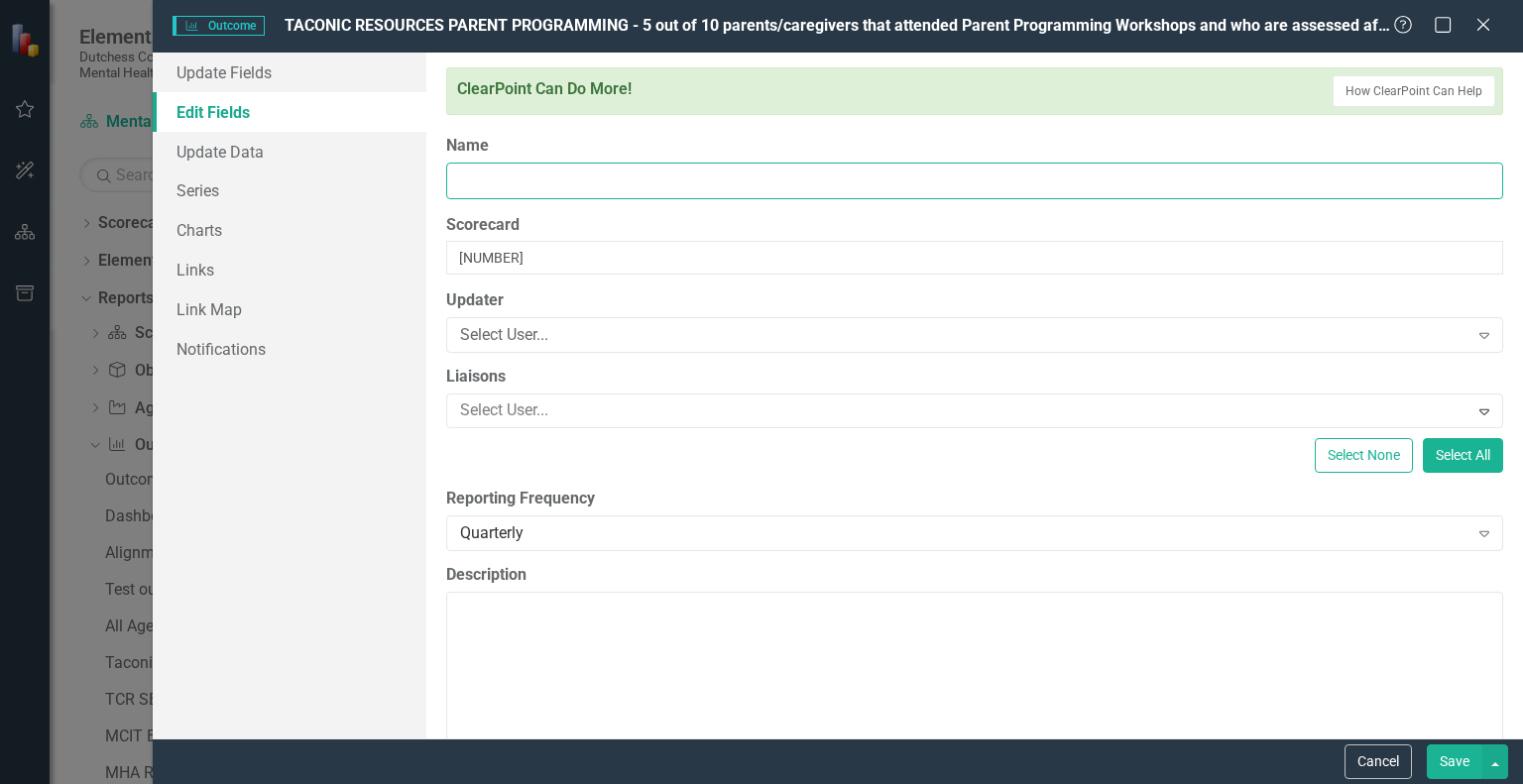 scroll, scrollTop: 0, scrollLeft: 1281, axis: horizontal 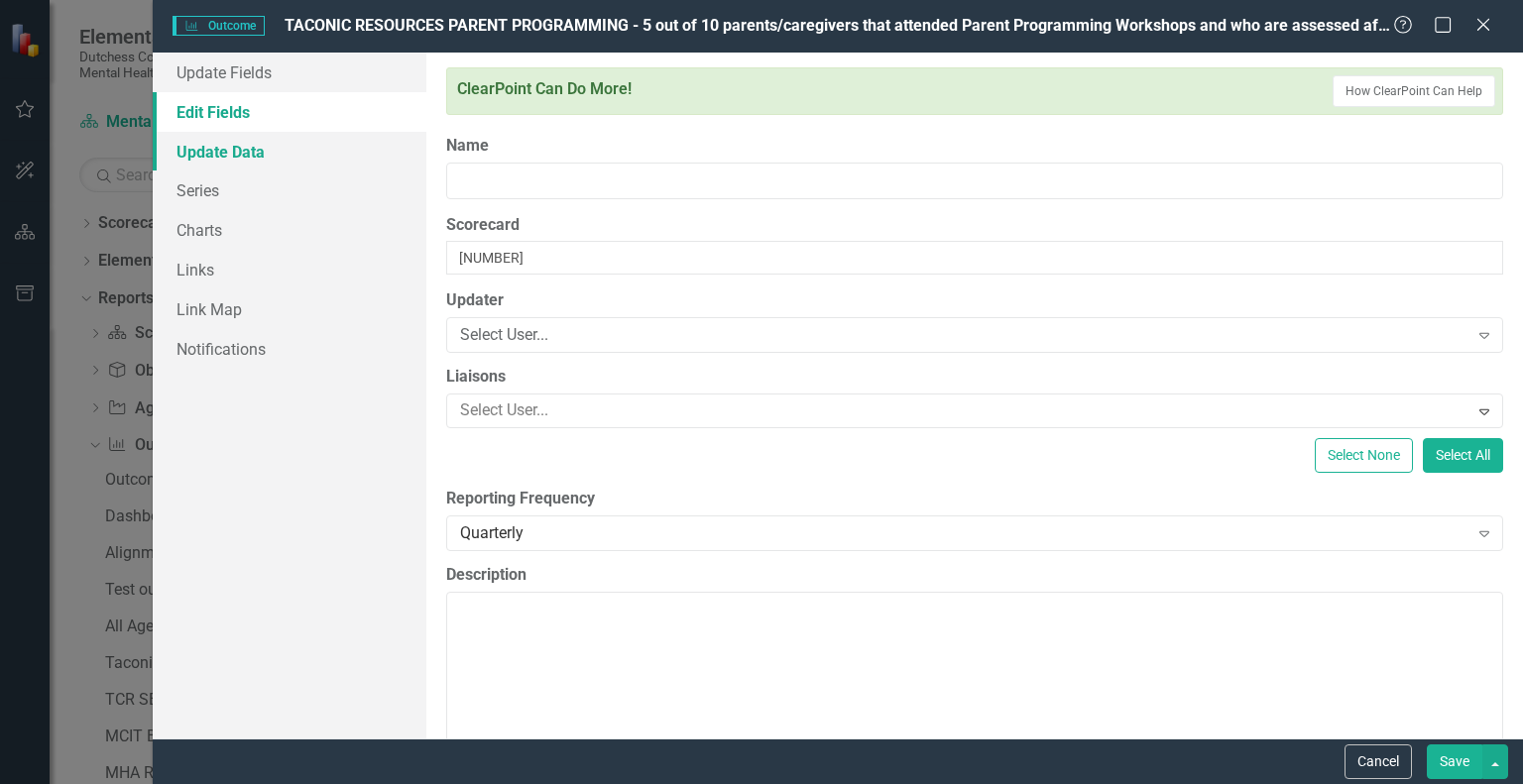 click on "Update  Data" at bounding box center (290, 152) 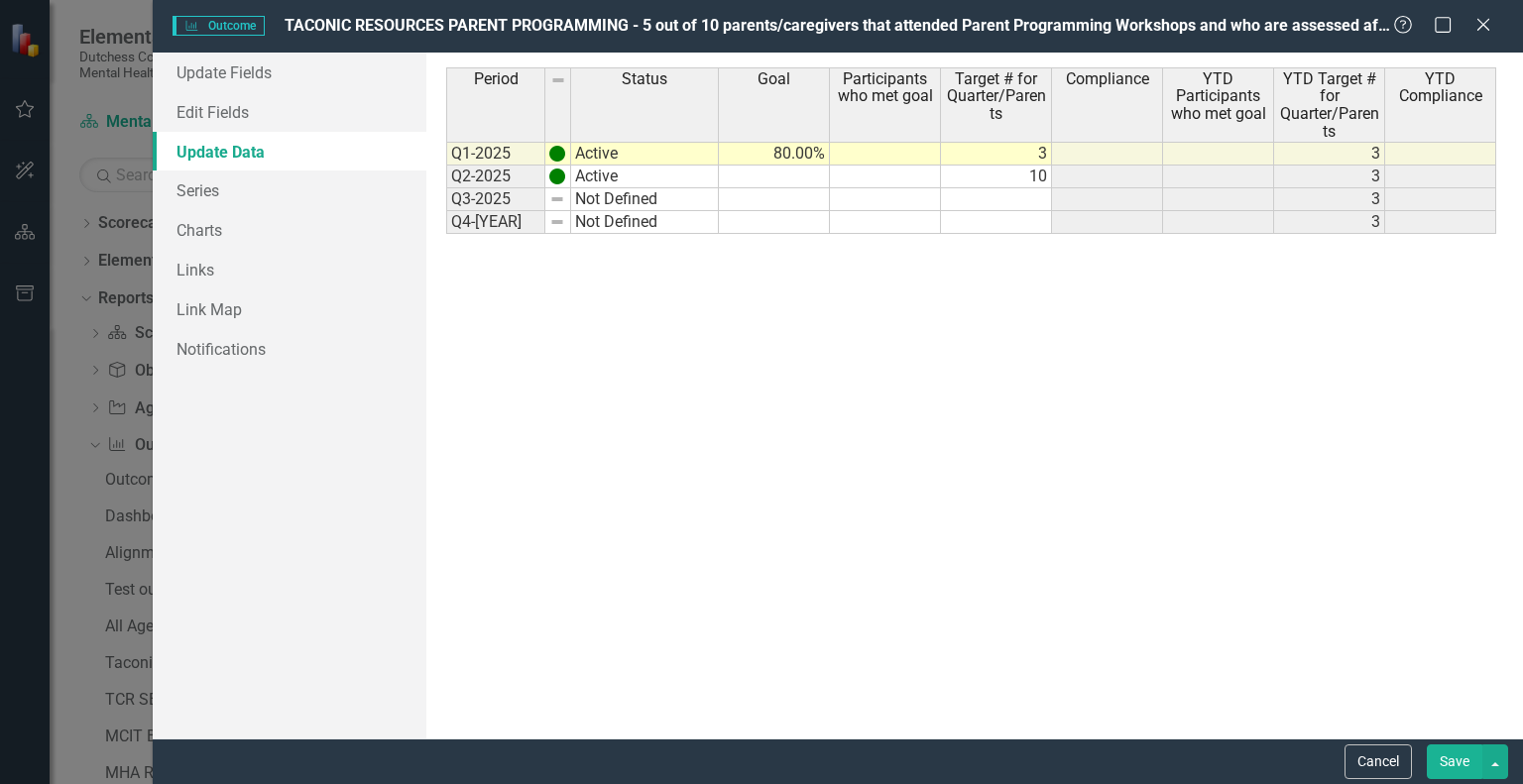 click at bounding box center [885, 154] 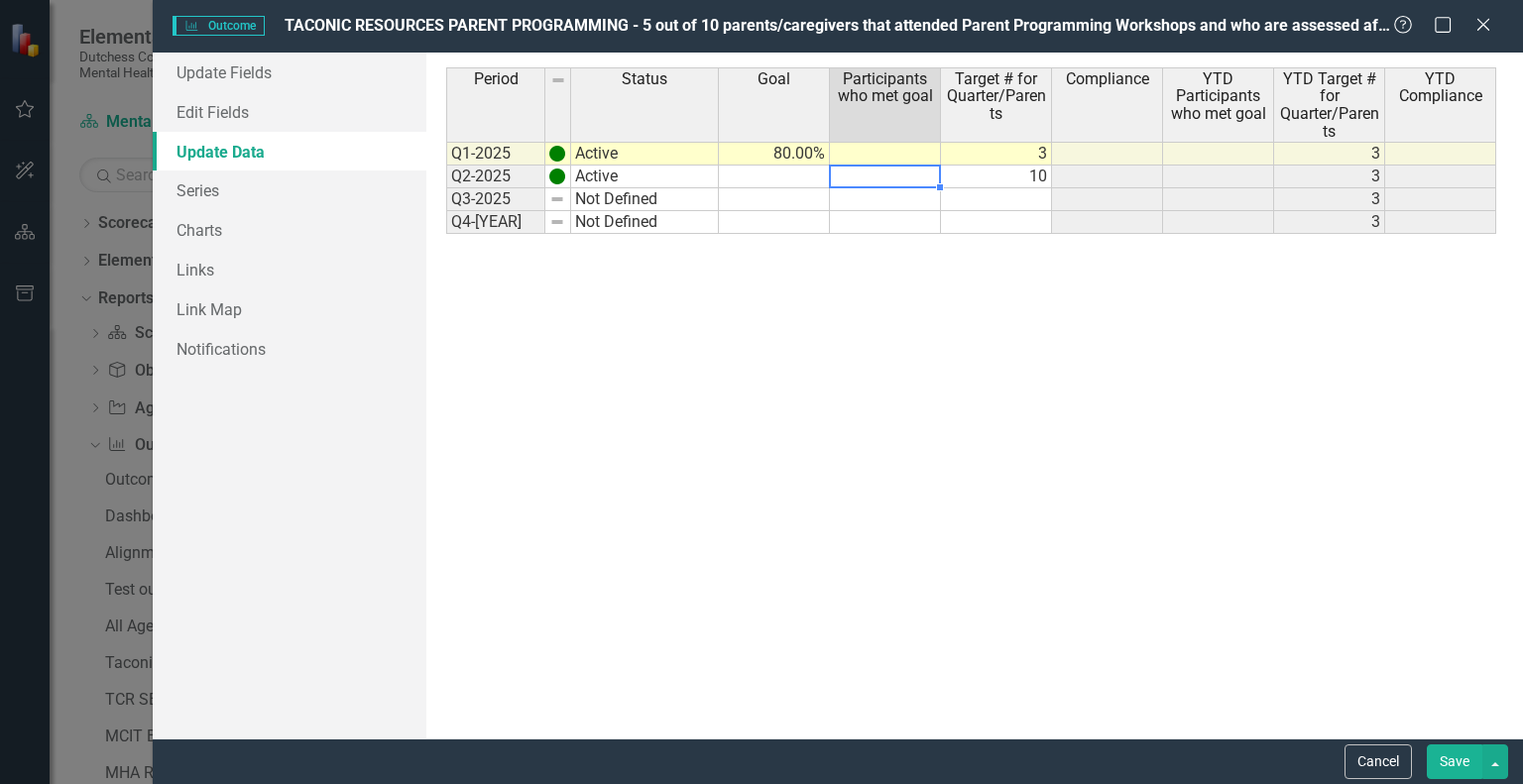 click on "10" at bounding box center [996, 154] 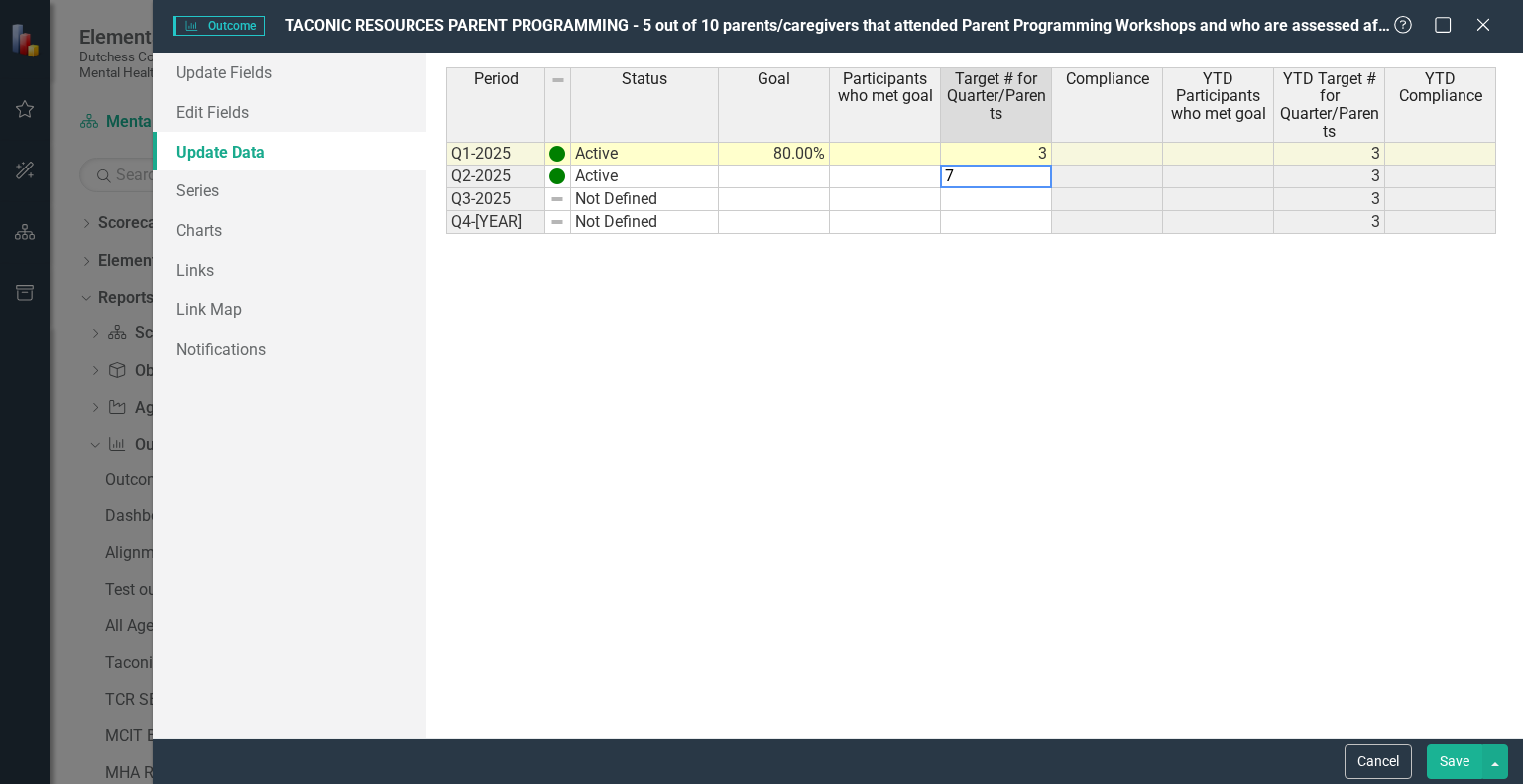 click at bounding box center (885, 154) 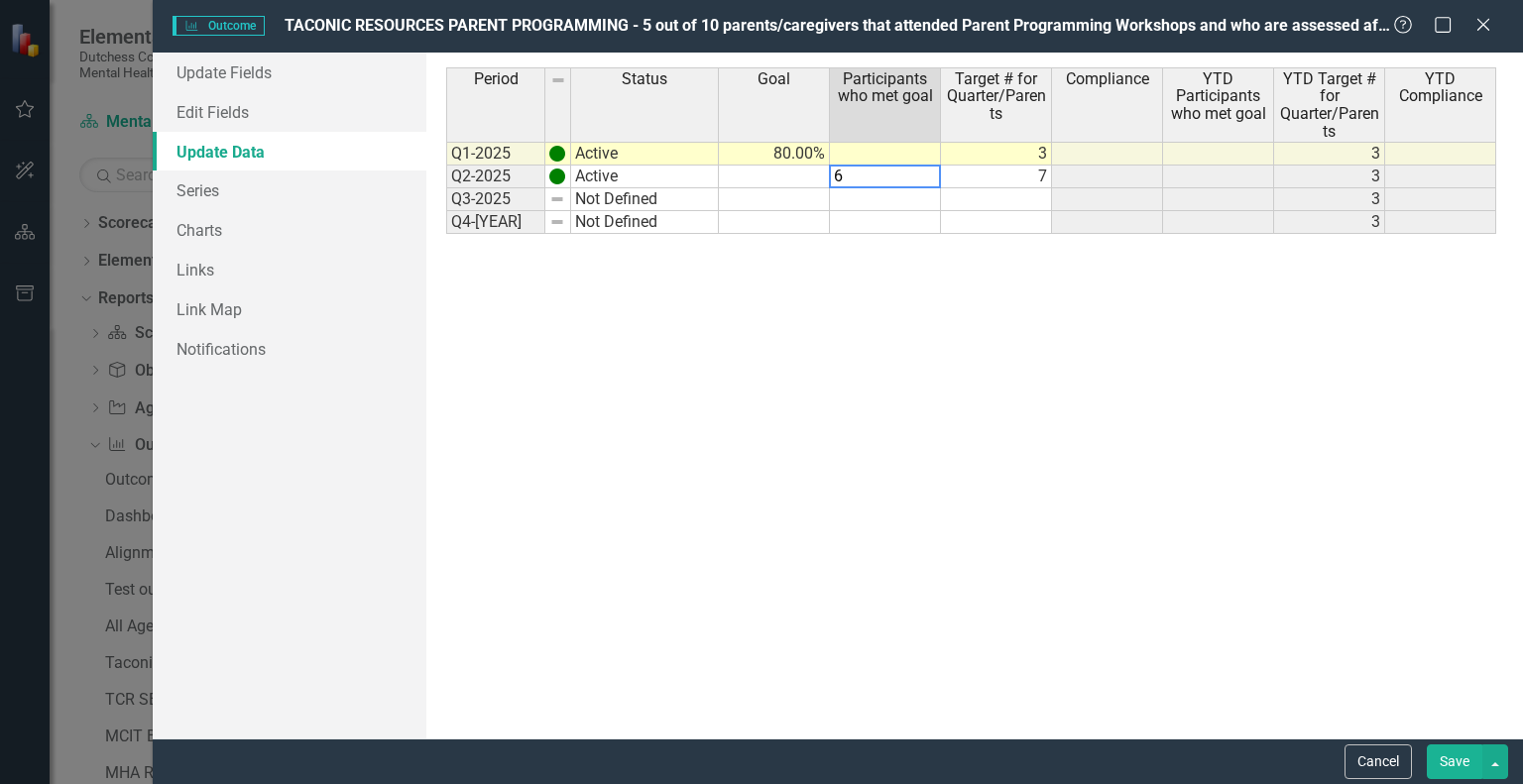 type on "6" 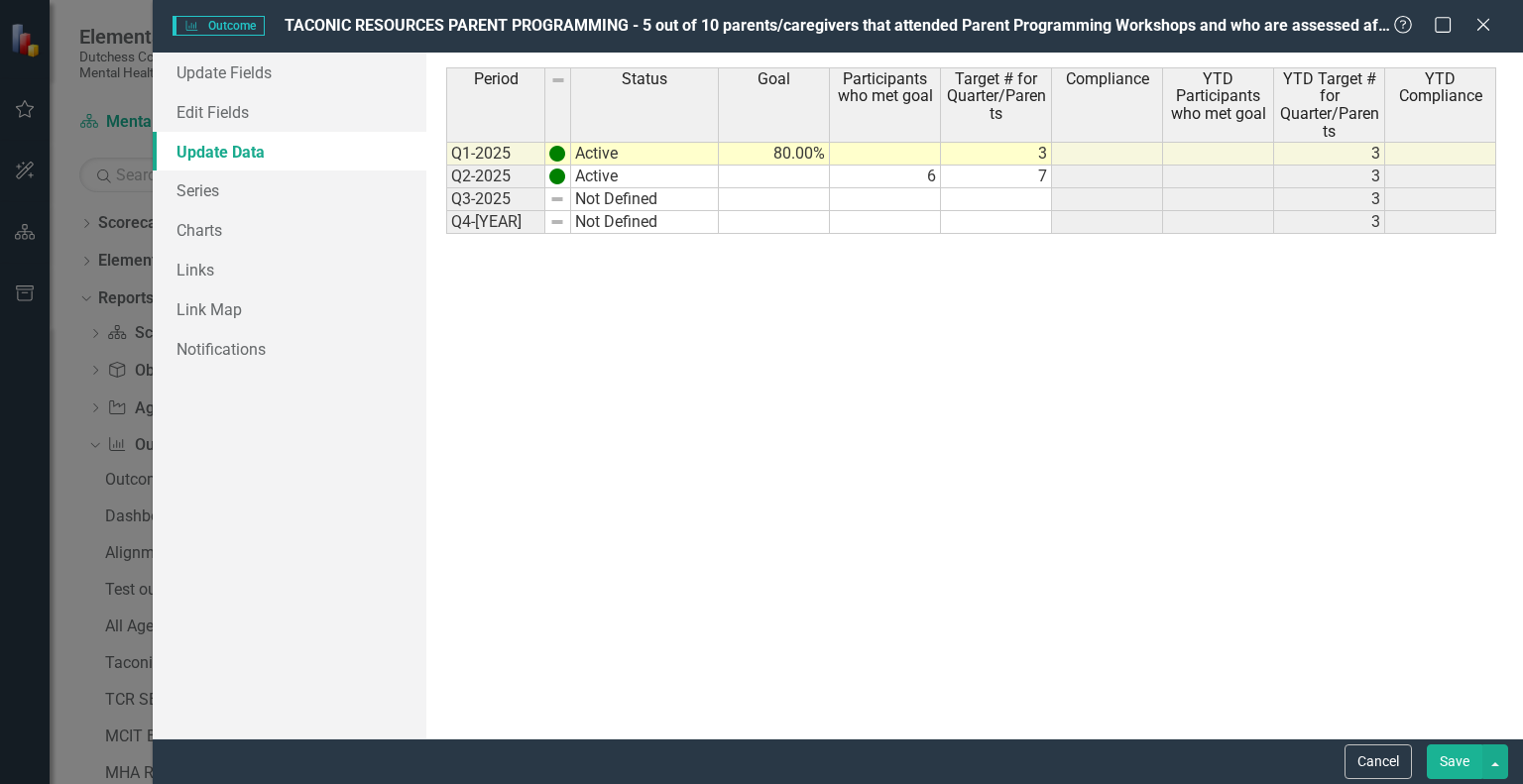 click on "Save" at bounding box center [1455, 761] 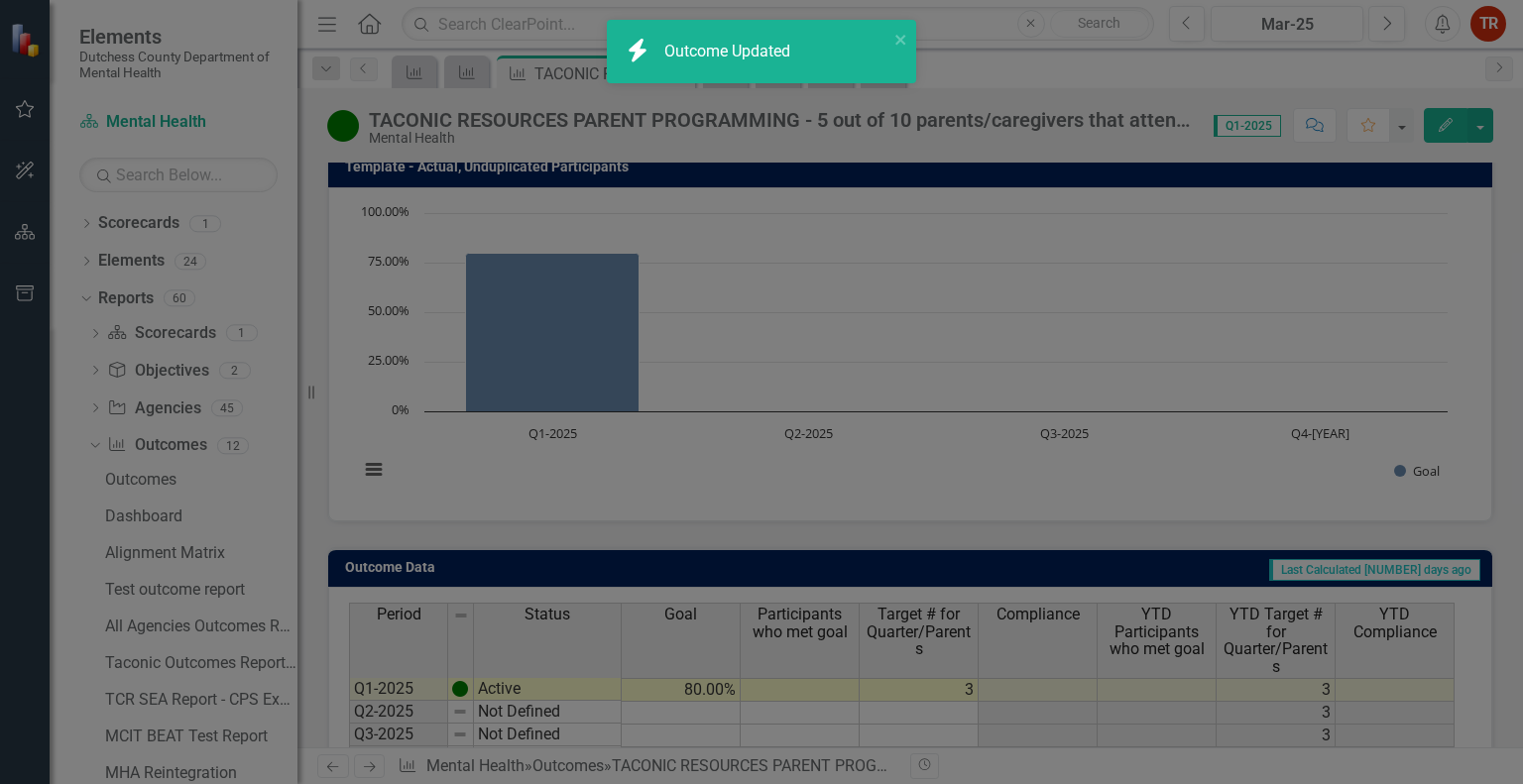 scroll, scrollTop: 0, scrollLeft: 0, axis: both 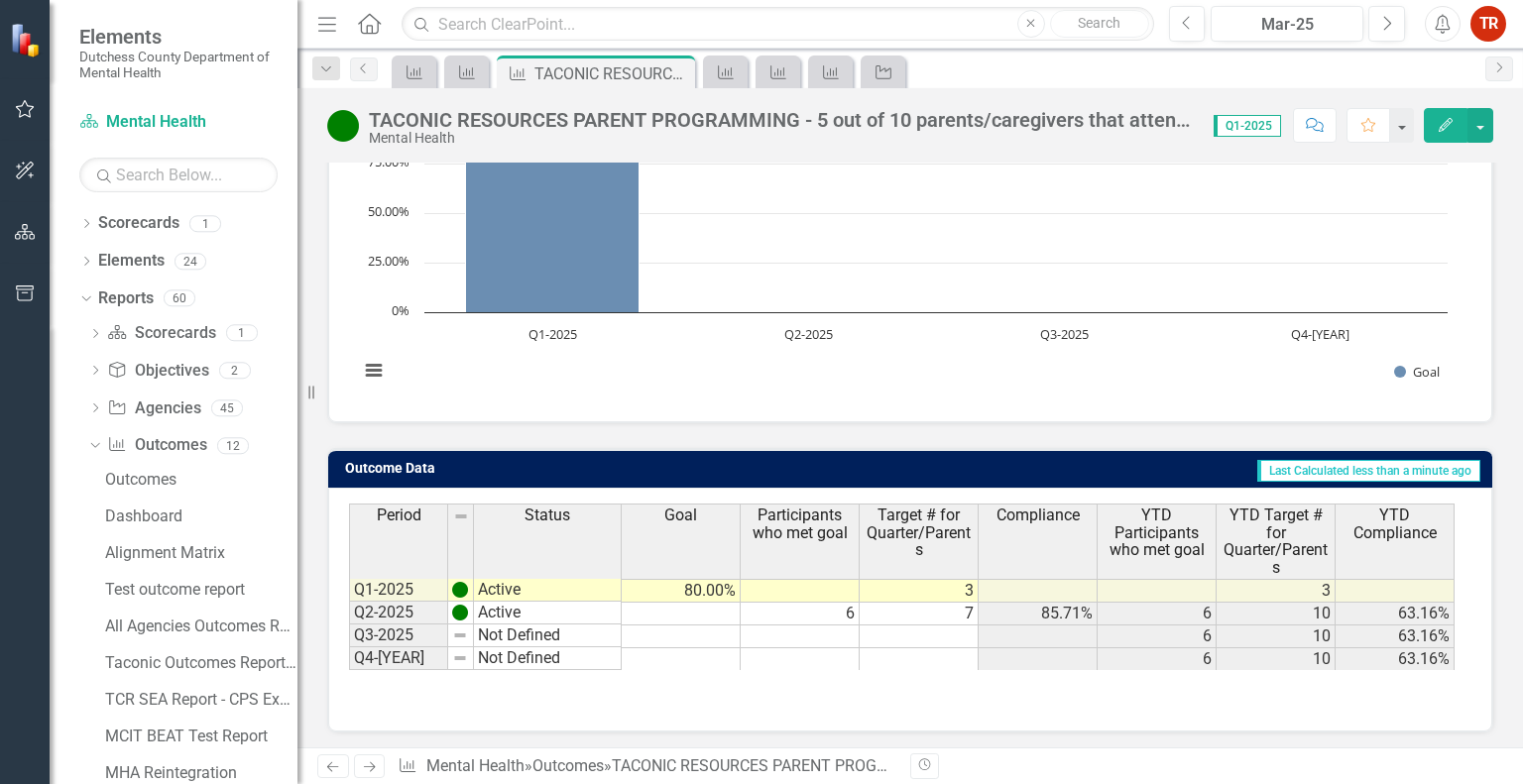 click on "Period Status Goal Participants who met goal Target # for Quarter/Parents Compliance YTD Participants who met goal YTD Target # for Quarter/Parents YTD Compliance  Q1-[YEAR] Active 80.00% 3 3 Q2-[YEAR] Active 6 7 85.71% 6 10 63.16% Q3-[YEAR] Not Defined 6 10 63.16% Q4-[YEAR] Not Defined 6 10 63.16%" at bounding box center (349, 587) 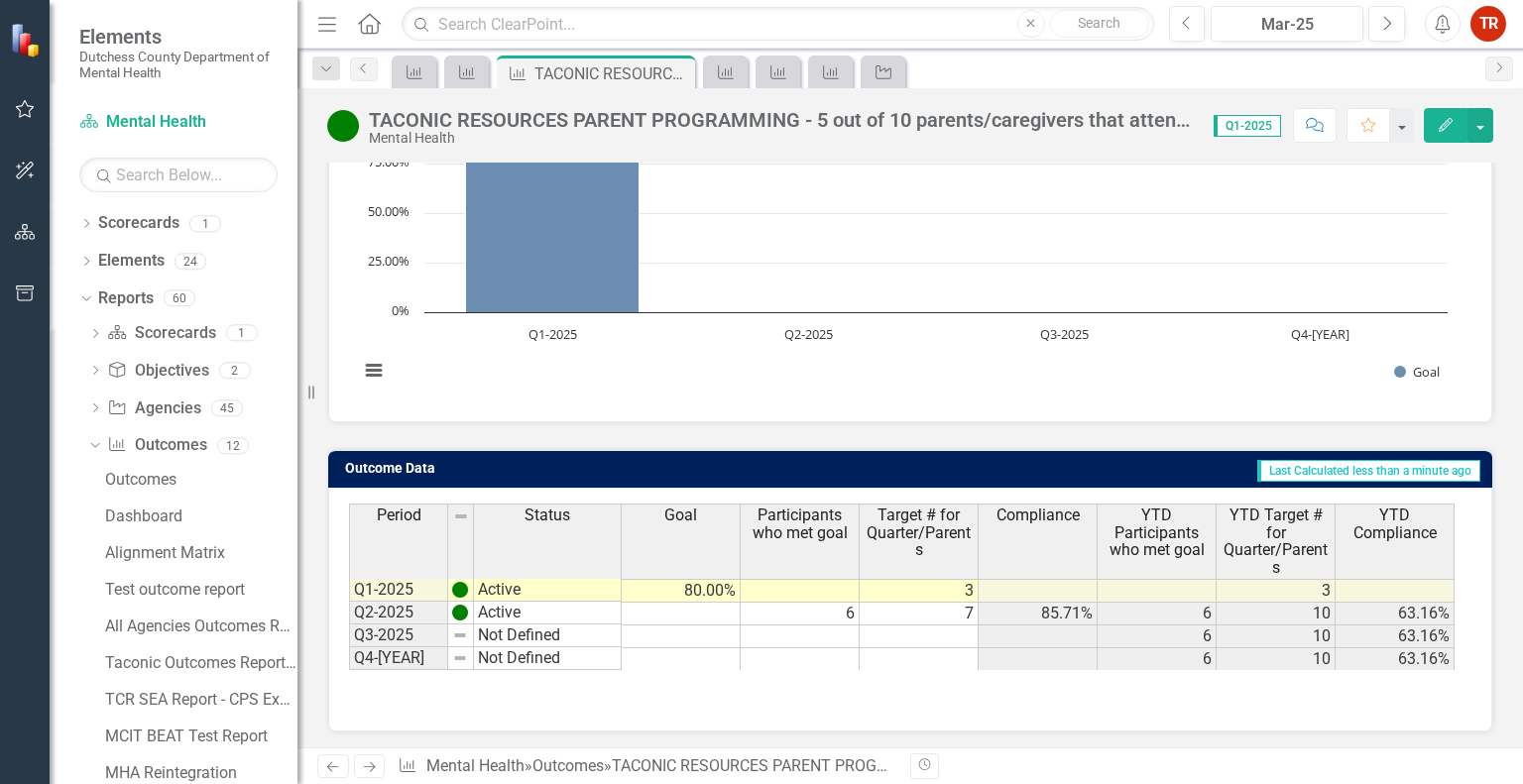 click on "Edit" at bounding box center (1446, 125) 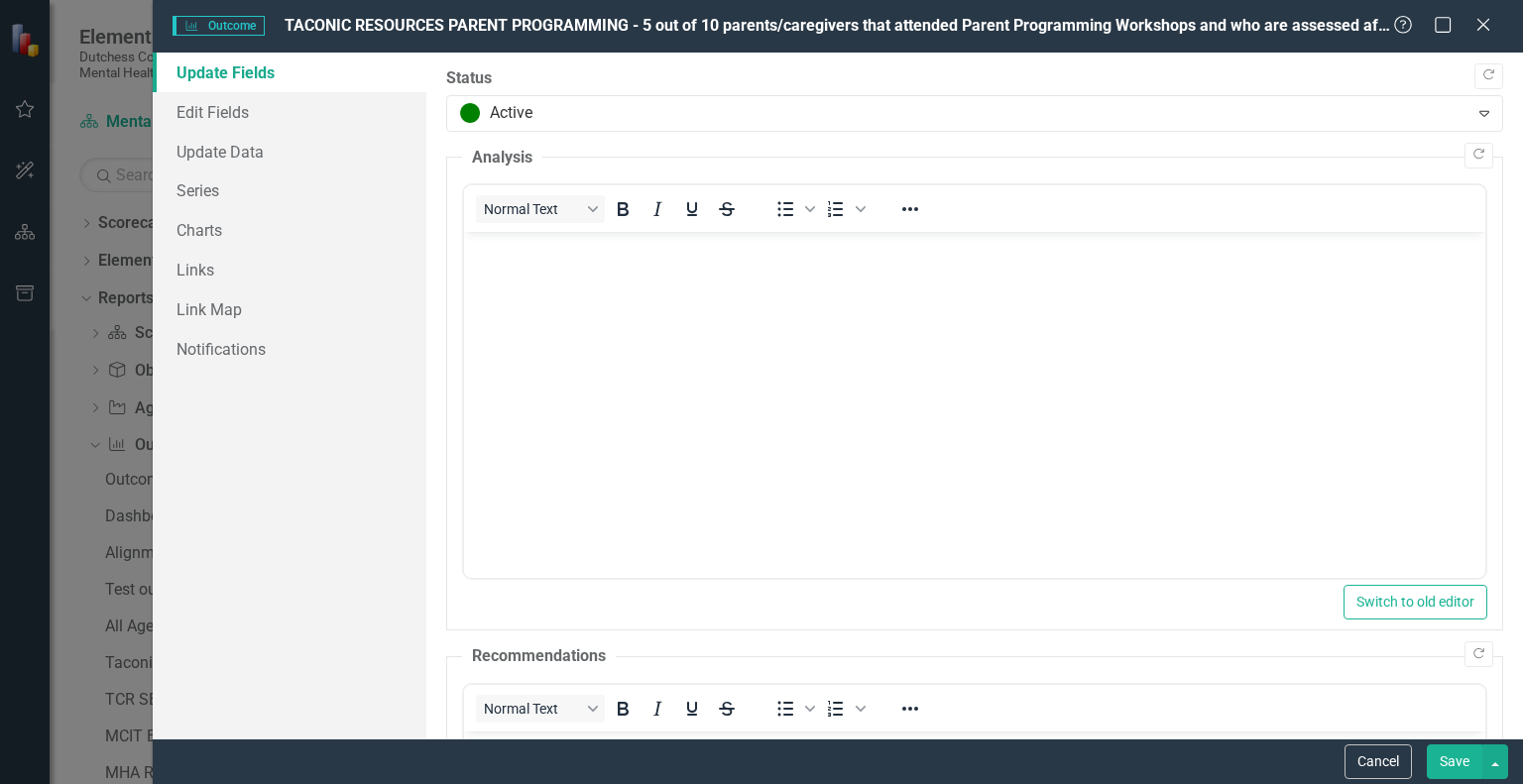 scroll, scrollTop: 0, scrollLeft: 0, axis: both 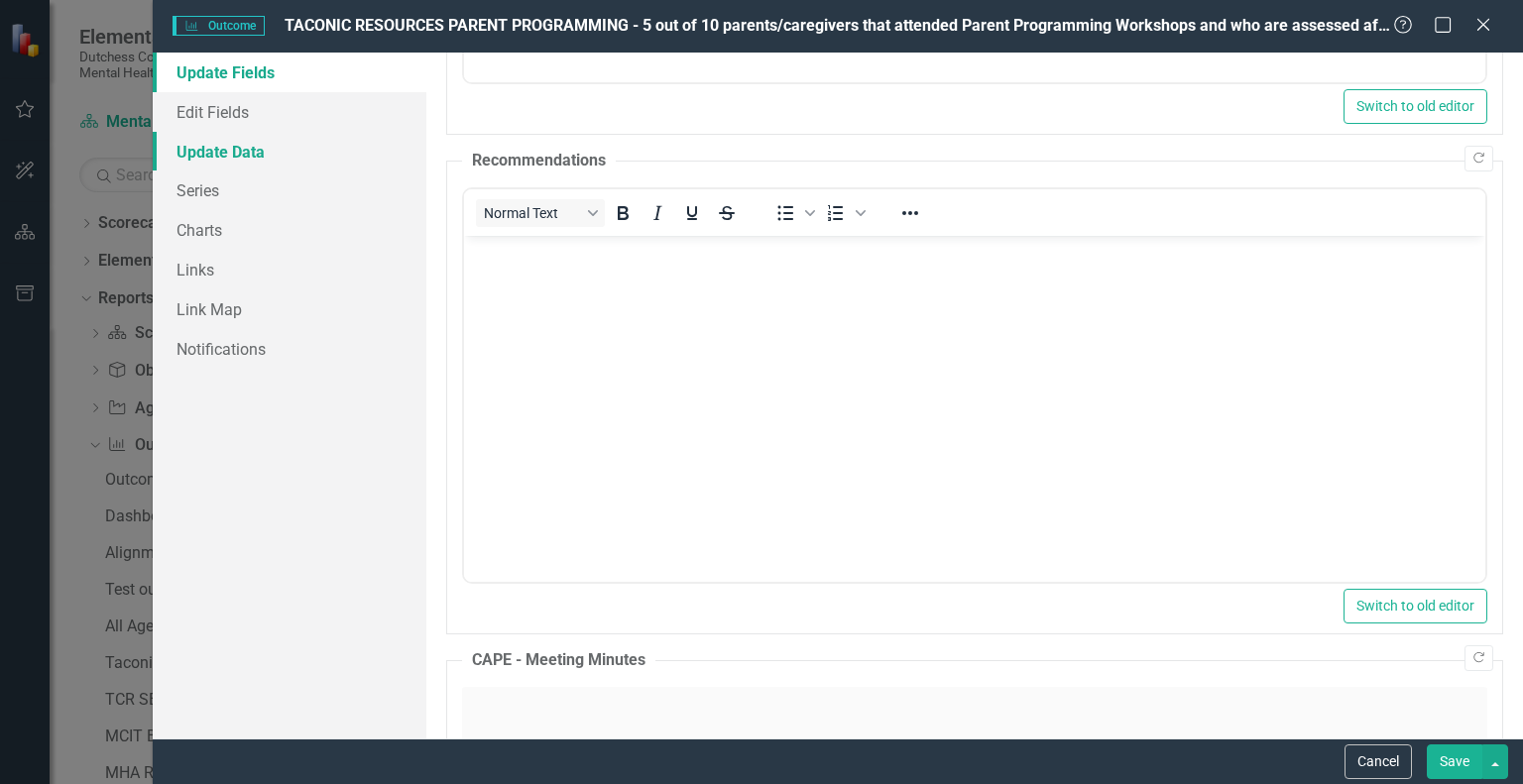 click on "Update  Data" at bounding box center [290, 152] 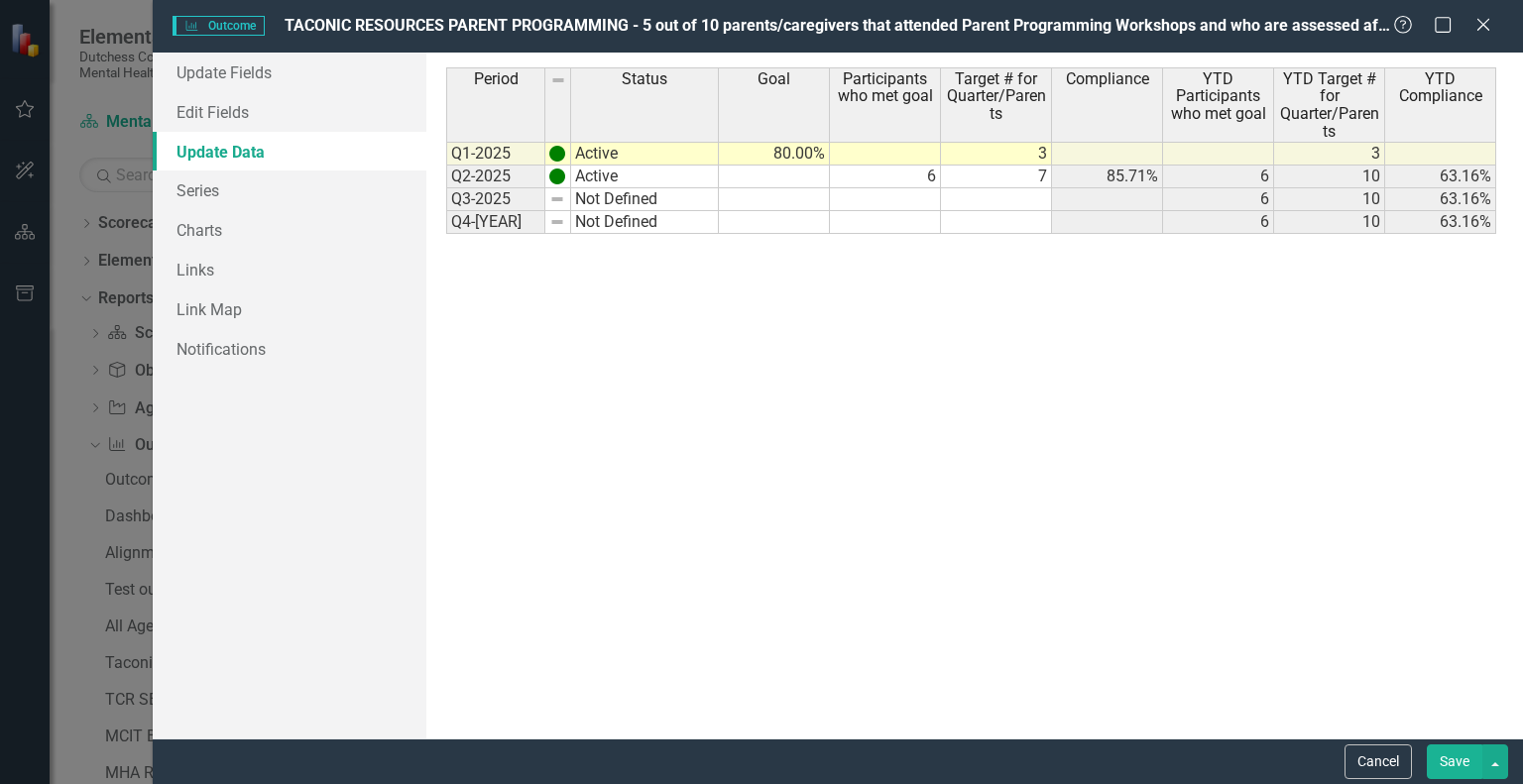 click at bounding box center [774, 154] 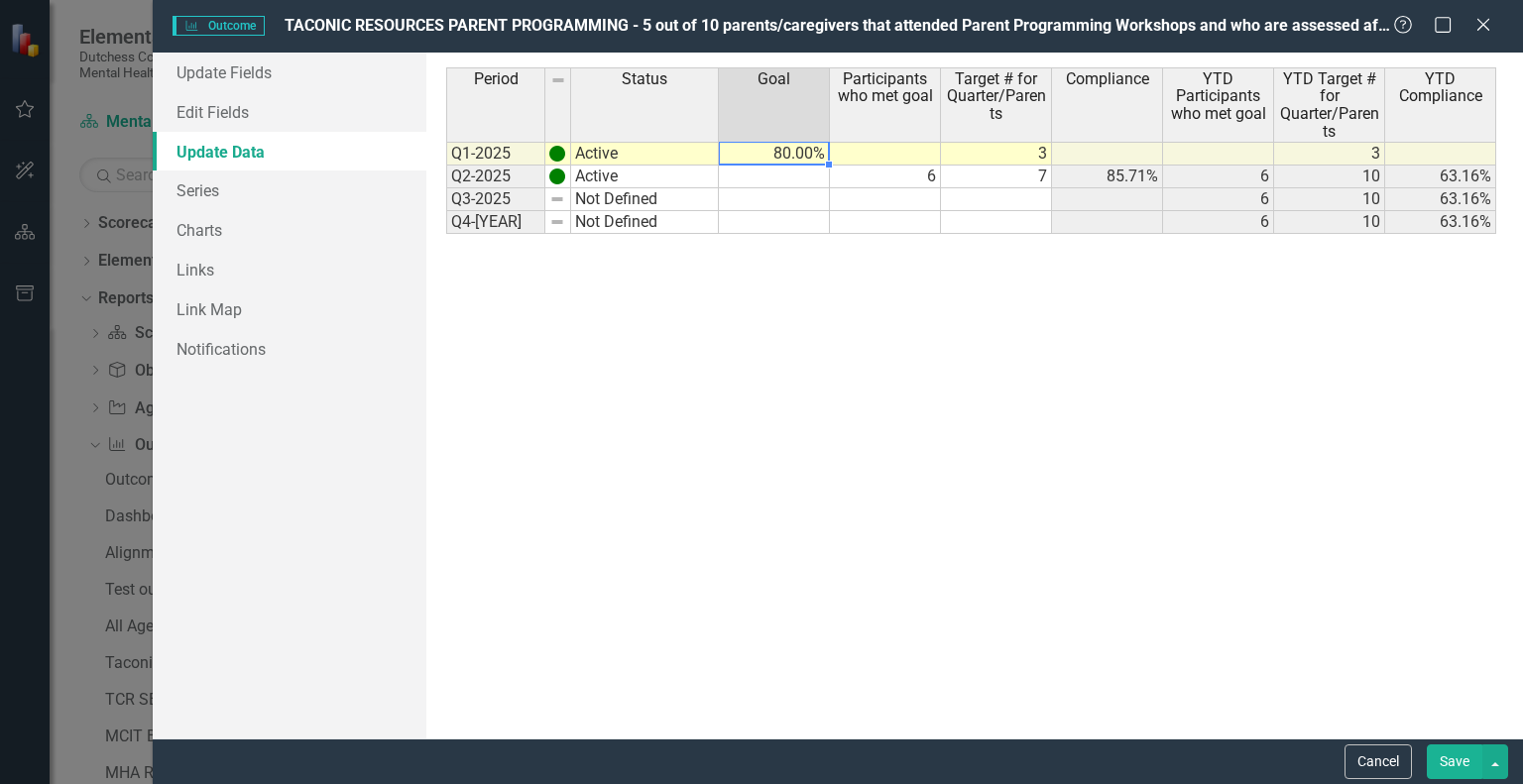 click on "80.00%" at bounding box center (774, 154) 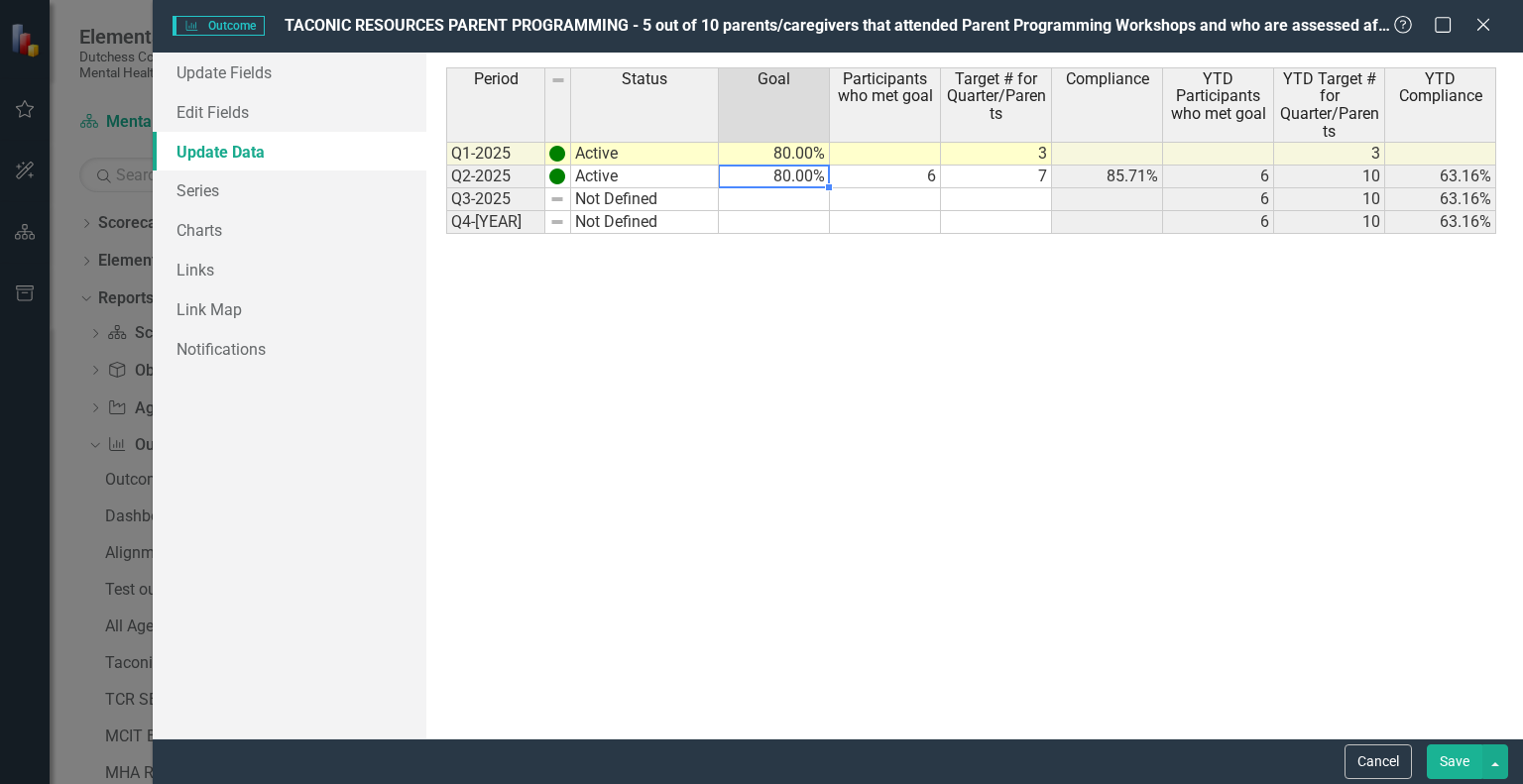 click on "Period Status Goal Participants who met goal Target # for Quarter/Parents Compliance YTD Participants who met goal YTD Target # for Quarter/Parents YTD Compliance  Q1-[YEAR] Active 80.00% 3 3 Q2-[YEAR] Active 80.00% 6 7 85.71% 6 10 63.16% Q3-[YEAR] Not Defined 6 10 63.16% Q4-[YEAR] Not Defined 6 10 63.16%" at bounding box center (974, 395) 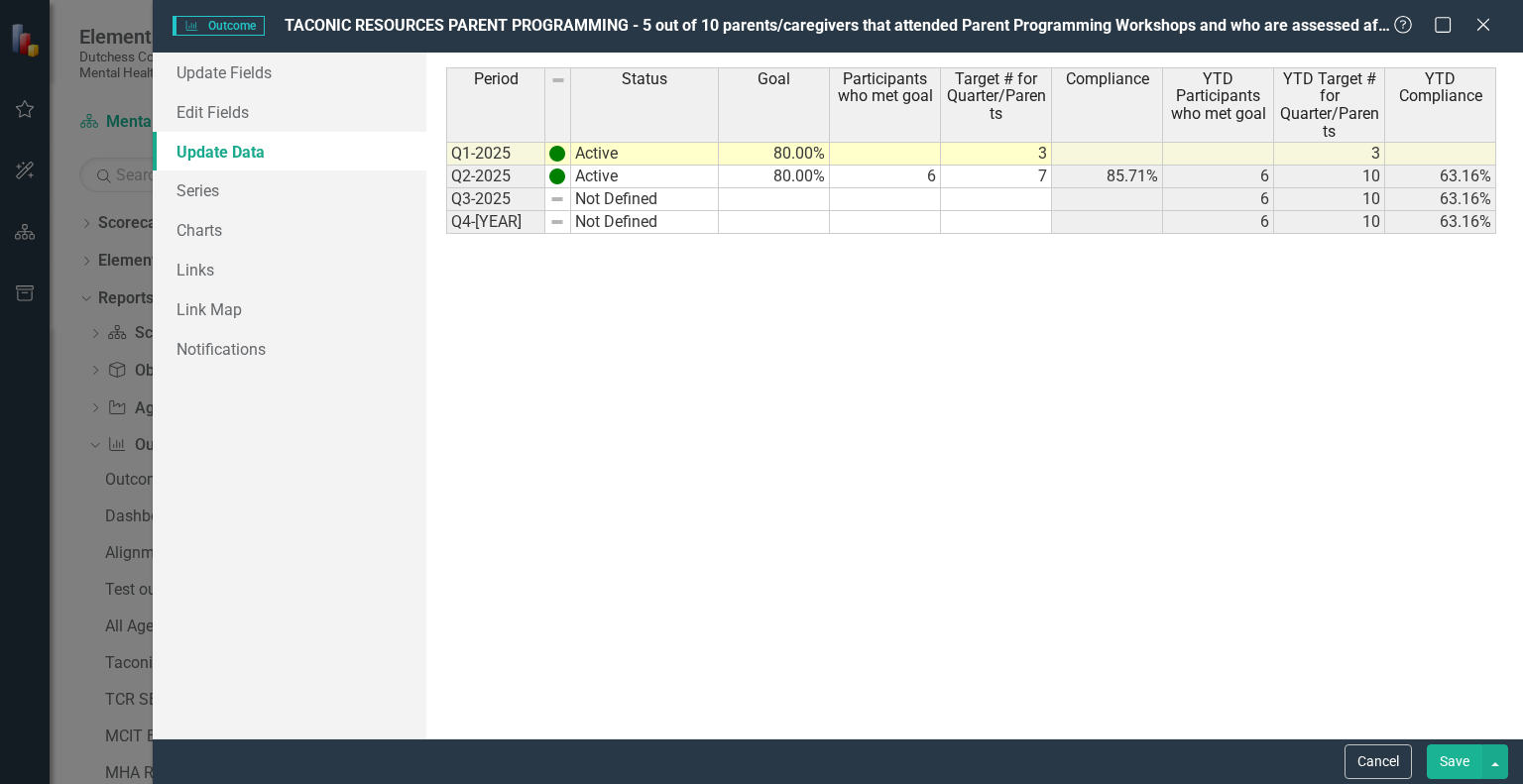 click on "Save" at bounding box center [1455, 761] 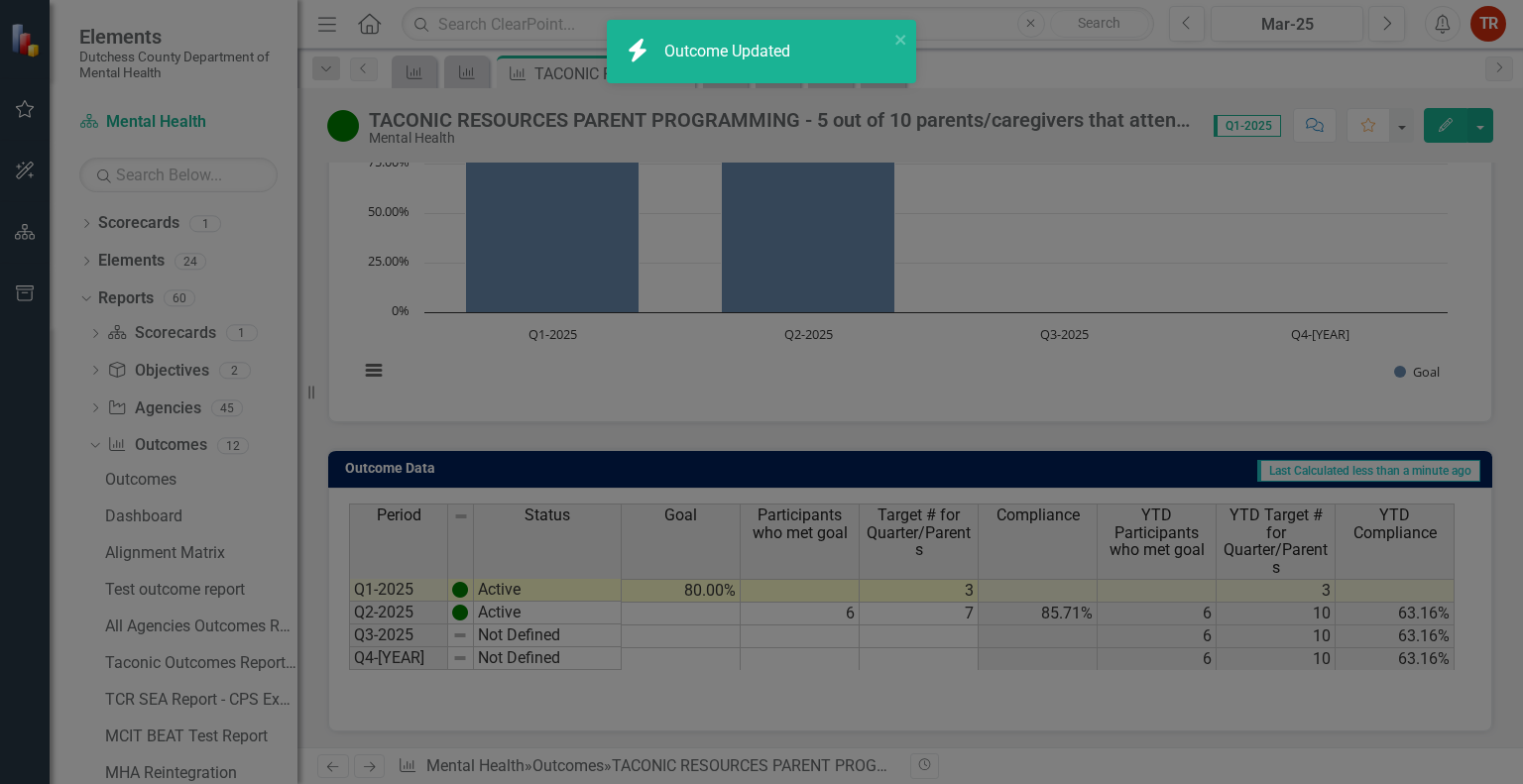 scroll, scrollTop: 0, scrollLeft: 0, axis: both 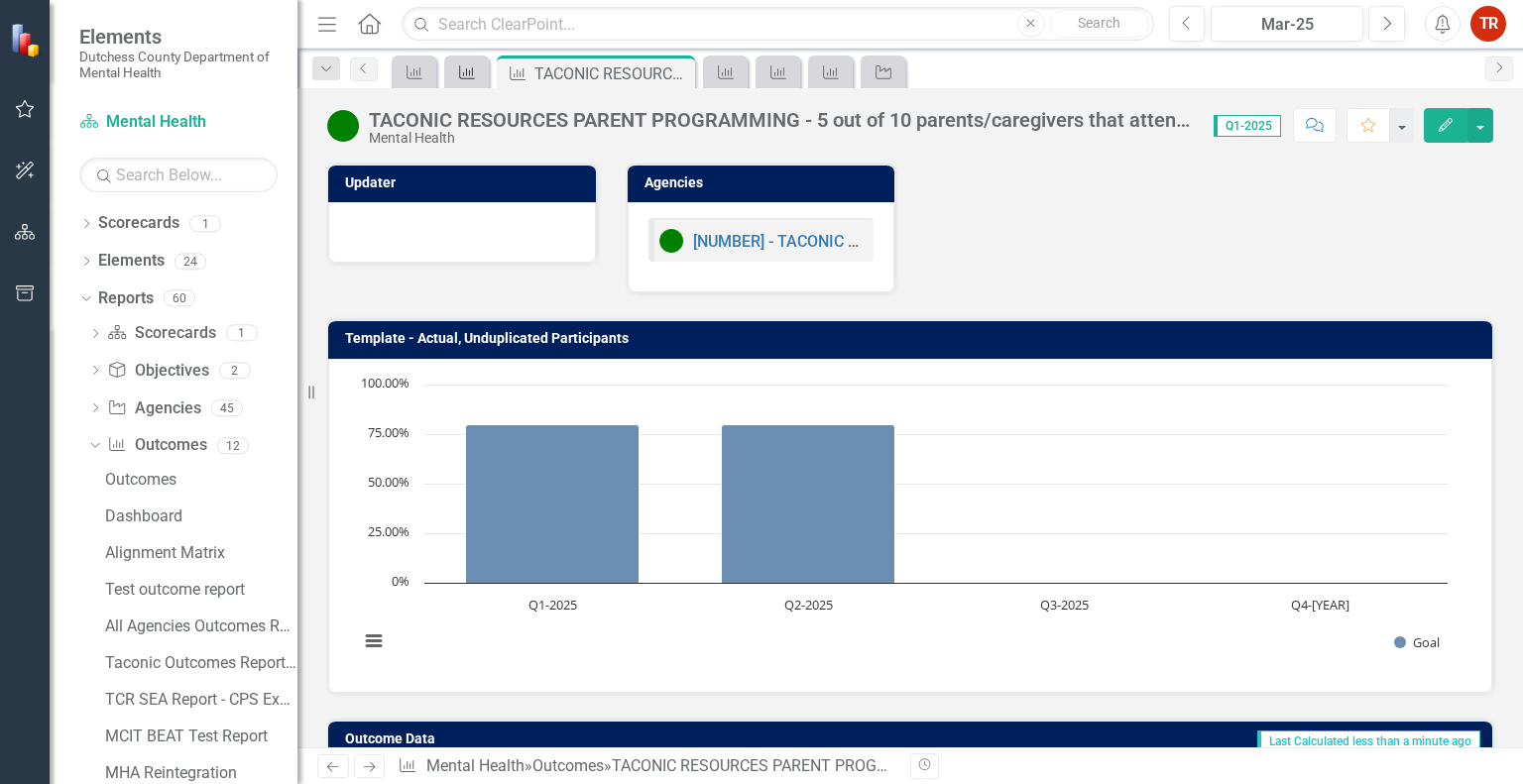 click on "Outcome" at bounding box center [467, 72] 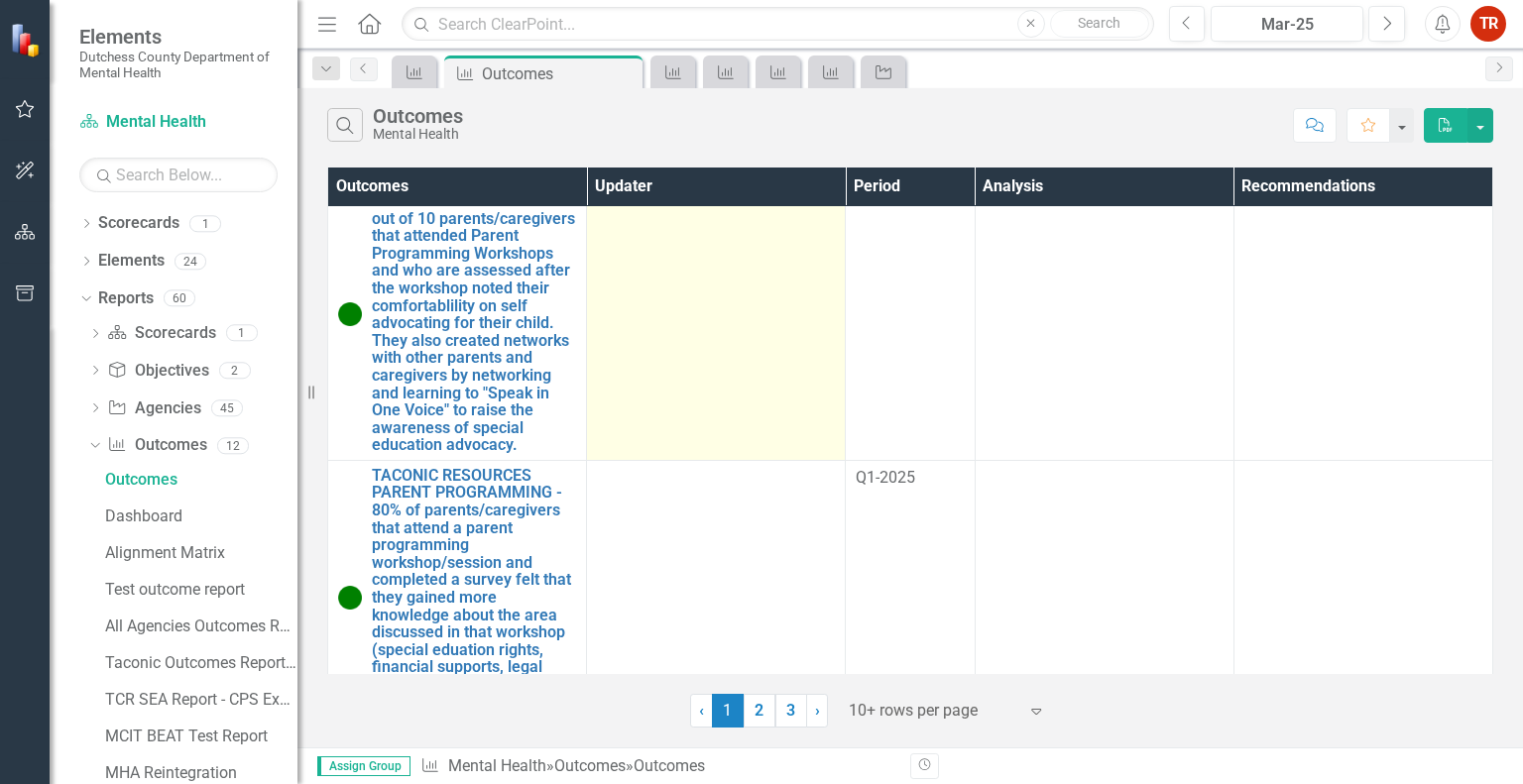 scroll, scrollTop: 932, scrollLeft: 0, axis: vertical 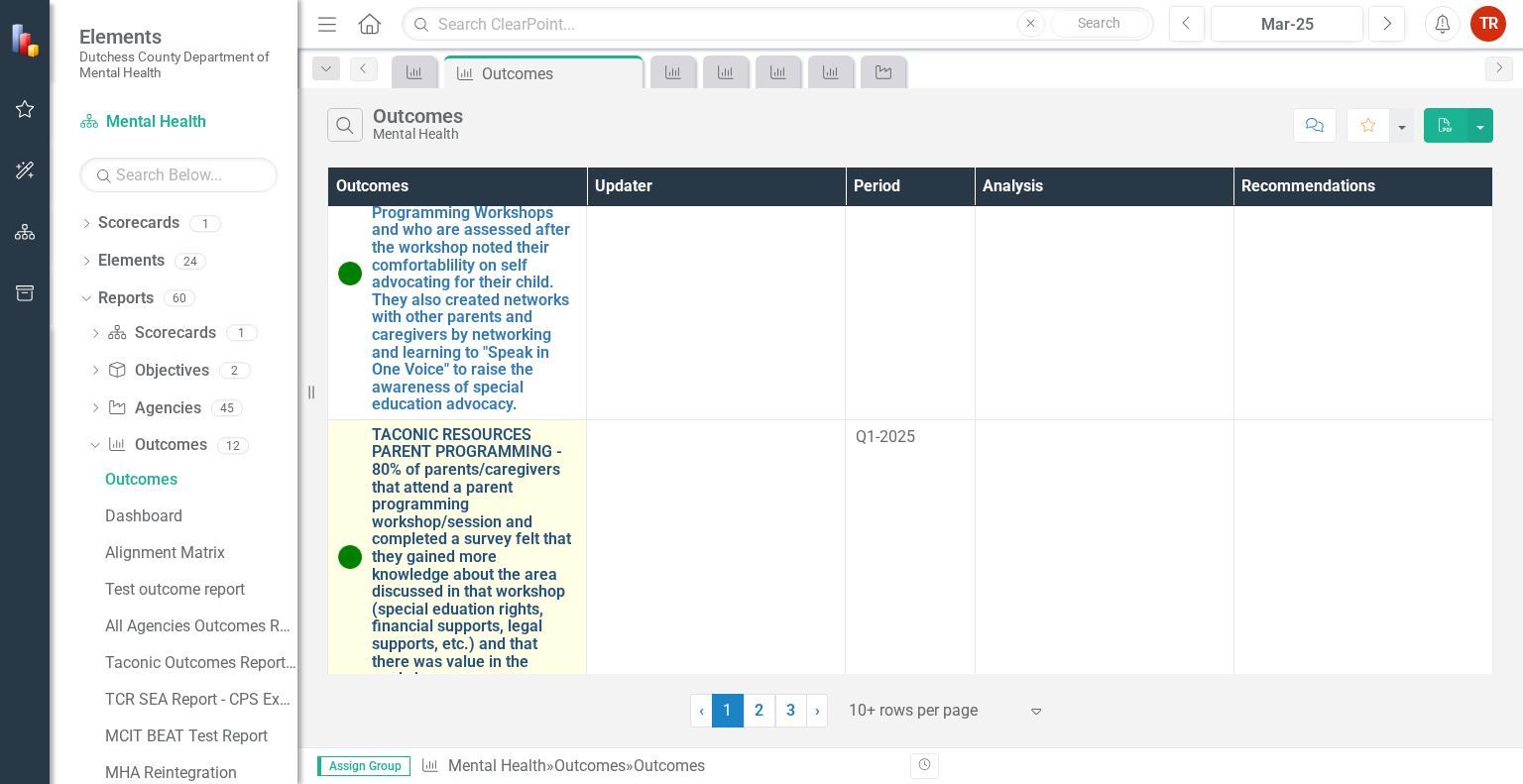 click on "TACONIC RESOURCES PARENT PROGRAMMING - 80% of parents/caregivers that attend a parent programming workshop/session and completed a survey felt that they gained more knowledge about the area discussed in that workshop (special eduation rights, financial supports, legal supports, etc.) and that there was value in the workshop." at bounding box center (474, 557) 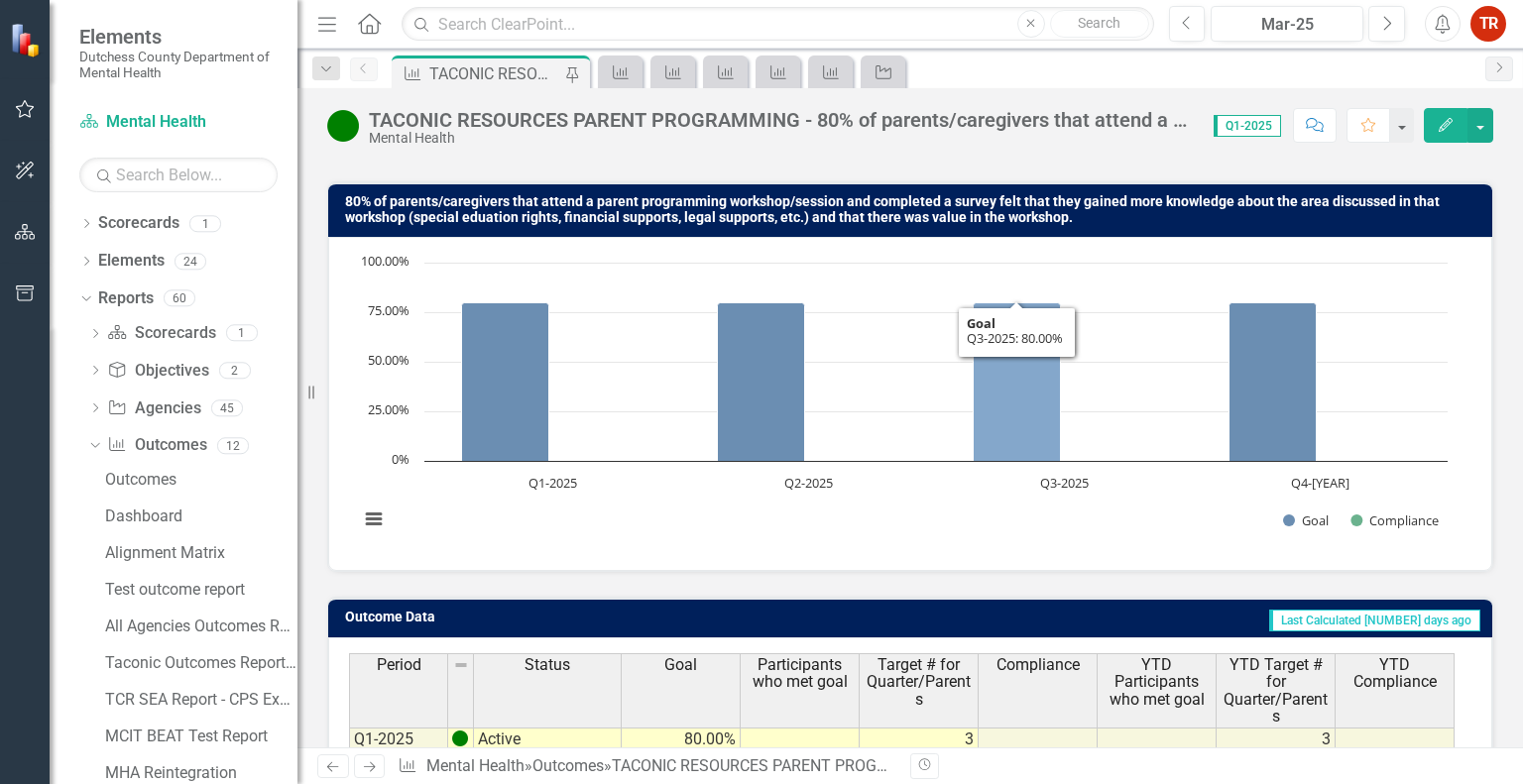 scroll, scrollTop: 285, scrollLeft: 0, axis: vertical 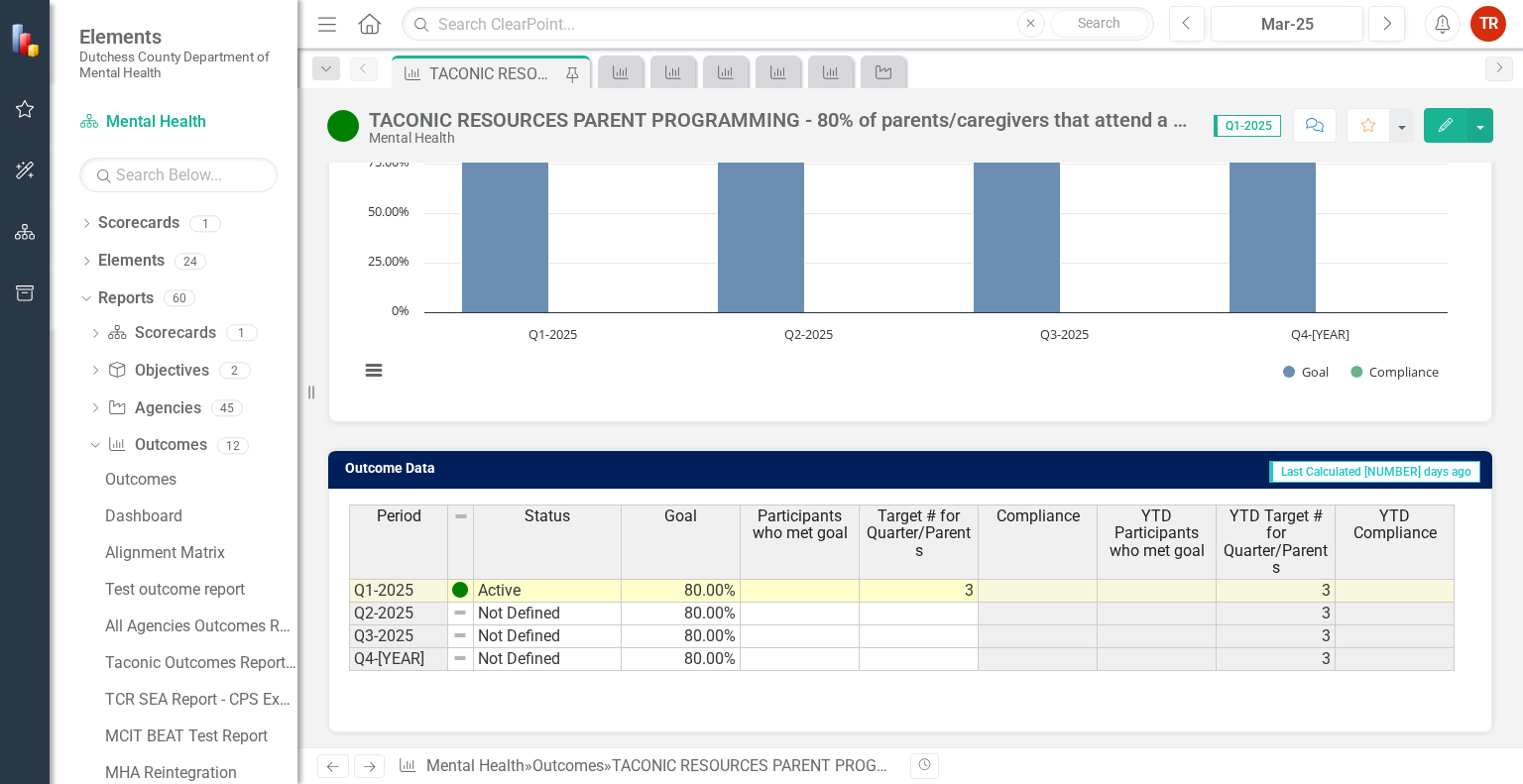 click on "Edit" at bounding box center (1446, 125) 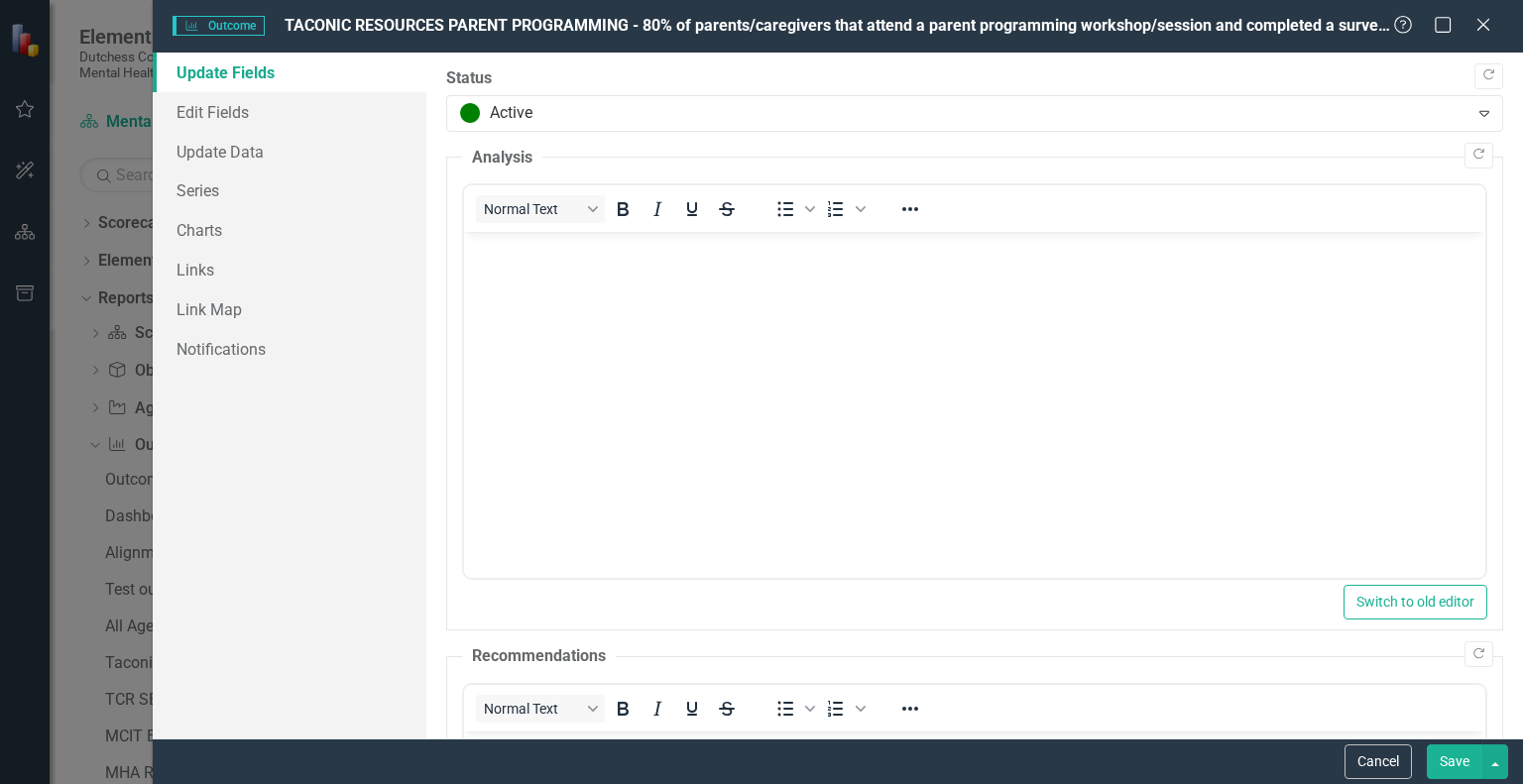 scroll, scrollTop: 0, scrollLeft: 0, axis: both 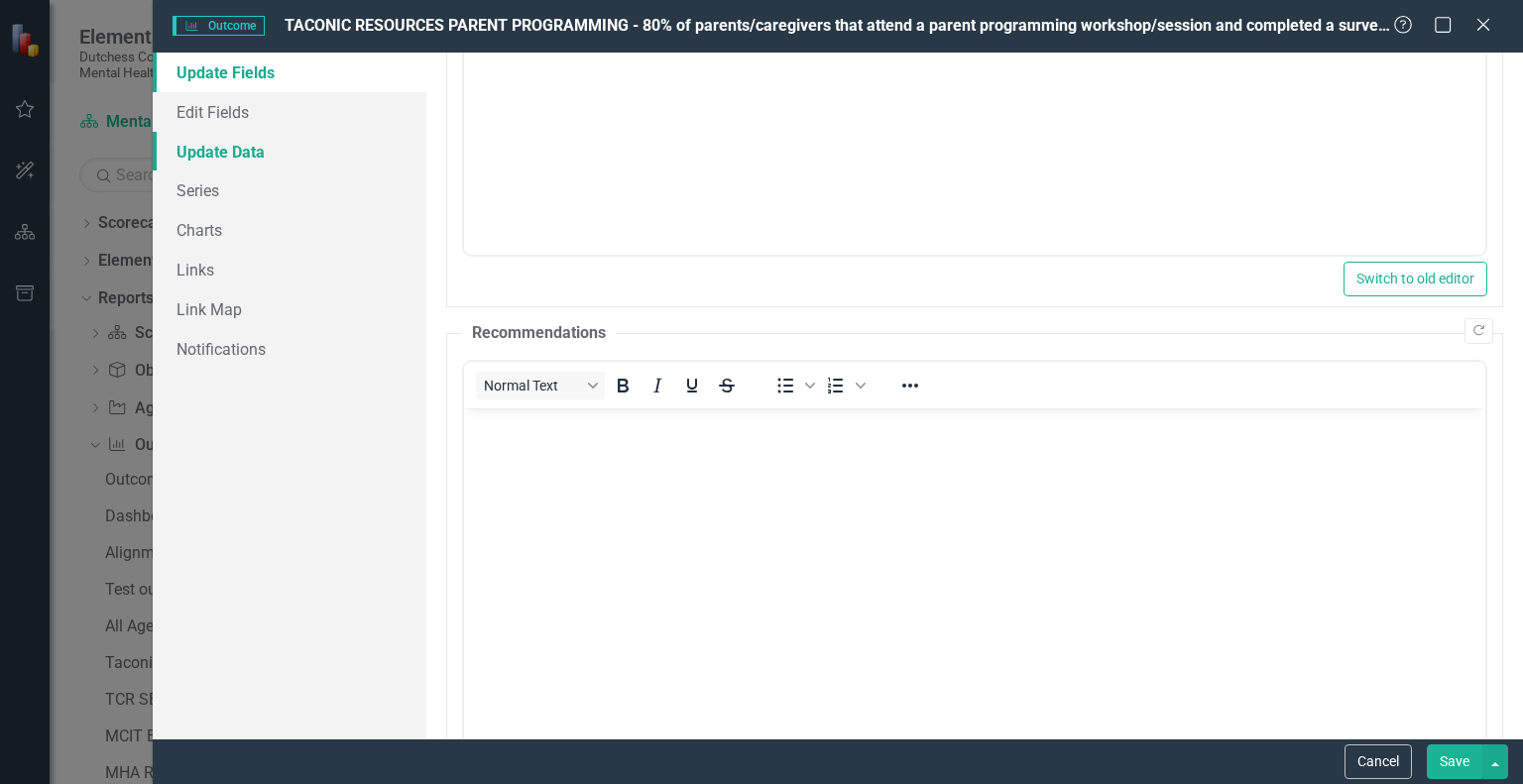 click on "Update  Data" at bounding box center [290, 152] 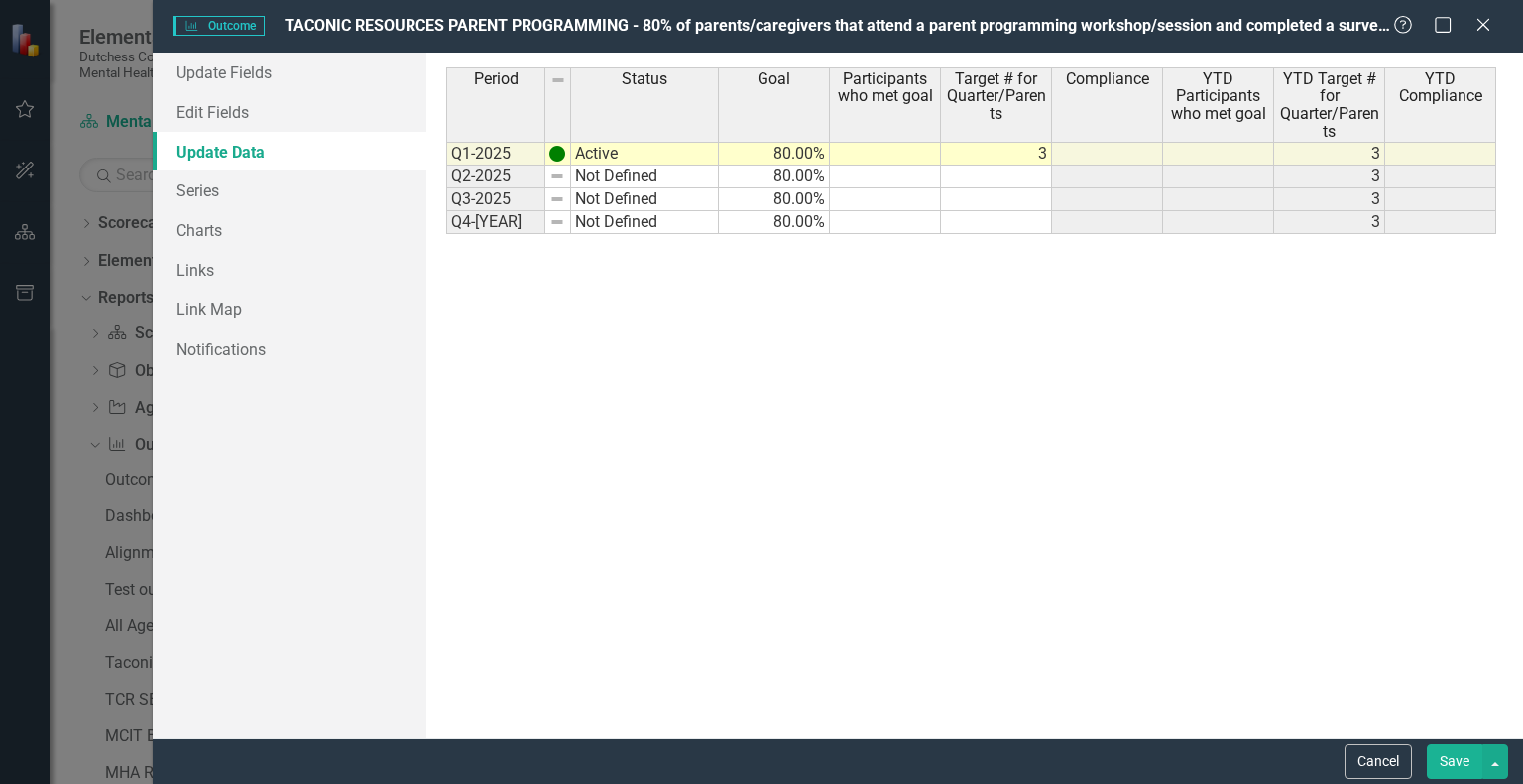 click at bounding box center (885, 154) 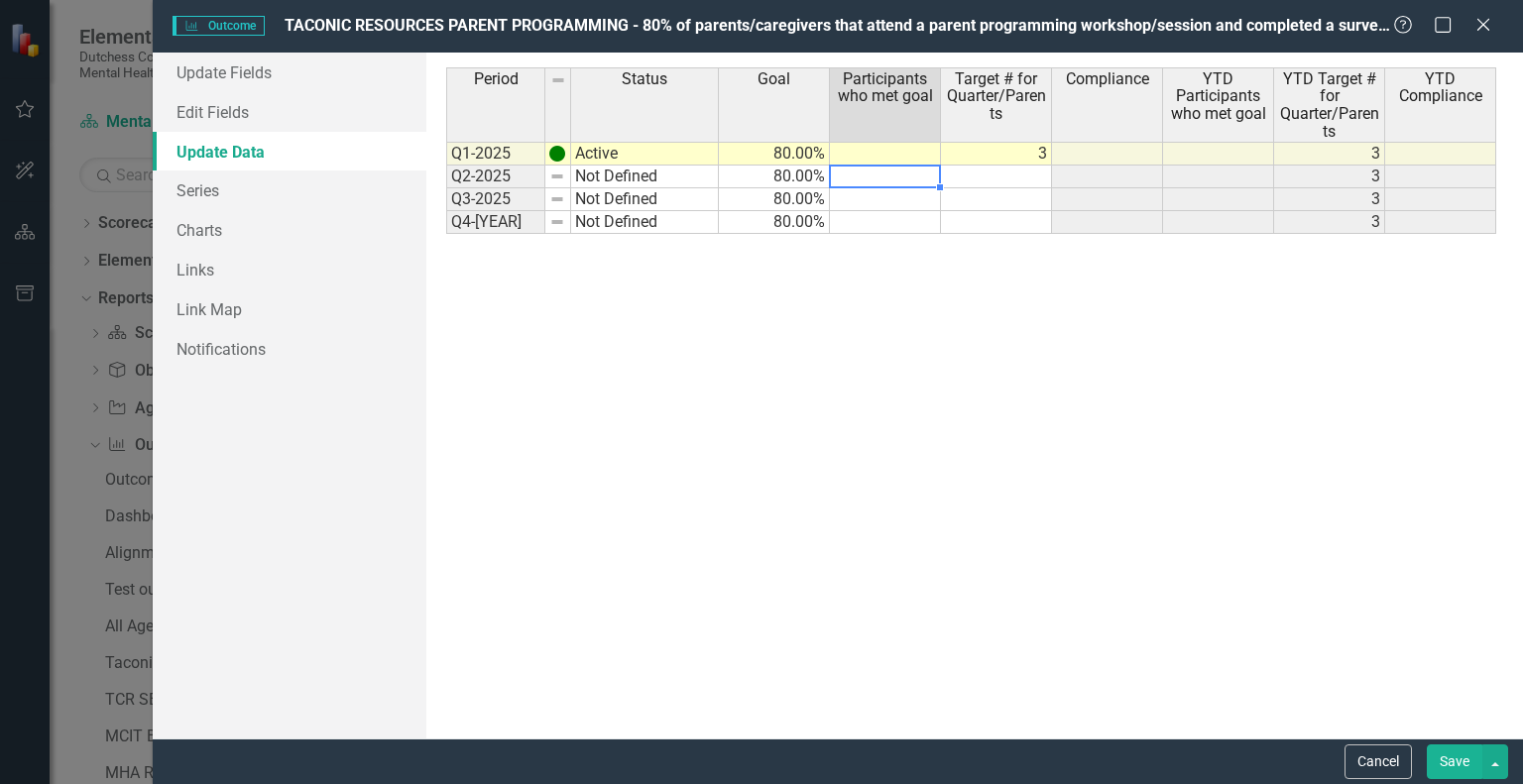 click at bounding box center [996, 154] 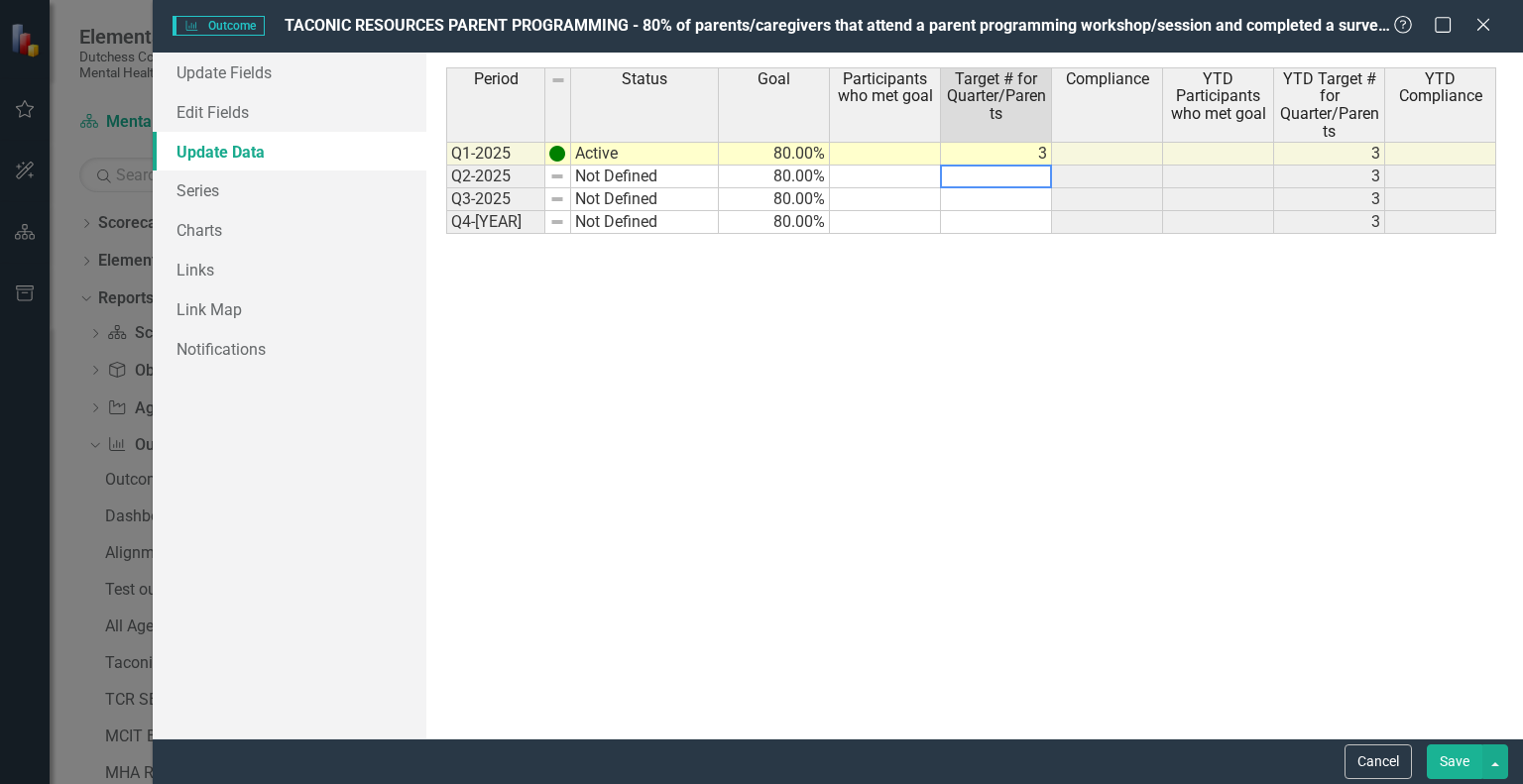 click at bounding box center [885, 154] 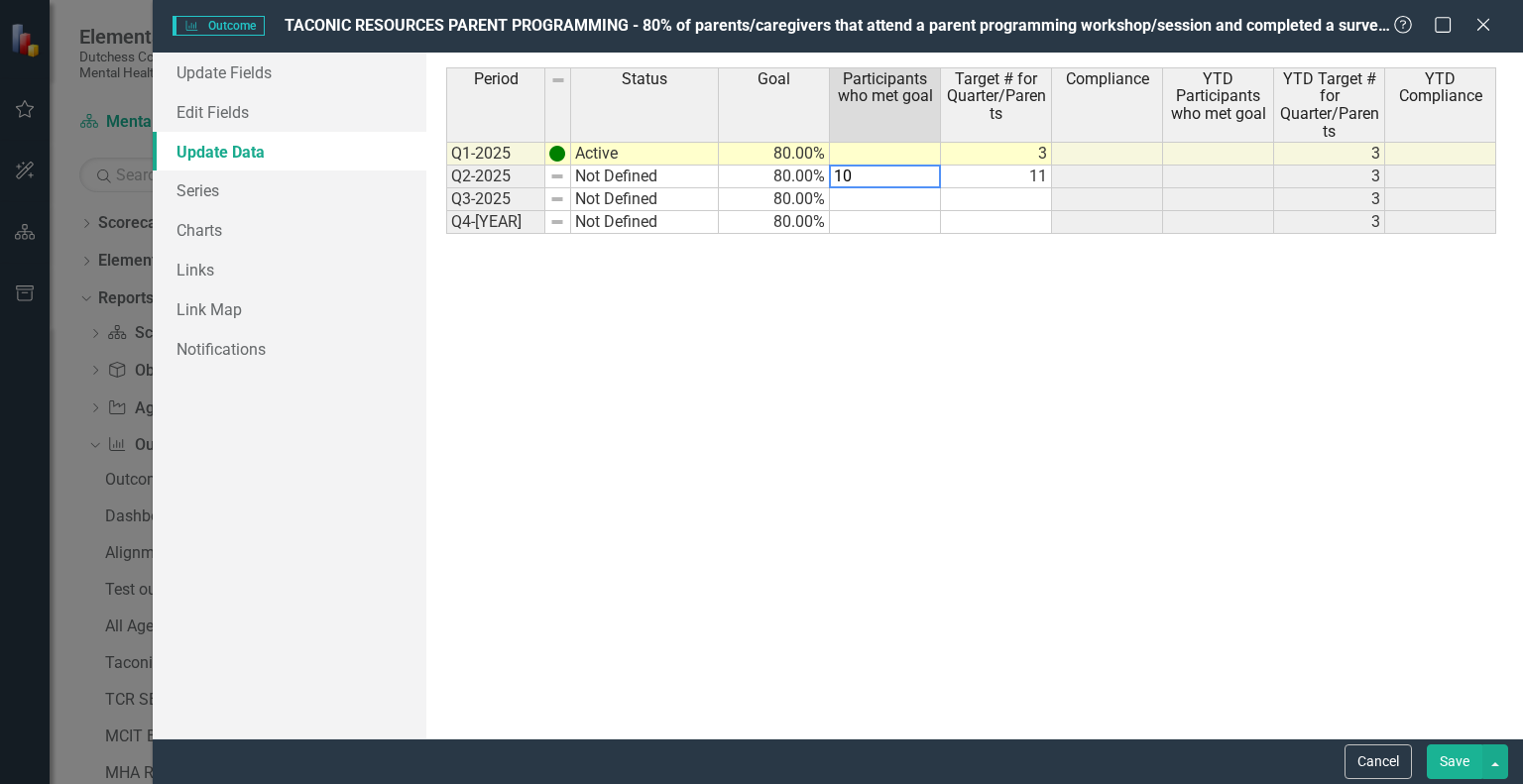 click on "Period Status Goal Participants who met goal Target # for Quarter/Parents Compliance YTD Participants who met goal YTD Target # for Quarter/Parents YTD Compliance  Q1-2025 Active 80.00% 3 3 Q2-2025 Not Defined 80.00% 11 3 Q3-2025 Not Defined 80.00% 3 Q4-2025 Not Defined 80.00% 3" at bounding box center [974, 395] 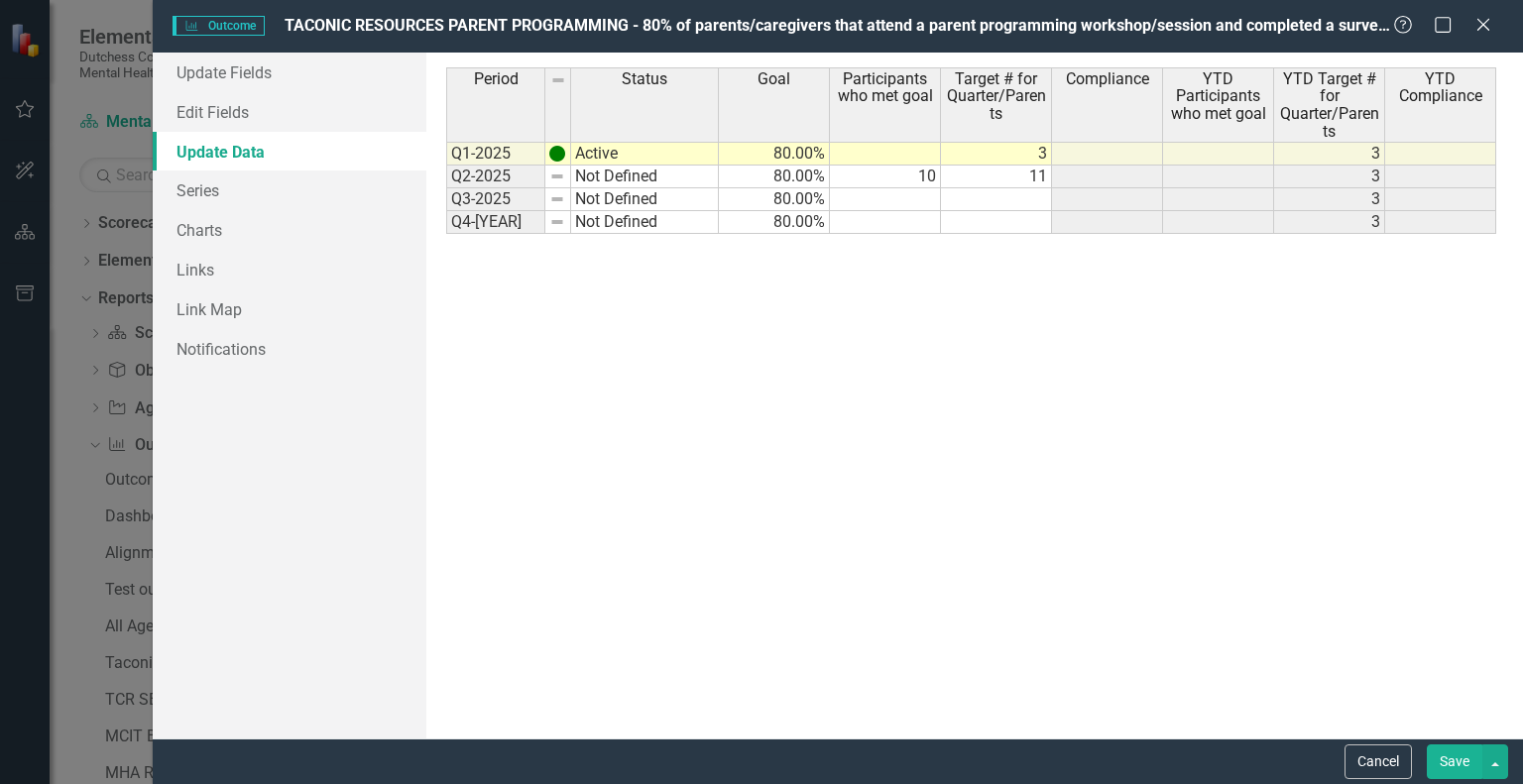 click on "11" at bounding box center [996, 154] 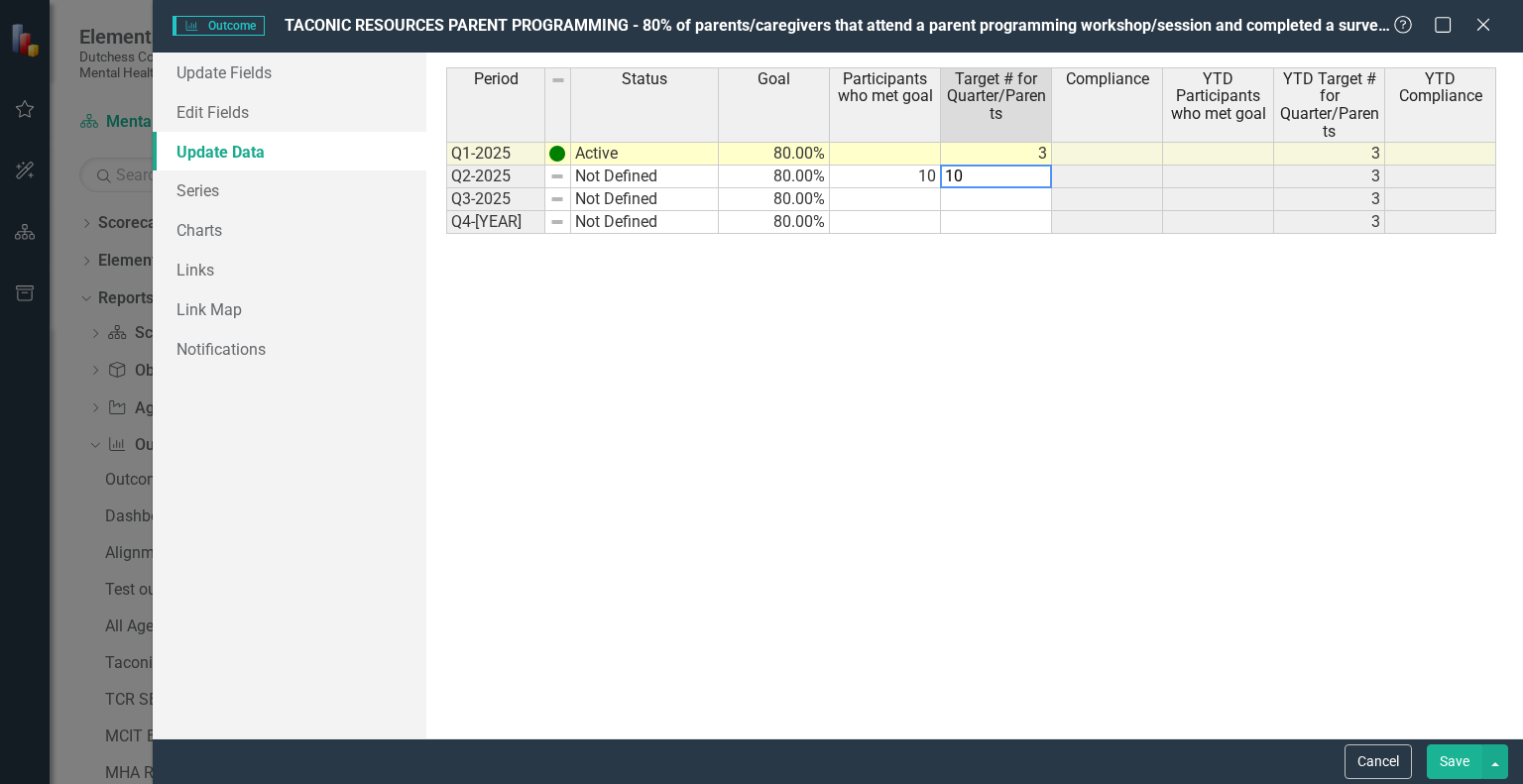 click on "Period Status Goal Participants who met goal Target # for Quarter/Parents Compliance YTD Participants who met goal YTD Target # for Quarter/Parents YTD Compliance  Q1-2025 Active 80.00% 3 3 Q2-2025 Not Defined 80.00% 11 3 Q3-2025 Not Defined 80.00% 3 Q4-2025 Not Defined 80.00% 3" at bounding box center [446, 151] 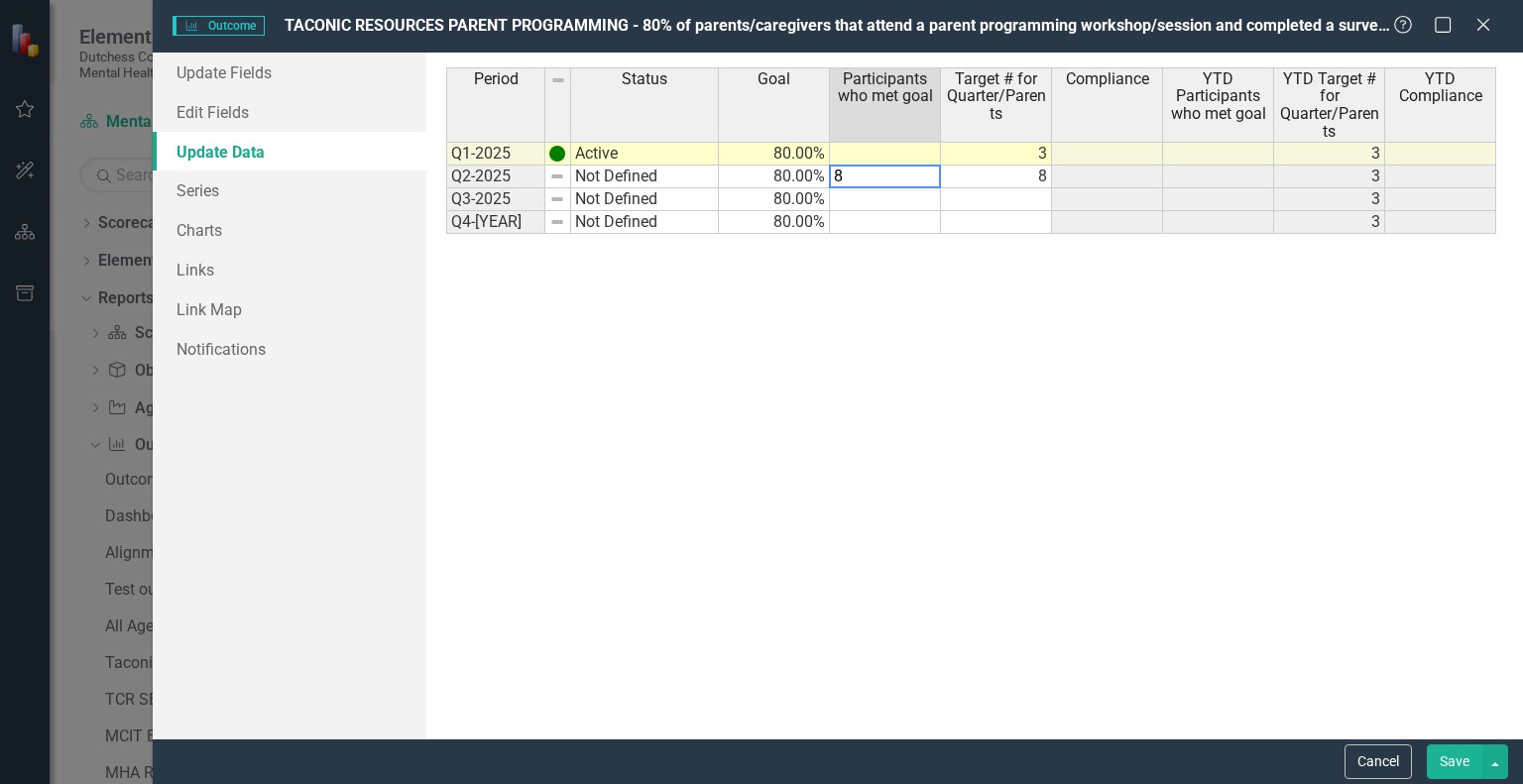 type on "8" 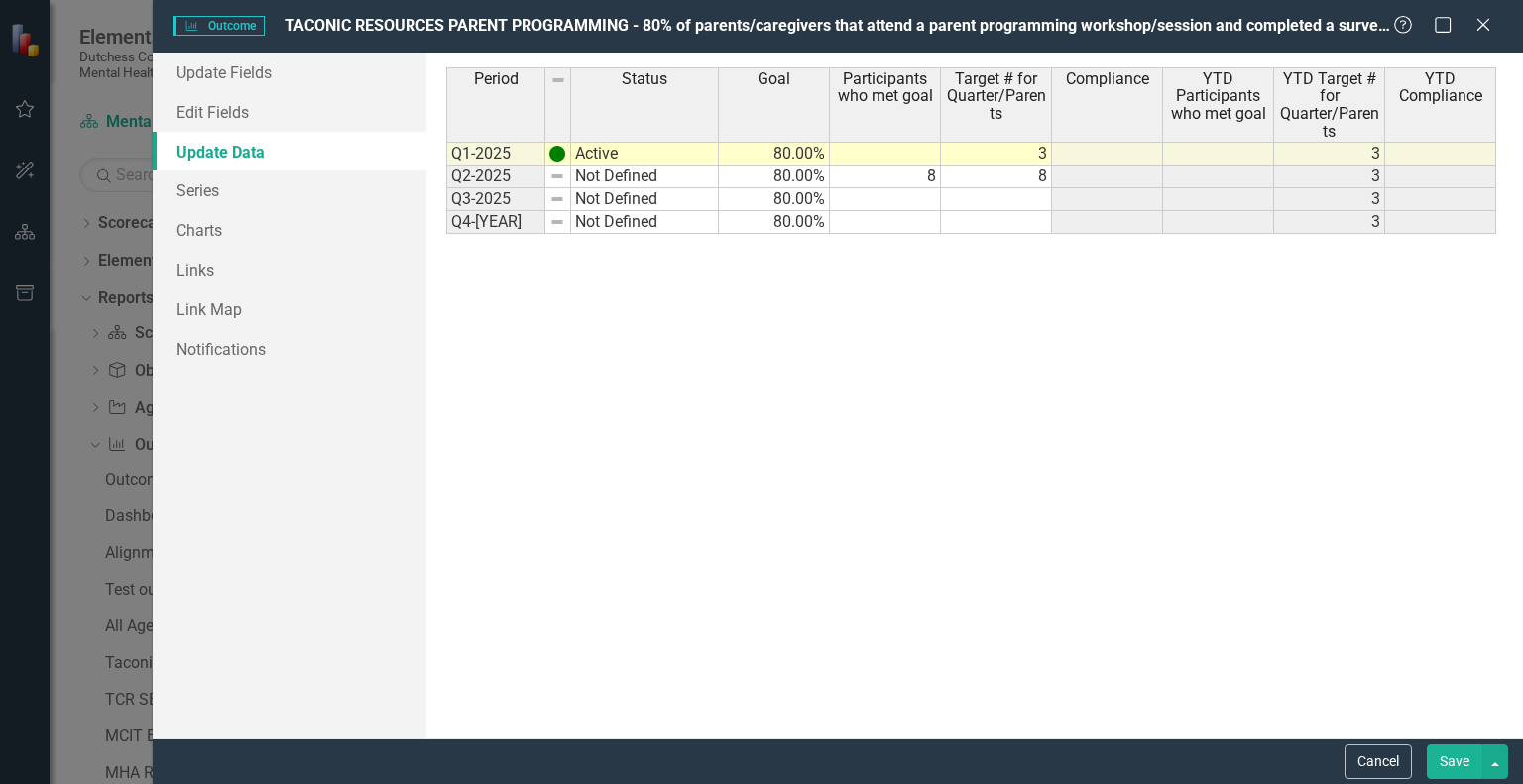 click on "Save" at bounding box center (1455, 761) 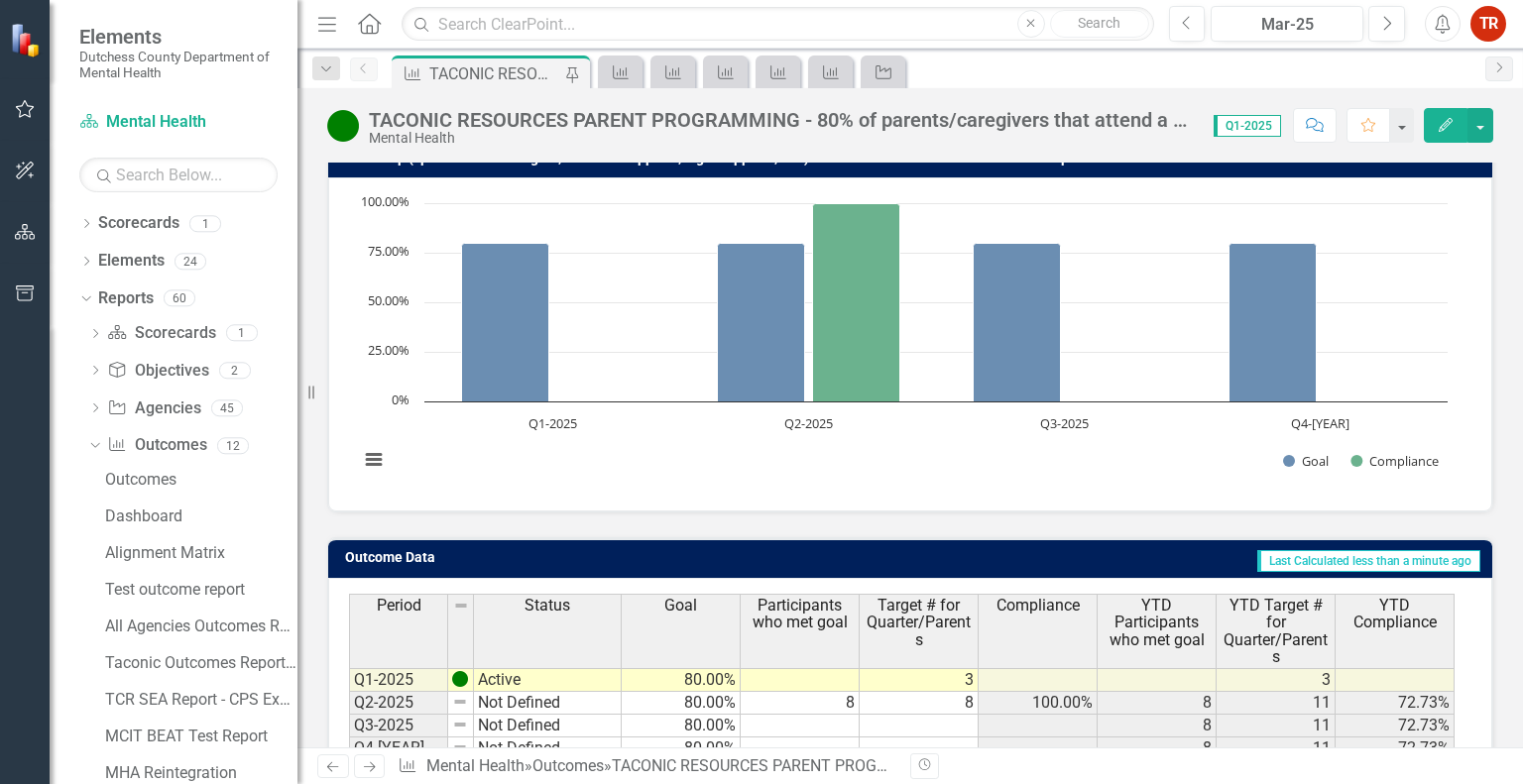 scroll, scrollTop: 0, scrollLeft: 0, axis: both 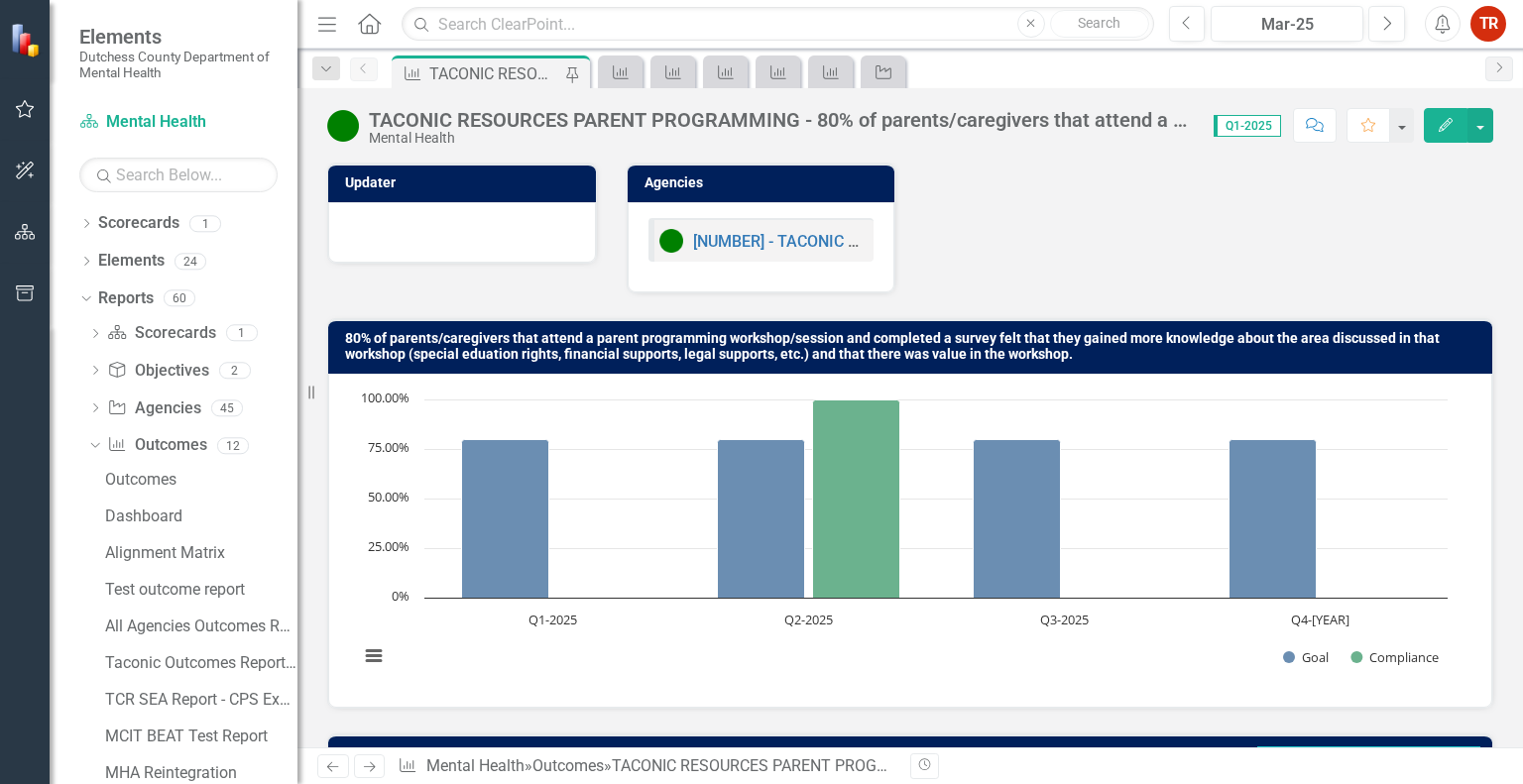 click on "Outcome TACONIC RESOURCES PARENT PROGRAMMING - 80% of parents/caregivers that attend a parent programming workshop/session and completed a survey felt that they gained more knowledge about the area discussed in that workshop (special eduation rights, financial supports, legal supports, etc.) and that there was value in the workshop.  Pin" at bounding box center (491, 71) 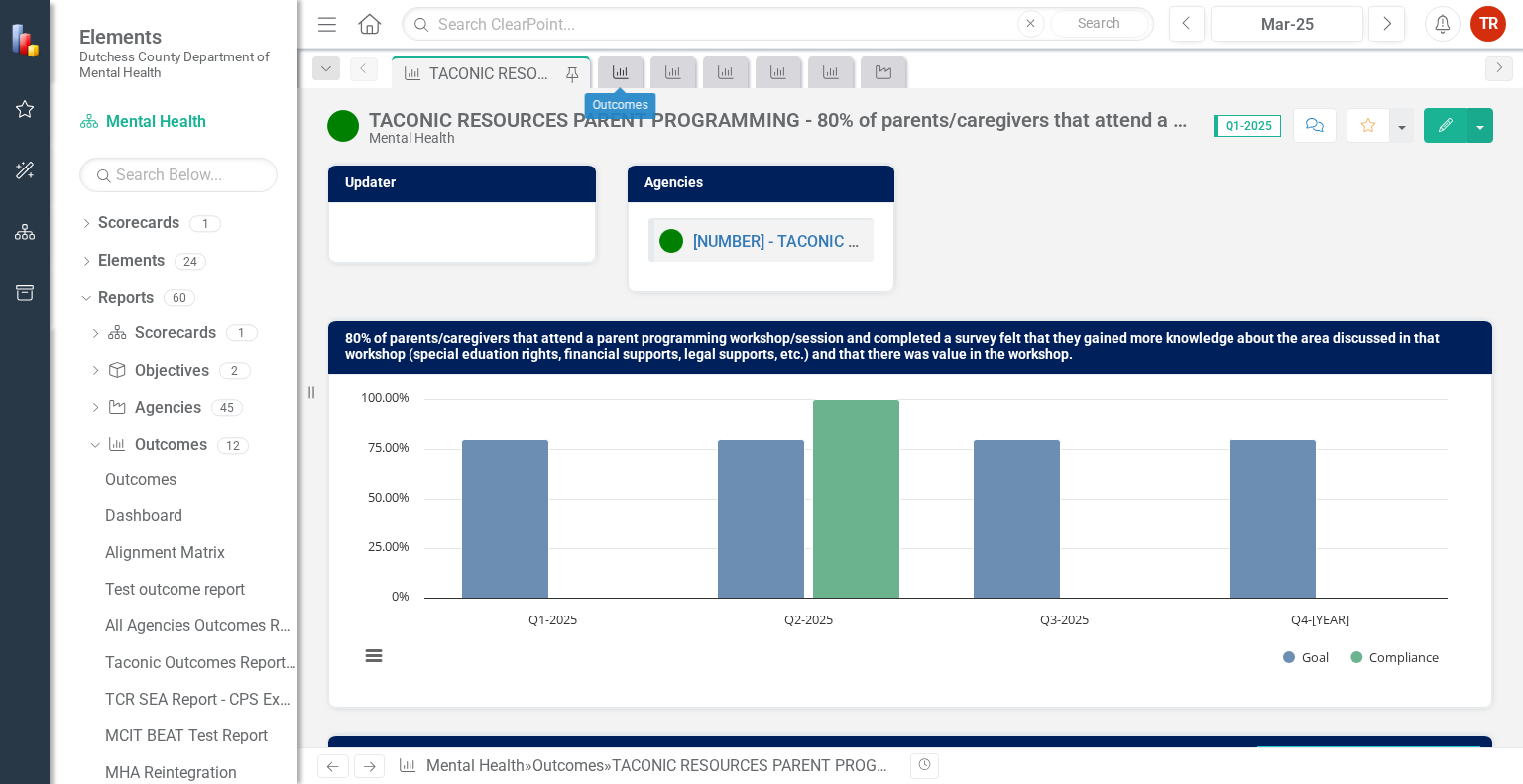 click at bounding box center (621, 72) 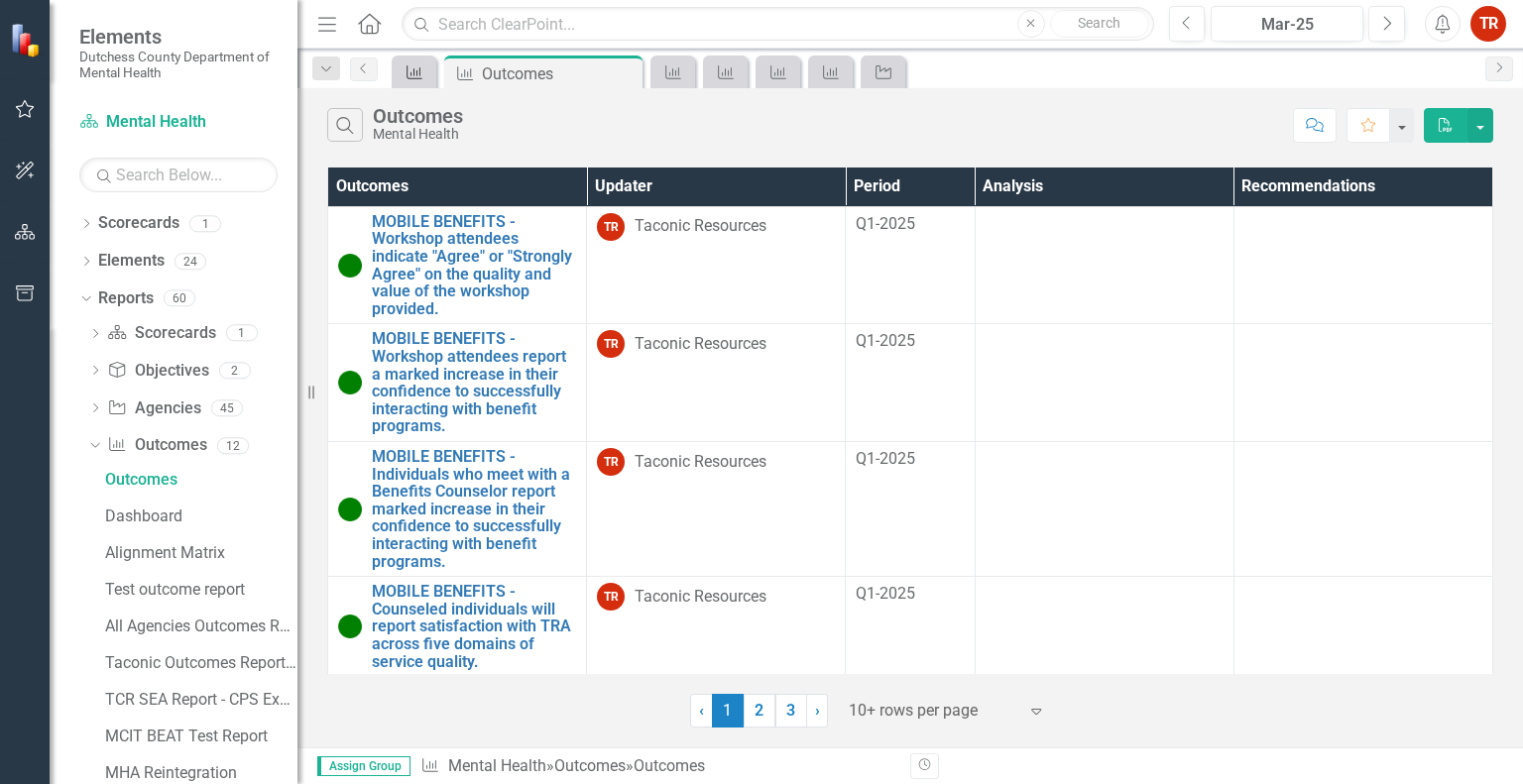 click on "Outcome" at bounding box center [410, 71] 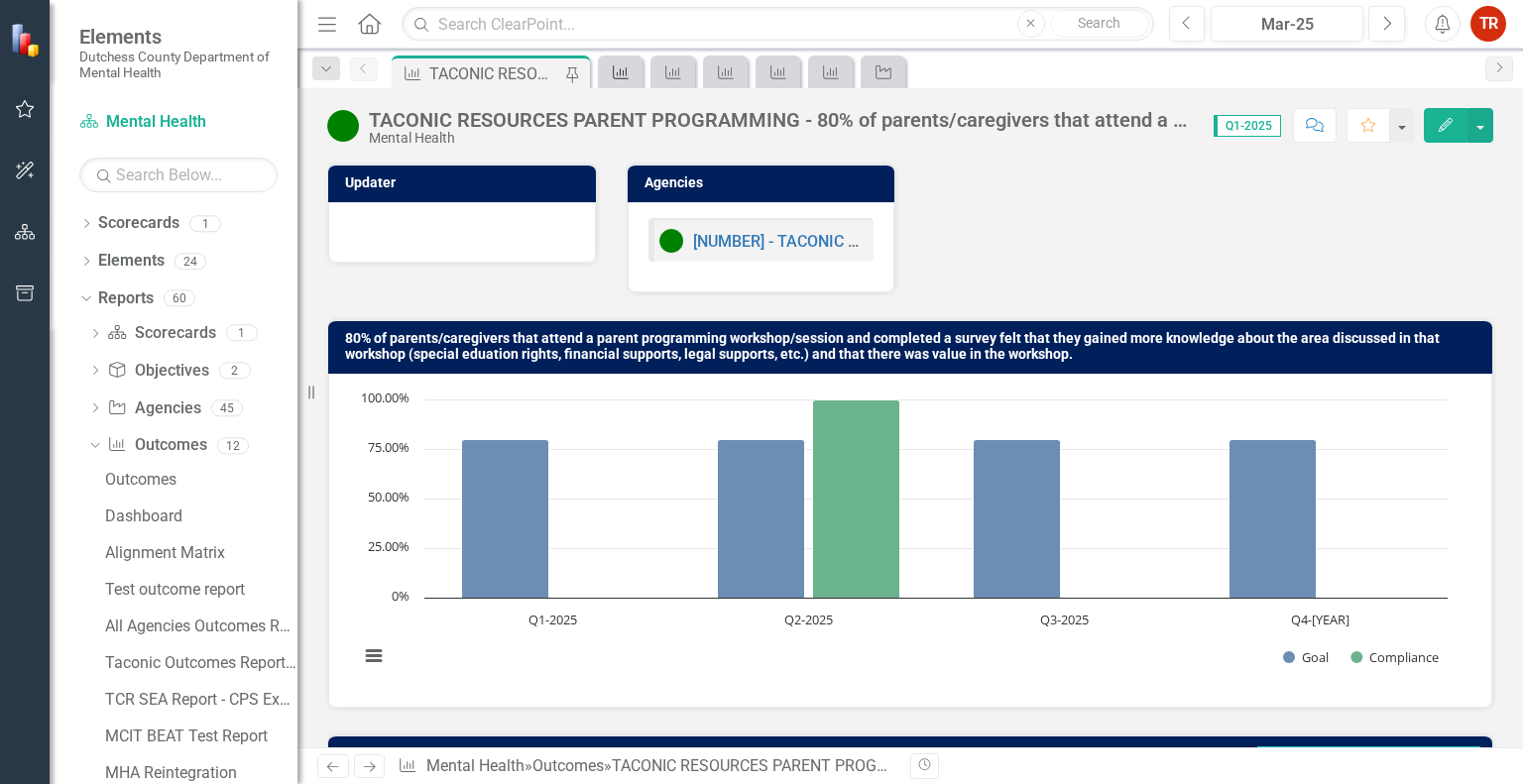 click on "Outcome" at bounding box center (621, 72) 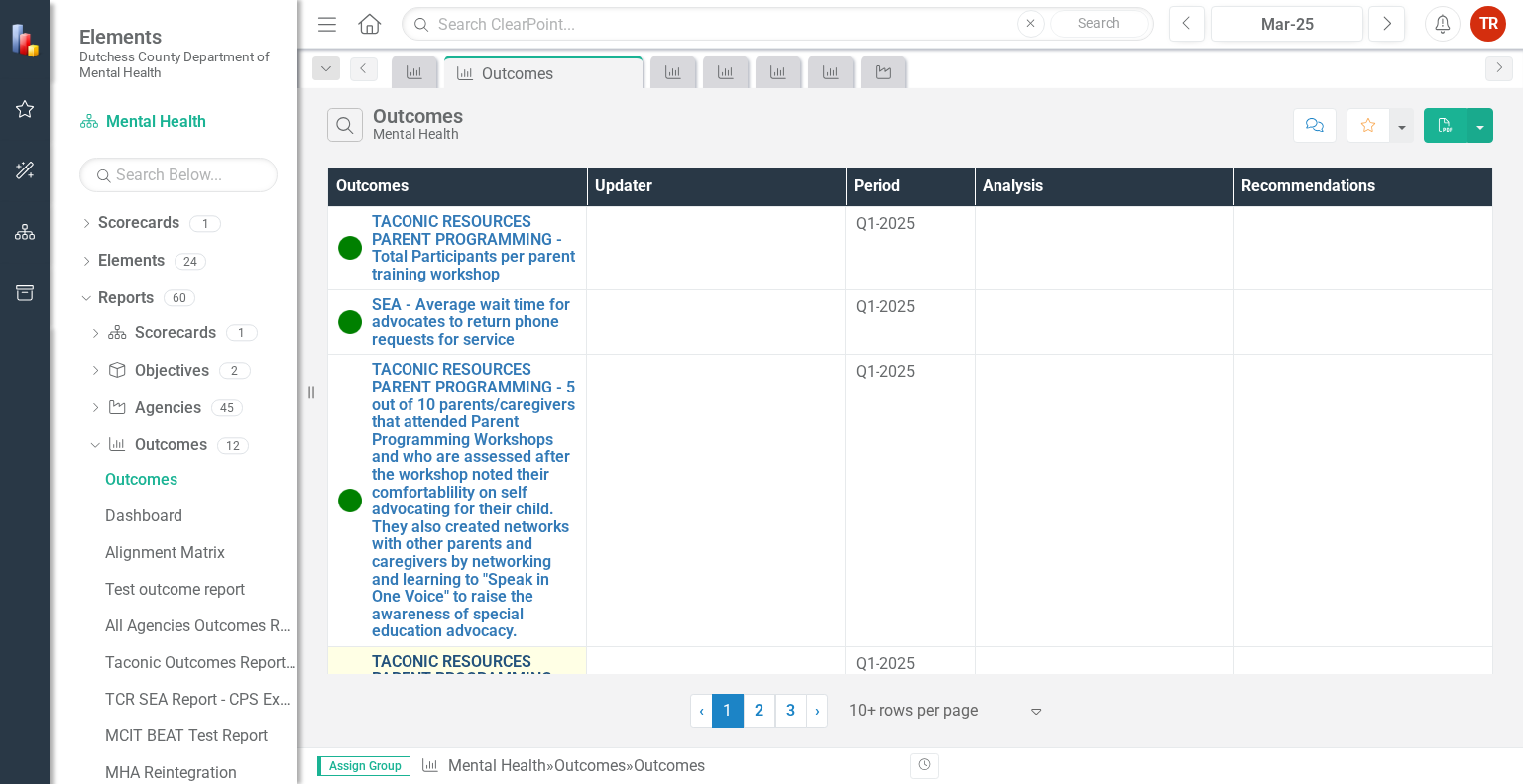 scroll, scrollTop: 932, scrollLeft: 0, axis: vertical 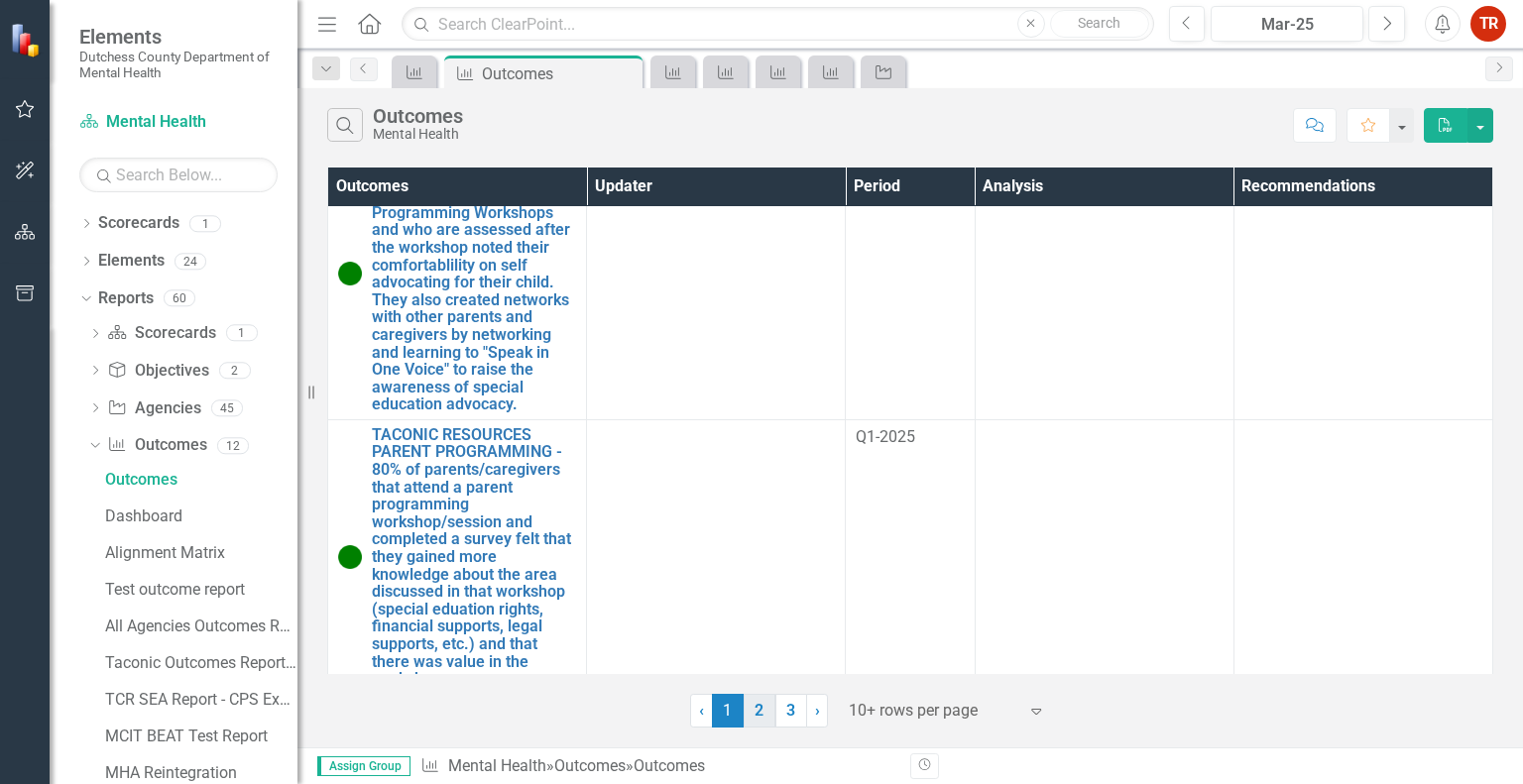 click on "2" at bounding box center (760, 711) 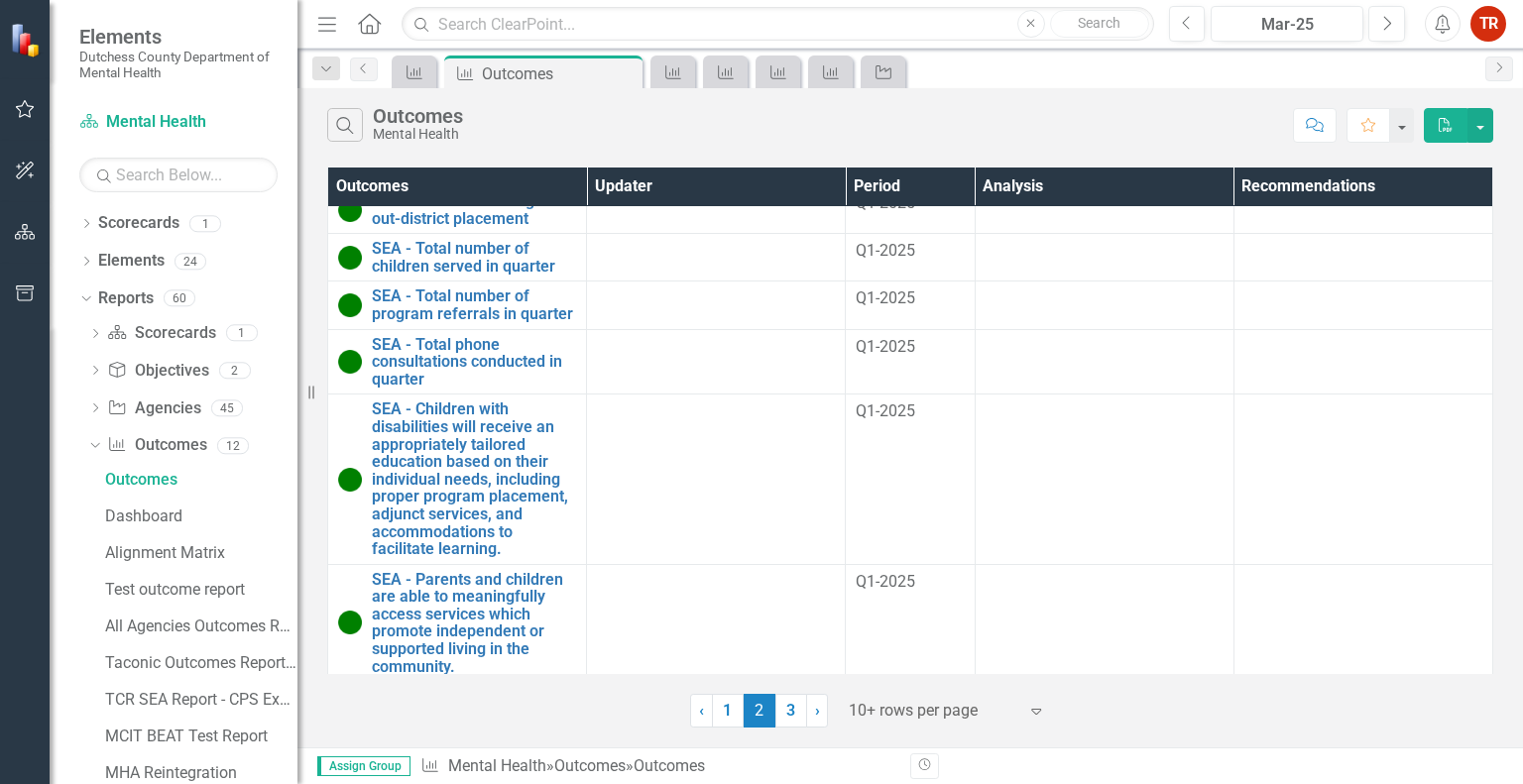 scroll, scrollTop: 223, scrollLeft: 0, axis: vertical 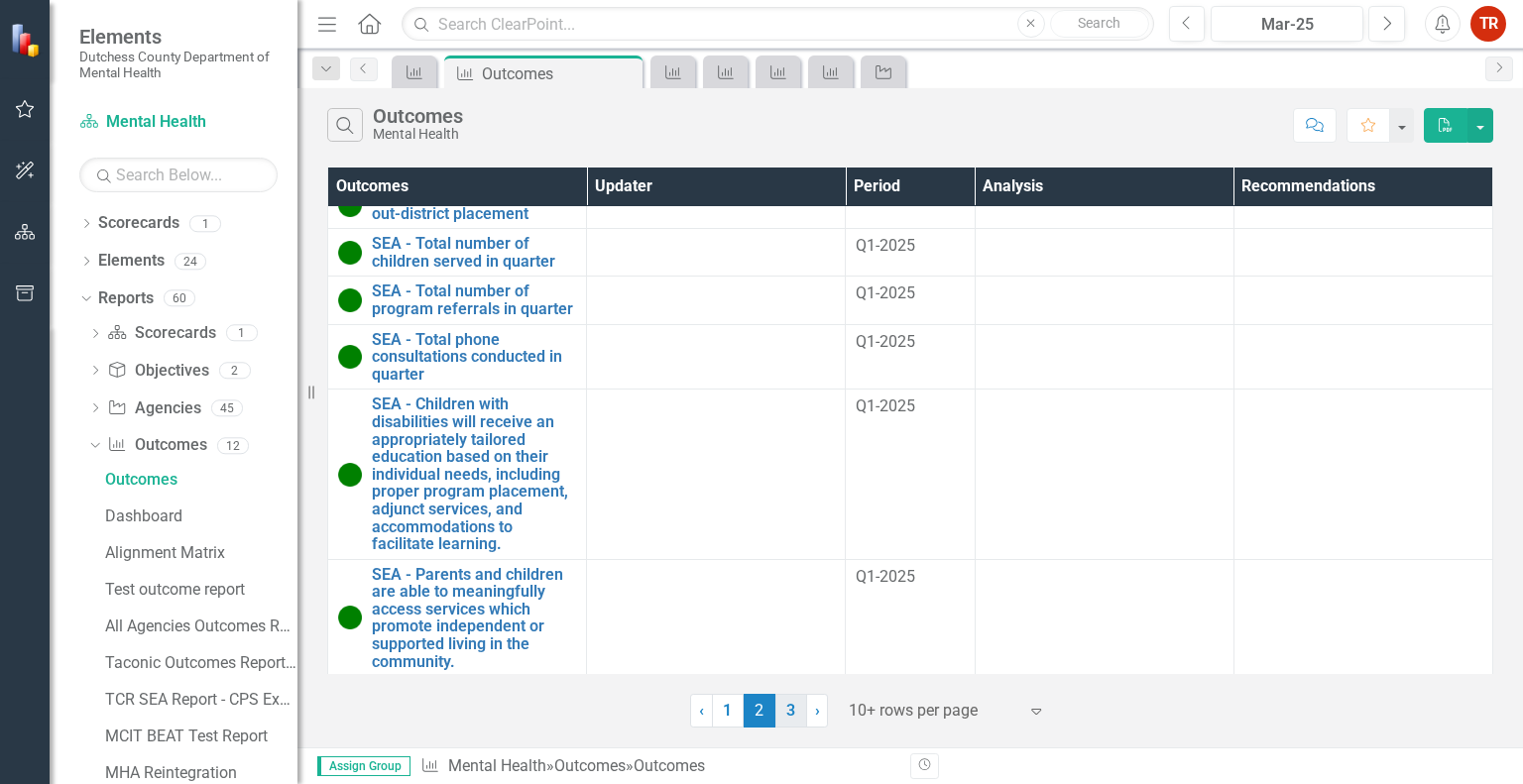 click on "3" at bounding box center (791, 711) 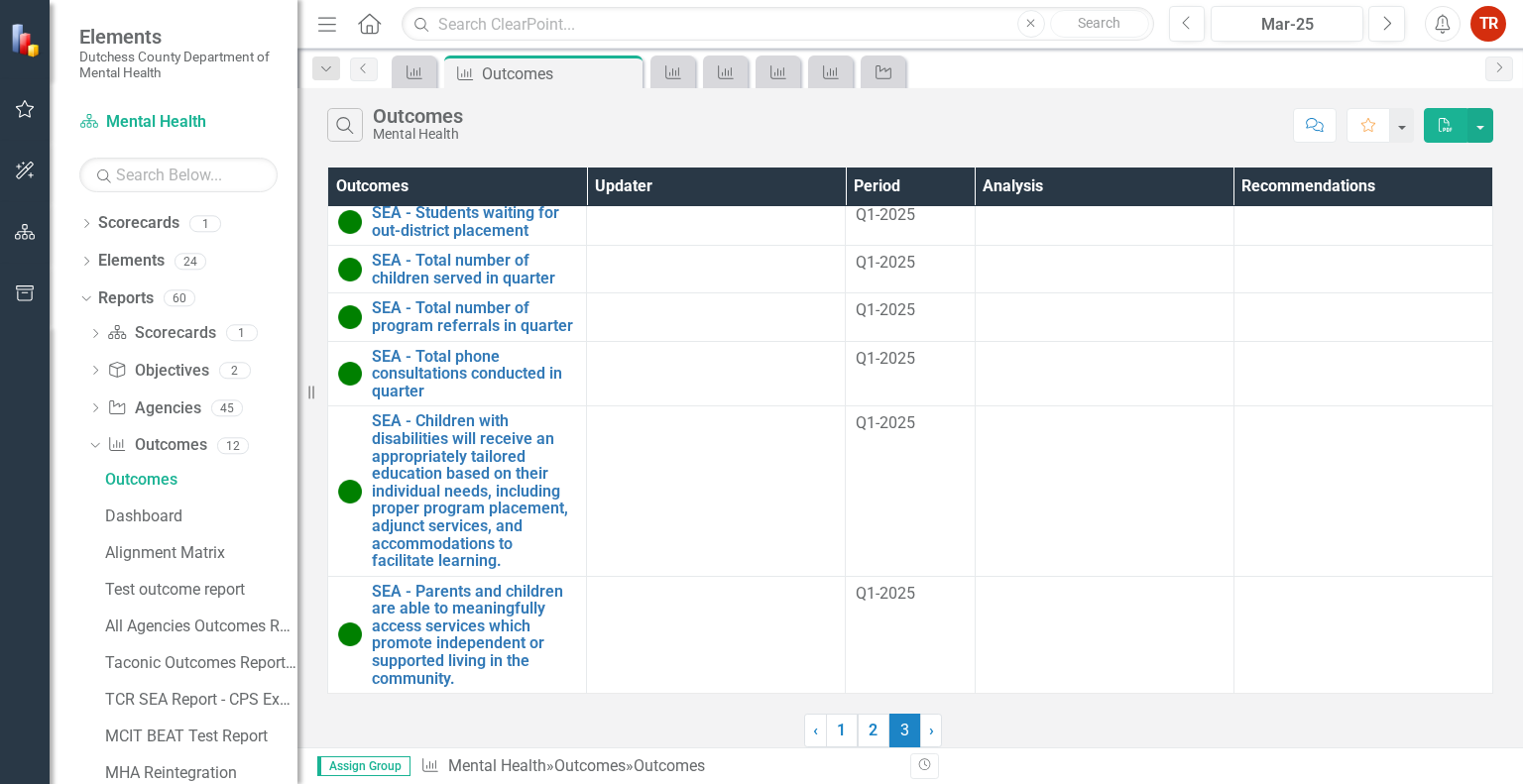 scroll, scrollTop: 0, scrollLeft: 0, axis: both 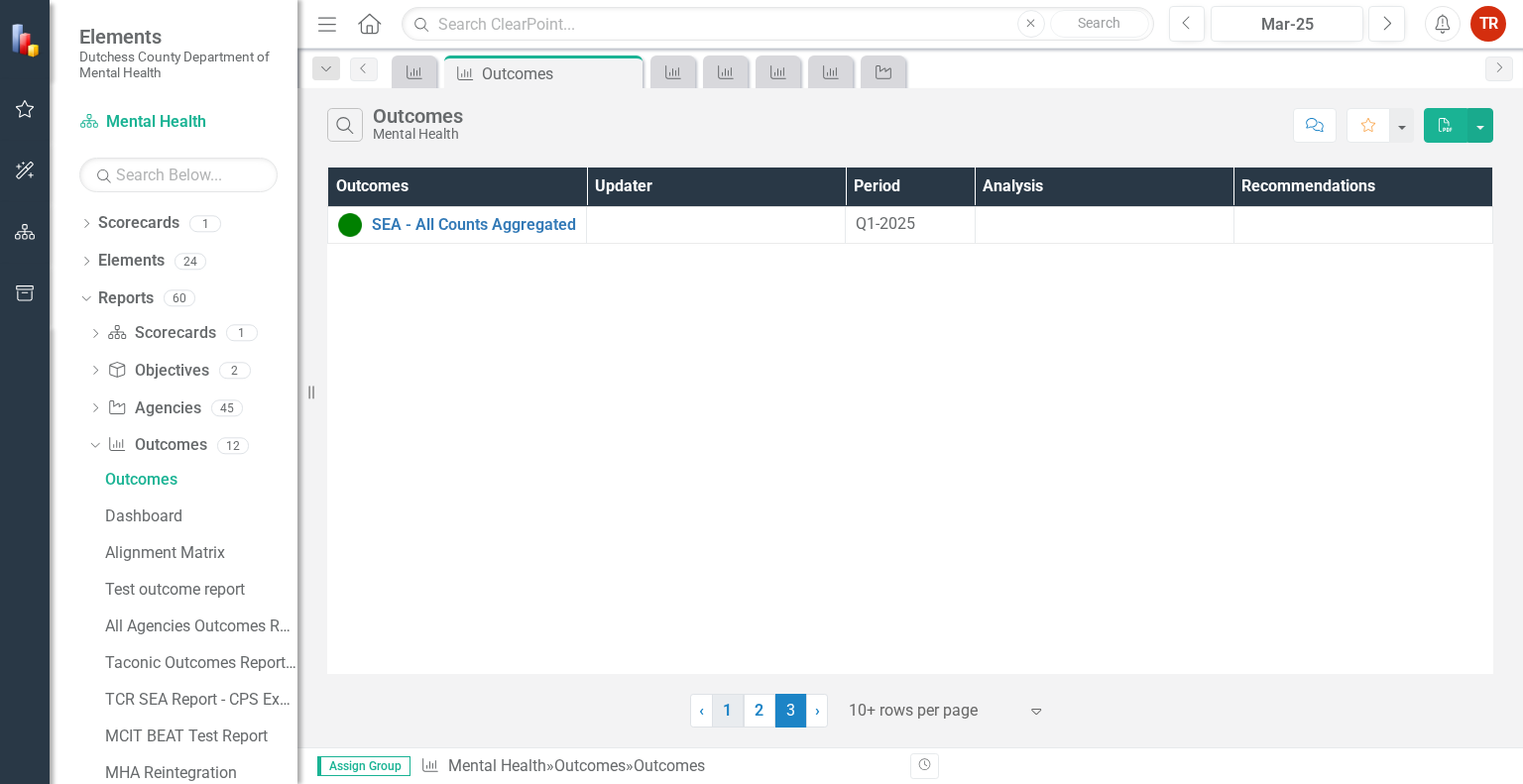 click on "1" at bounding box center [728, 711] 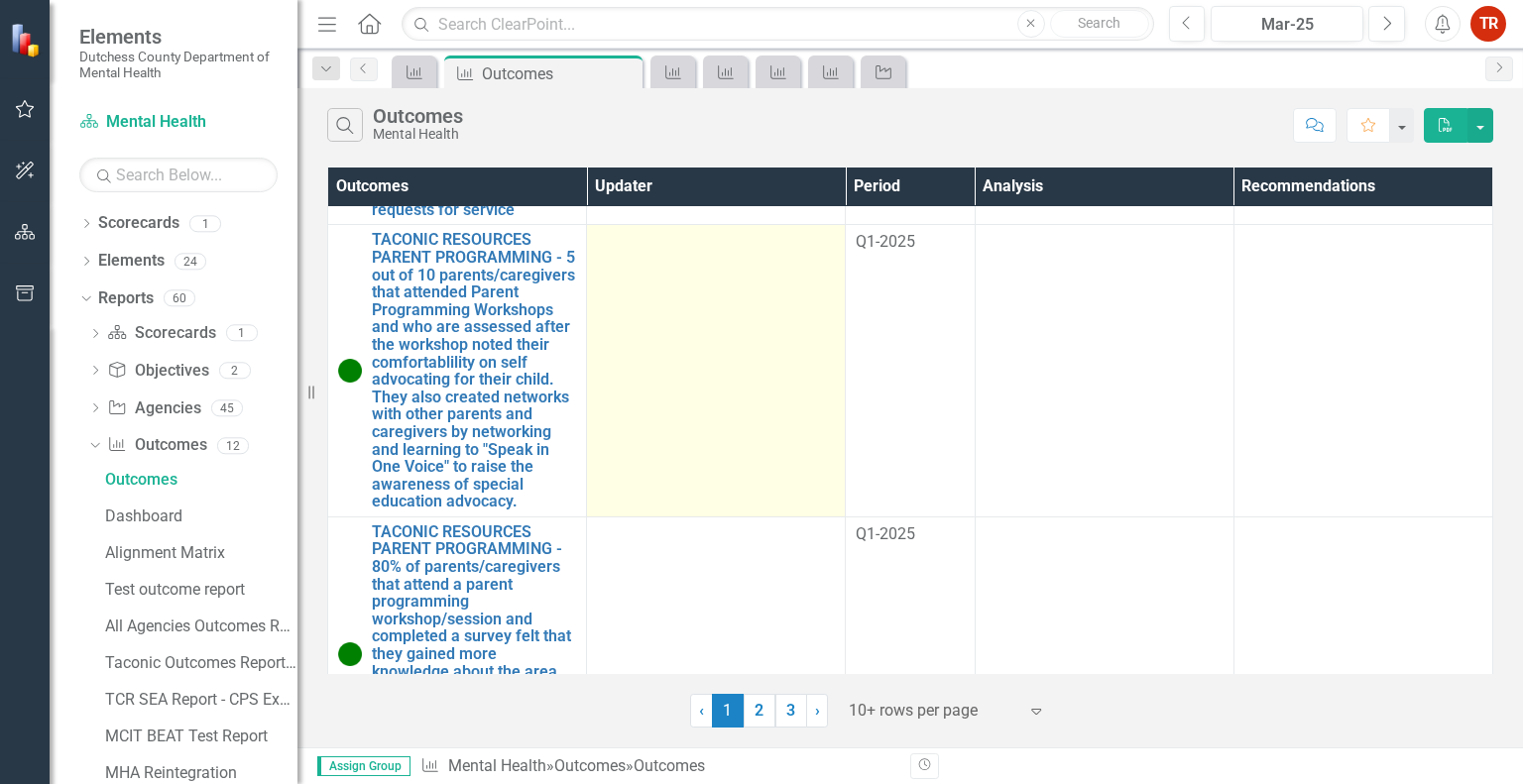 scroll, scrollTop: 932, scrollLeft: 0, axis: vertical 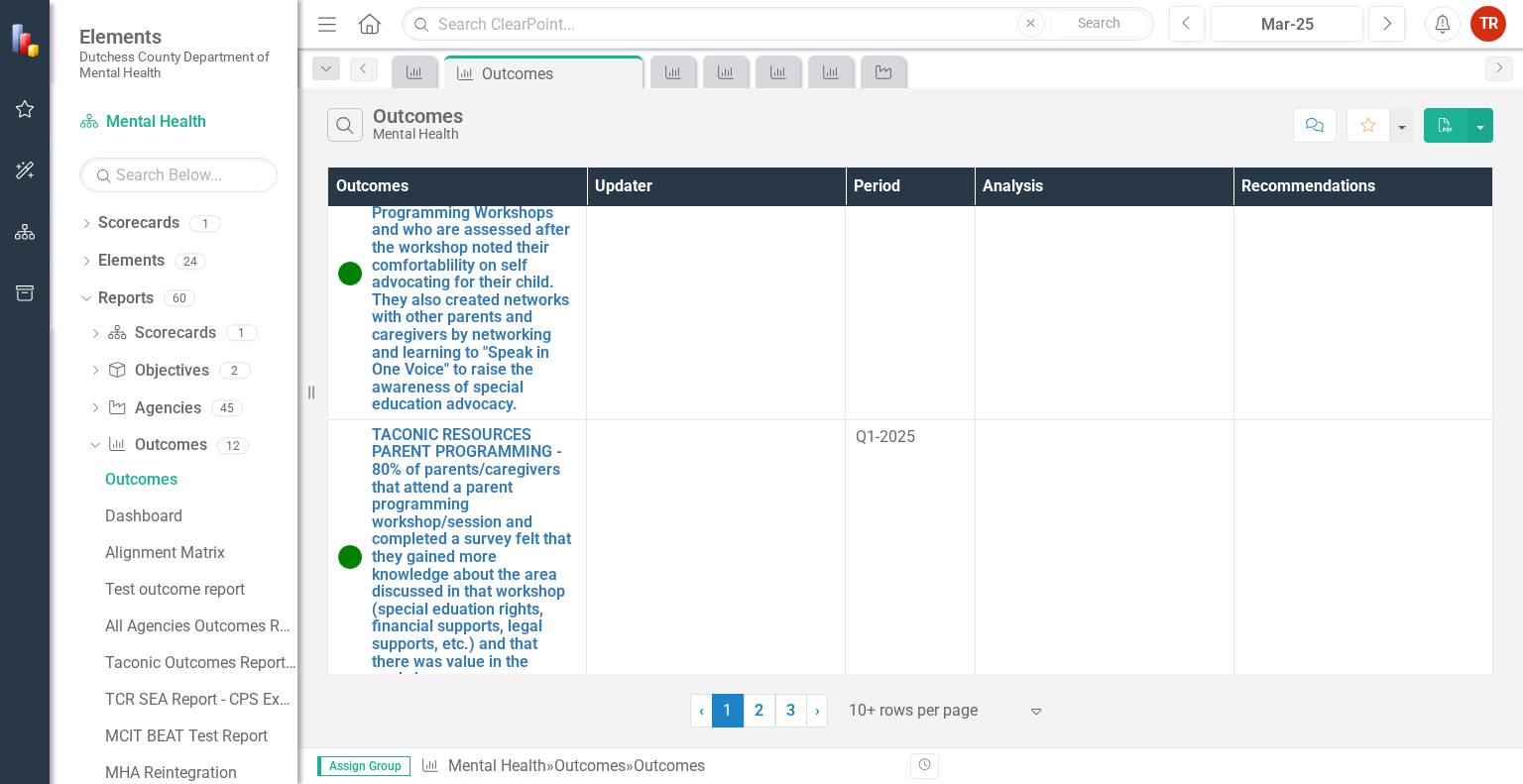 click on "Search Outcomes Mental Health Comment Favorite PDF Outcomes Updater Period Analysis Recommendations MOBILE BENEFITS - Workshop attendees indicate "Agree" or "Strongly Agree" on the quality and value of the workshop provided. Link Open Element TR Taconic Resources Q1-2025 MOBILE BENEFITS - Workshop attendees report a marked increase in their confidence to successfully interacting with benefit programs. Link Open Element TR Taconic Resources Q1-2025 MOBILE BENEFITS - Individuals who meet with a Benefits Counselor report marked increase in their confidence to successfully interacting with benefit programs. Link Open Element TR Taconic Resources Q1-2025 MOBILE BENEFITS - Counseled individuals will report satisfaction with TRA across five domains of service quality. Link Open Element TR Taconic Resources Q1-2025 TACONIC RESOURCES PARENT PROGRAMMING - Number of community organizations directly contacted to advise of special education advocacy and parent programming services. Edit Edit Outcome Link Open Element ‹" at bounding box center (910, 417) 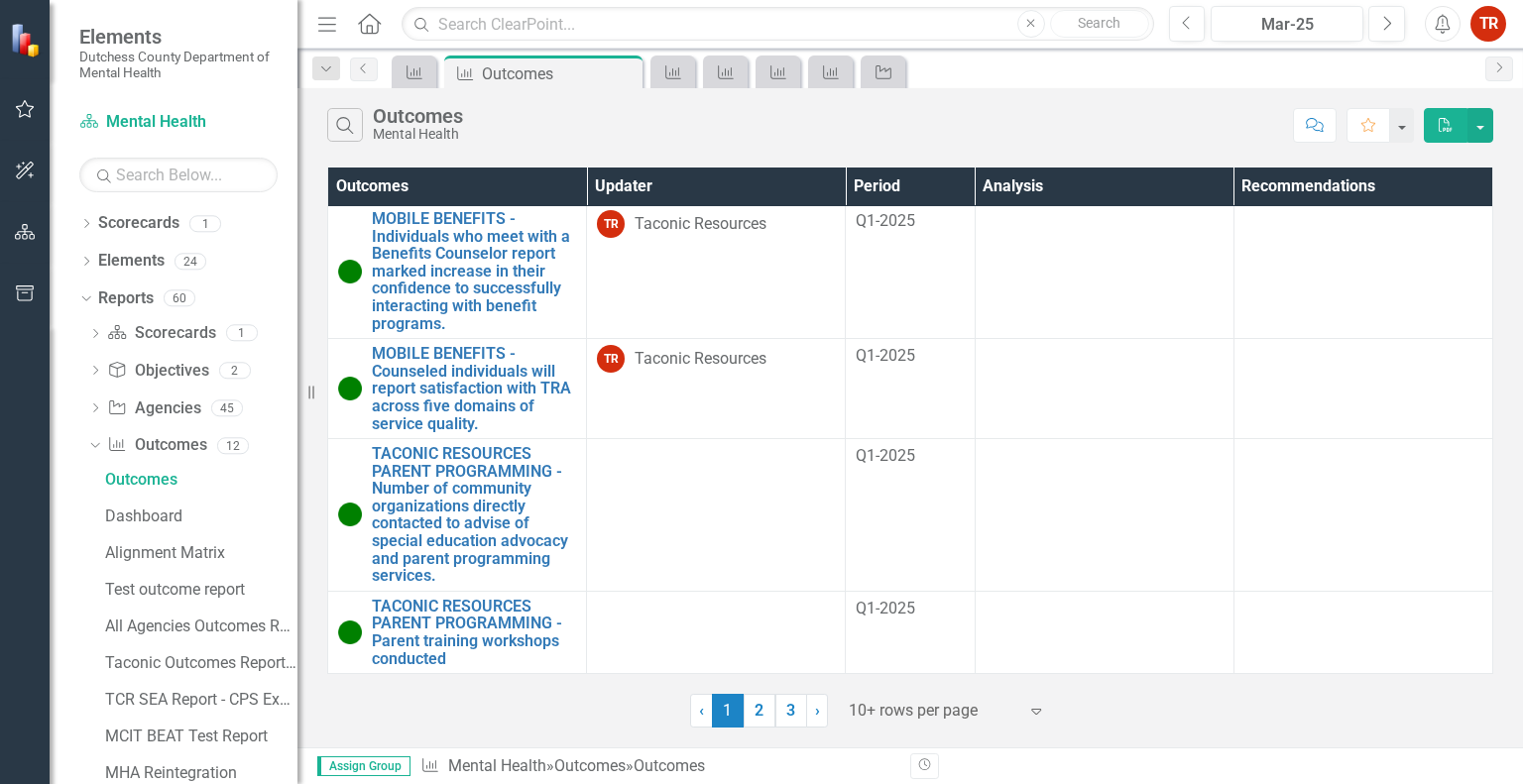 scroll, scrollTop: 0, scrollLeft: 0, axis: both 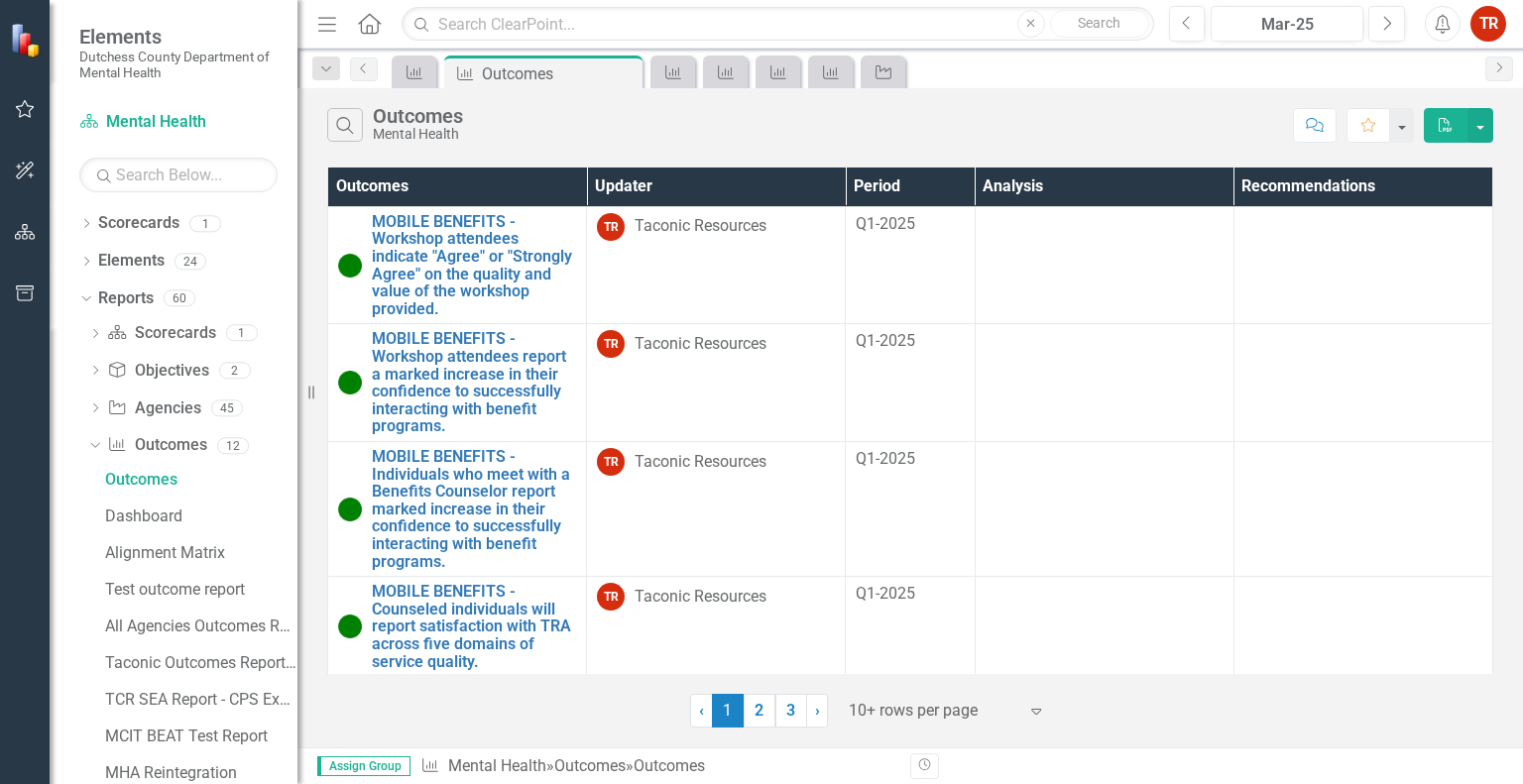 click on "Search Outcomes Mental Health" at bounding box center (805, 125) 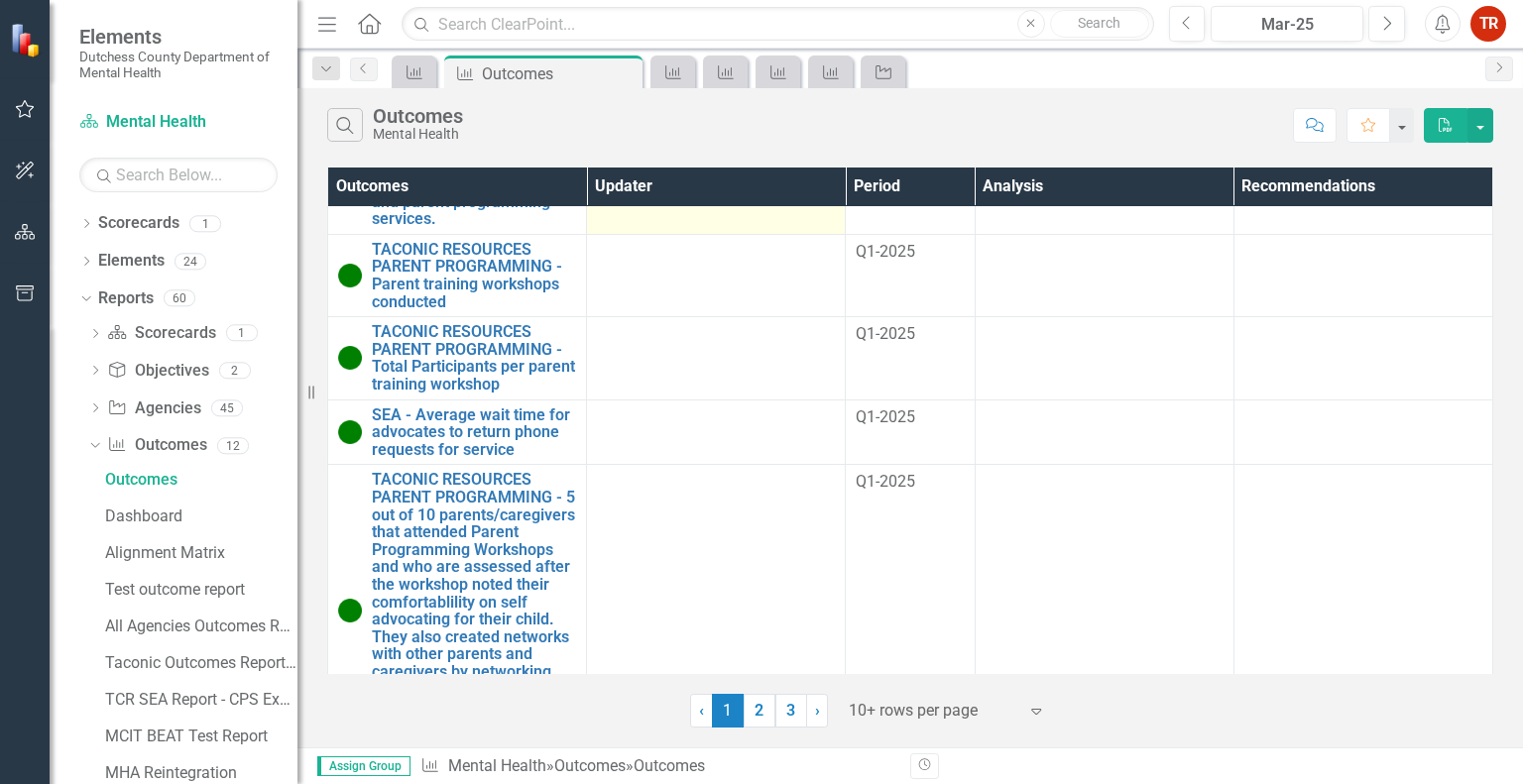 scroll, scrollTop: 694, scrollLeft: 0, axis: vertical 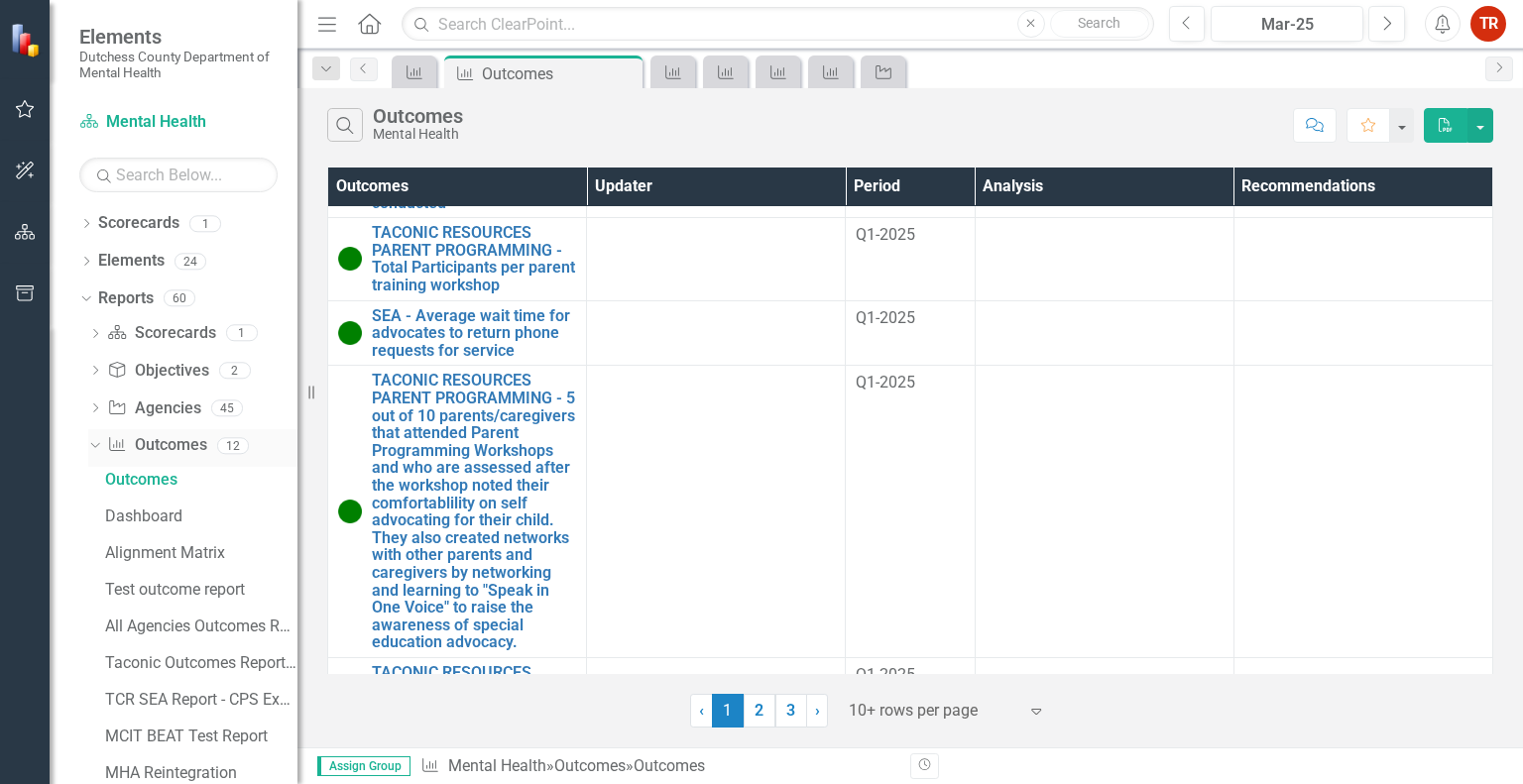 click on "Outcome" at bounding box center [117, 444] 